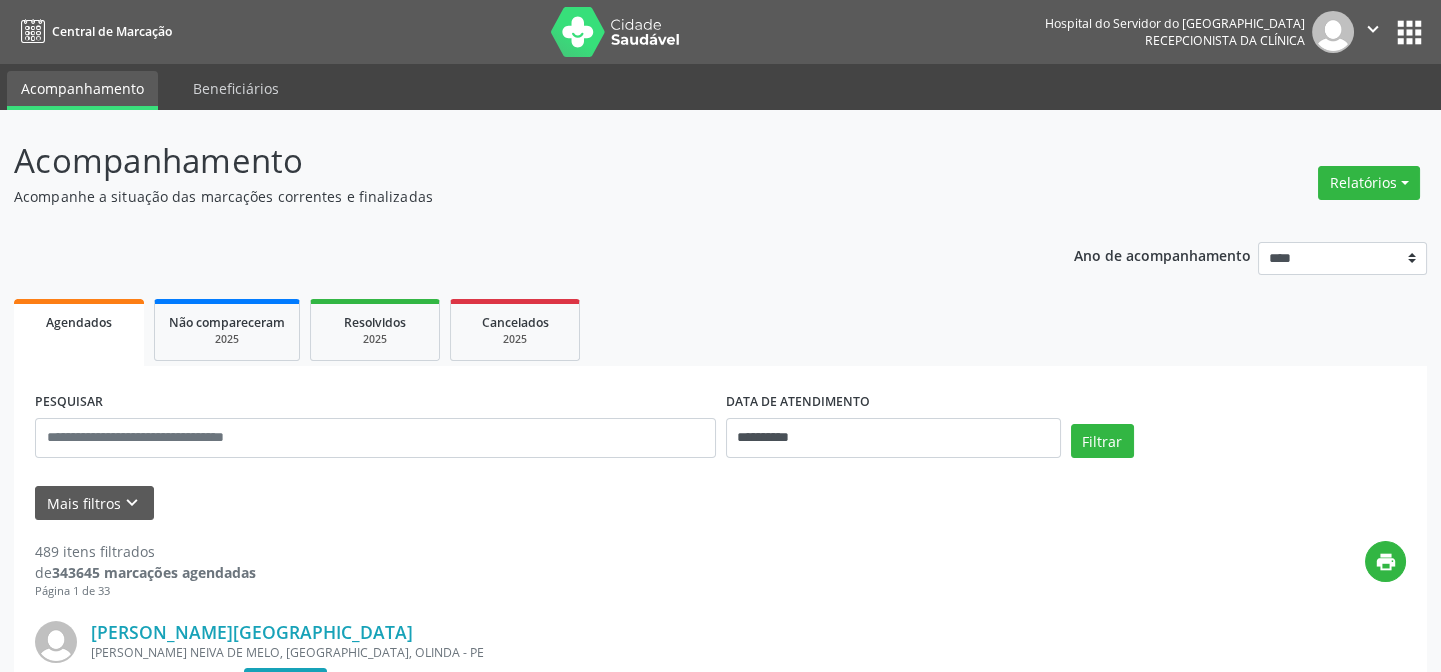 scroll, scrollTop: 90, scrollLeft: 0, axis: vertical 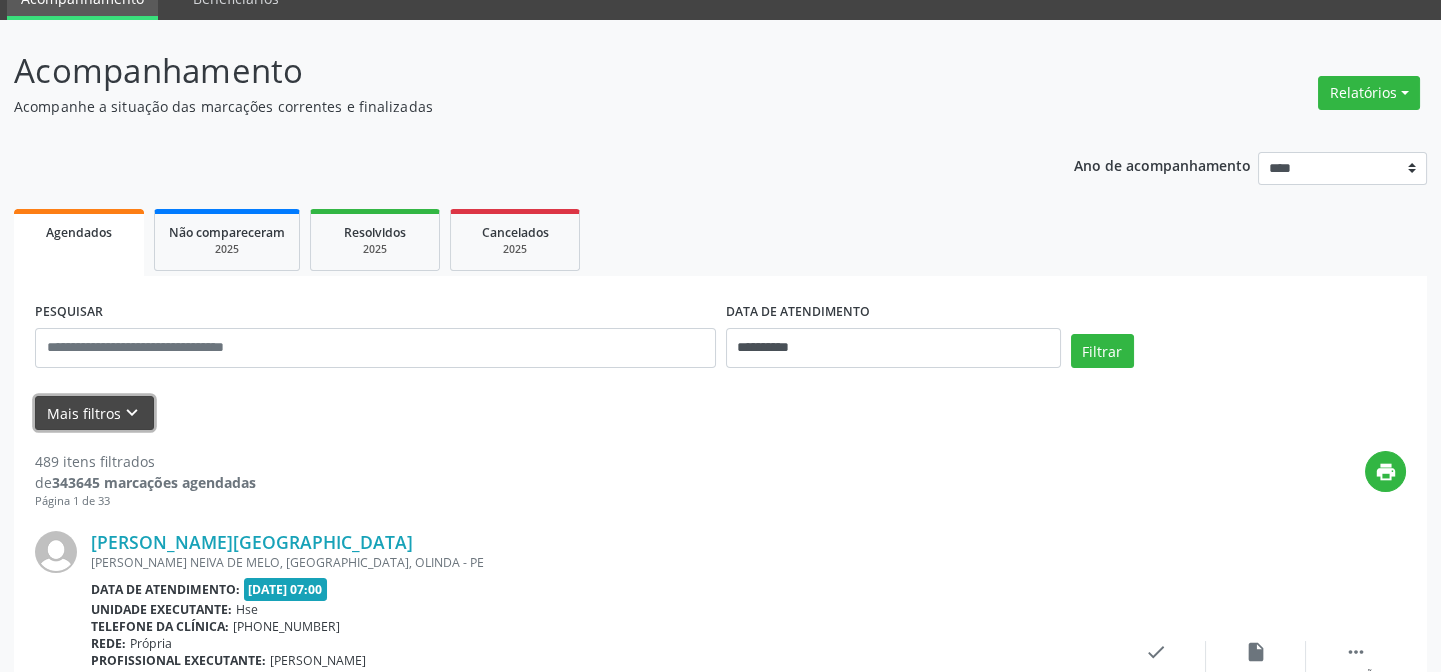 click on "Mais filtros
keyboard_arrow_down" at bounding box center [94, 413] 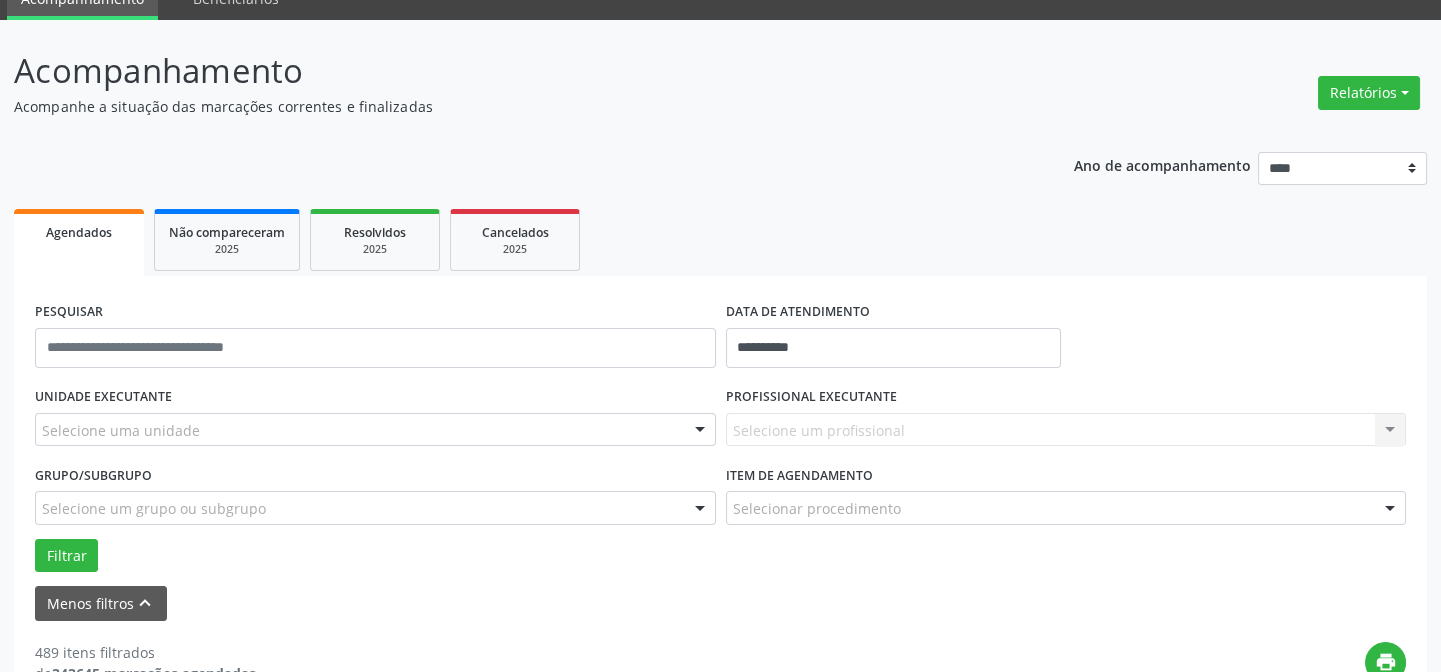 click on "Selecione uma unidade" at bounding box center (375, 430) 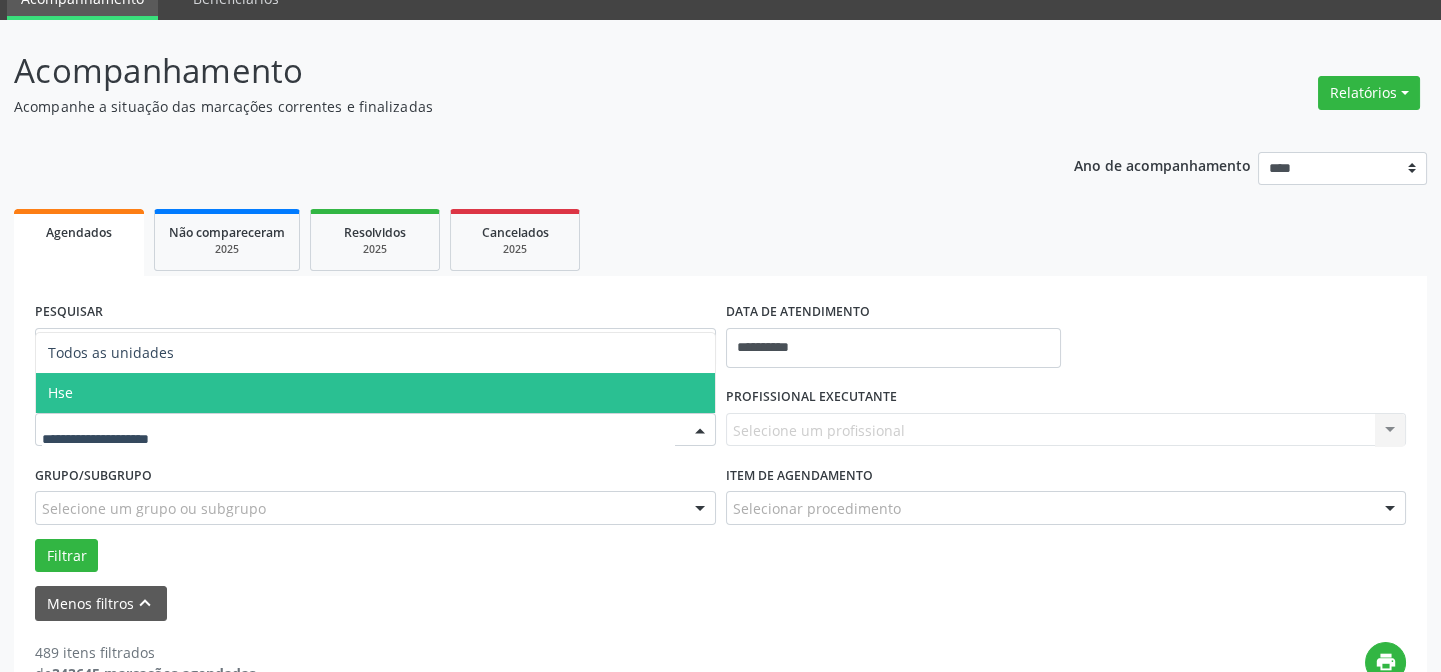 click on "Hse" at bounding box center [375, 393] 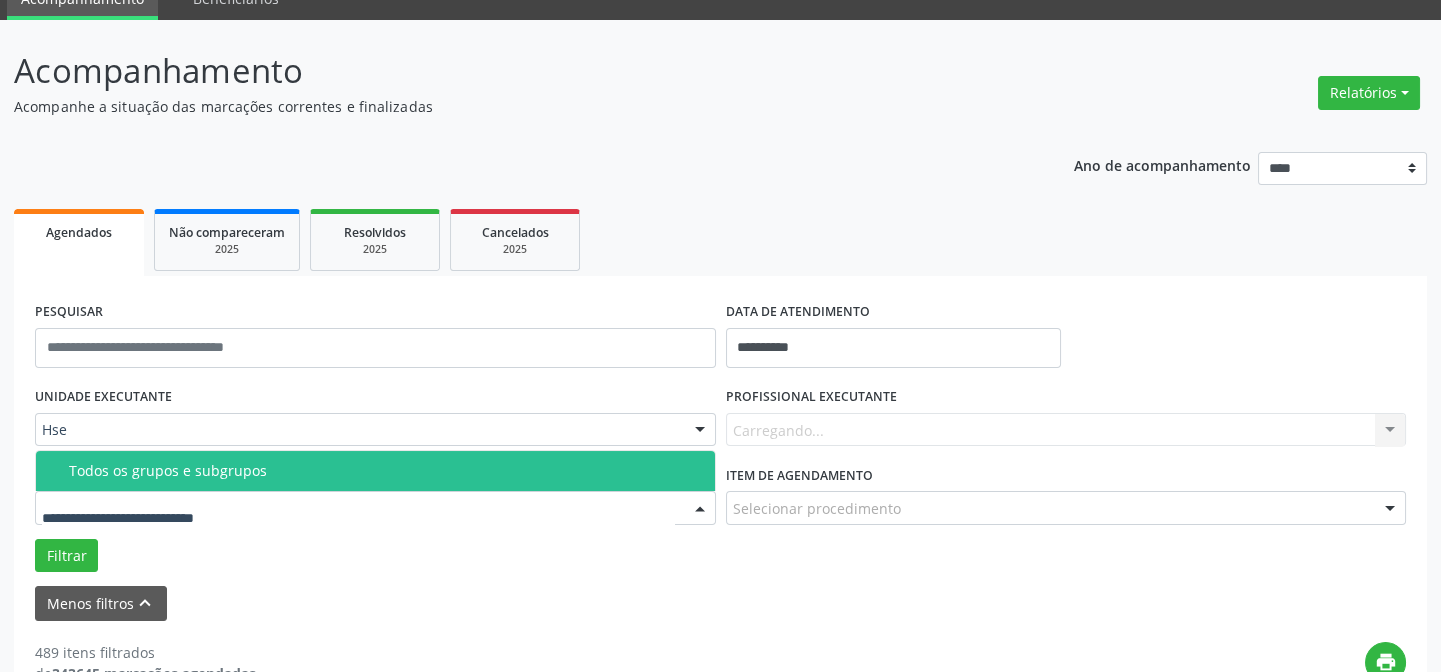 drag, startPoint x: 310, startPoint y: 542, endPoint x: 300, endPoint y: 560, distance: 20.59126 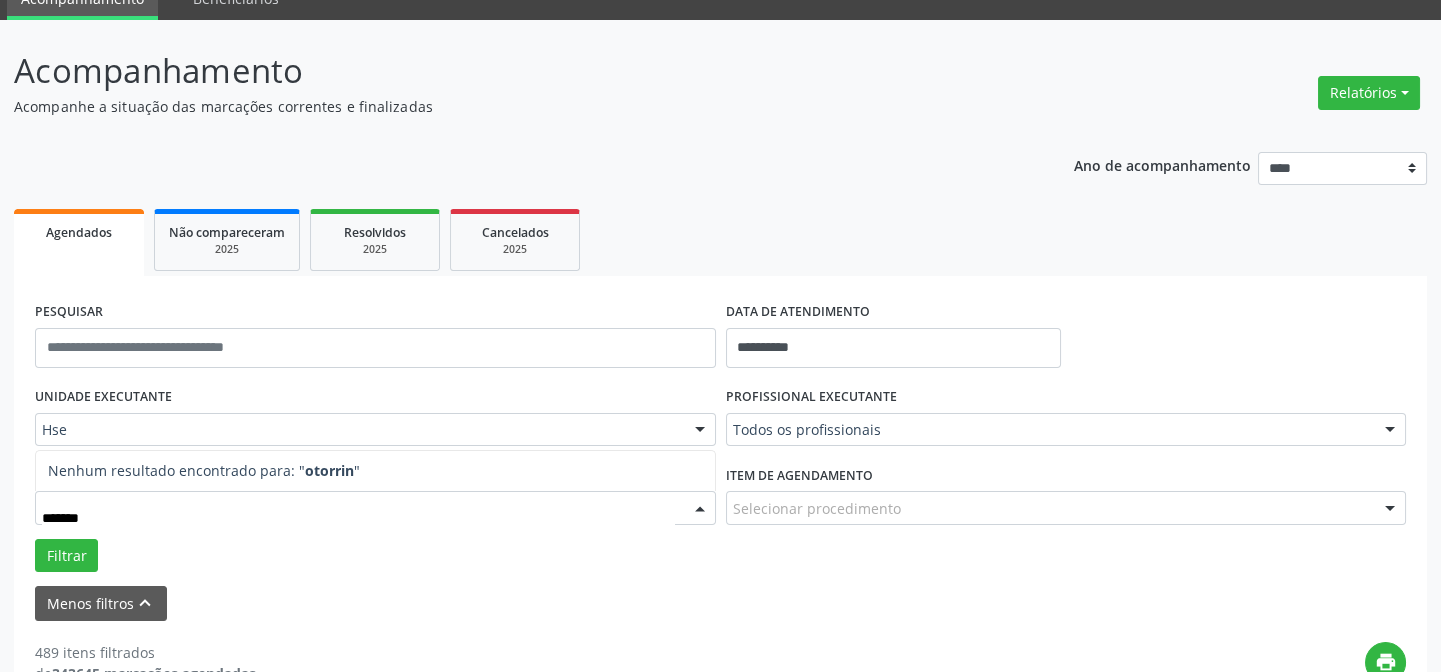 type on "********" 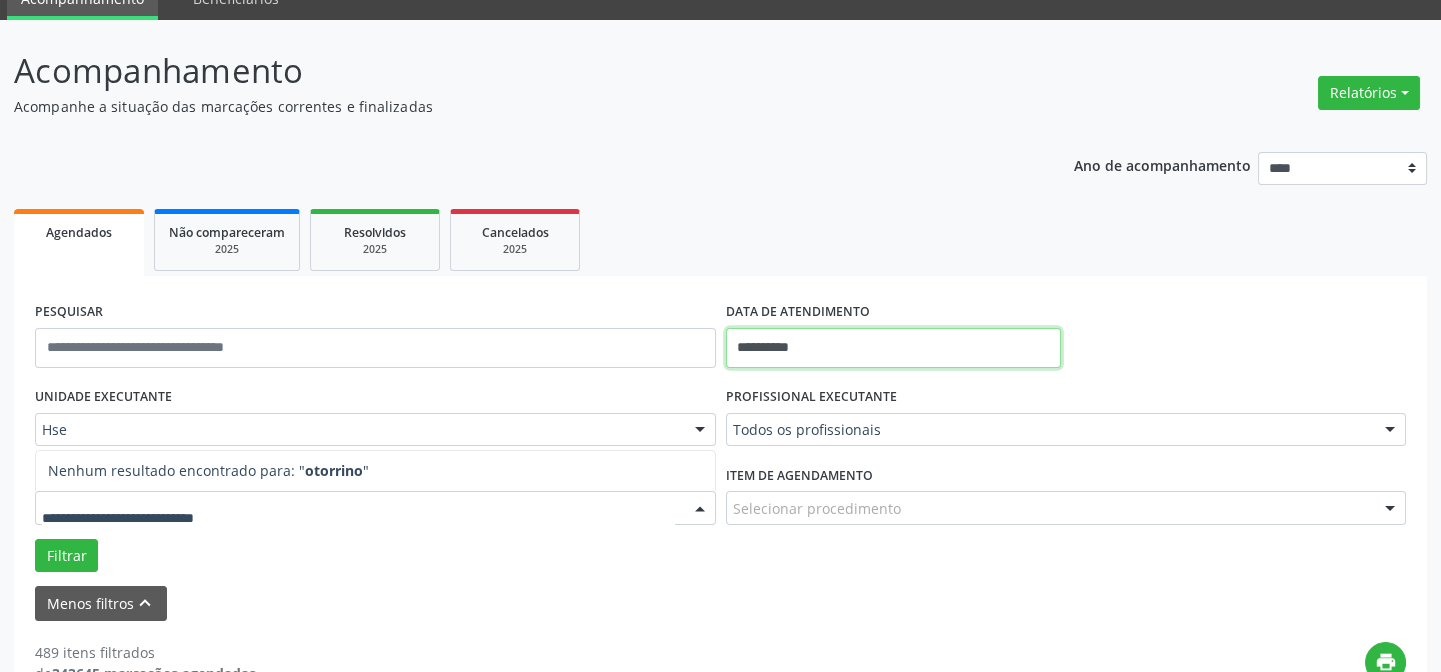 click on "**********" at bounding box center (893, 348) 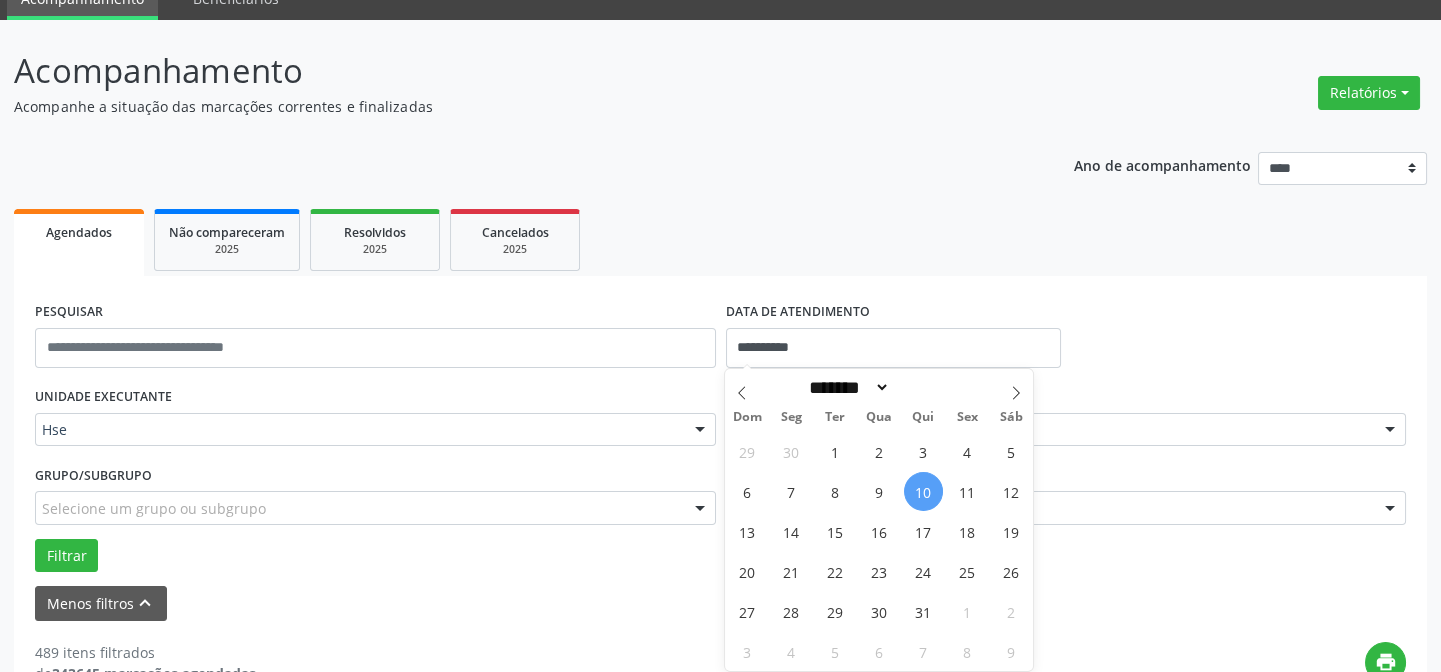 click on "10" at bounding box center [923, 491] 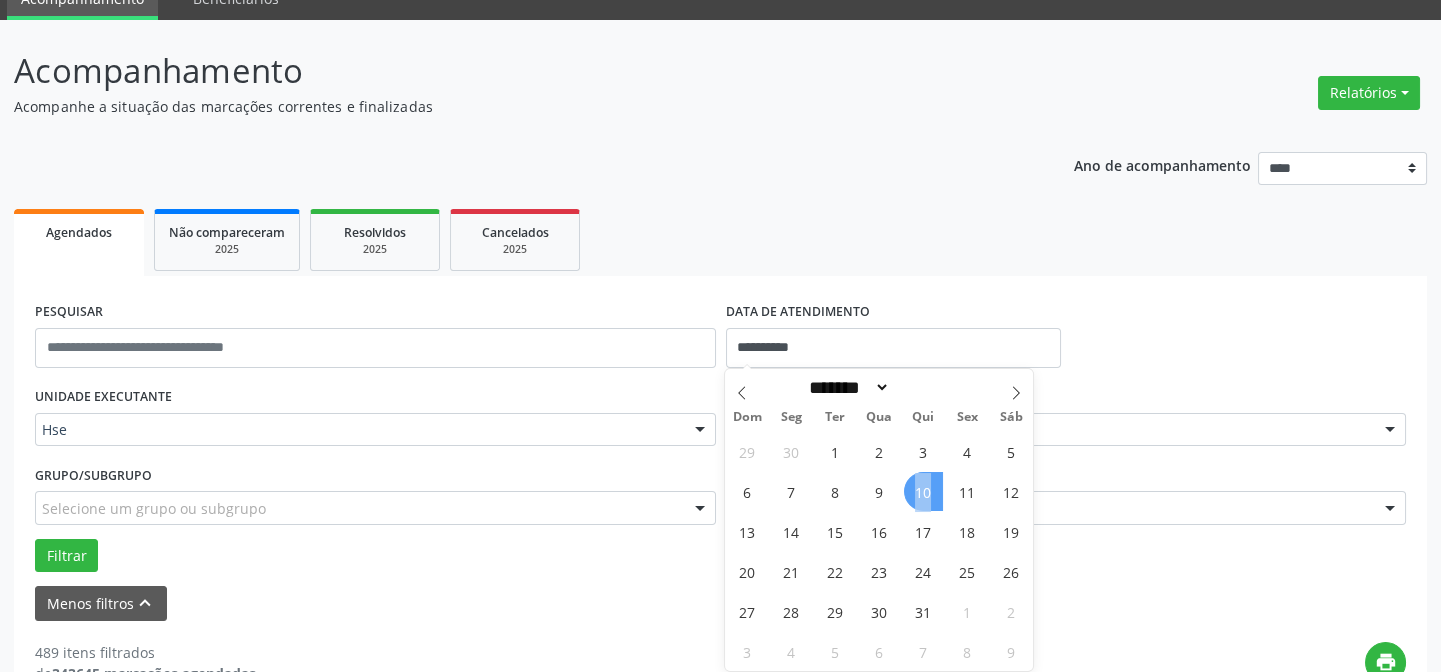 click on "10" at bounding box center (923, 491) 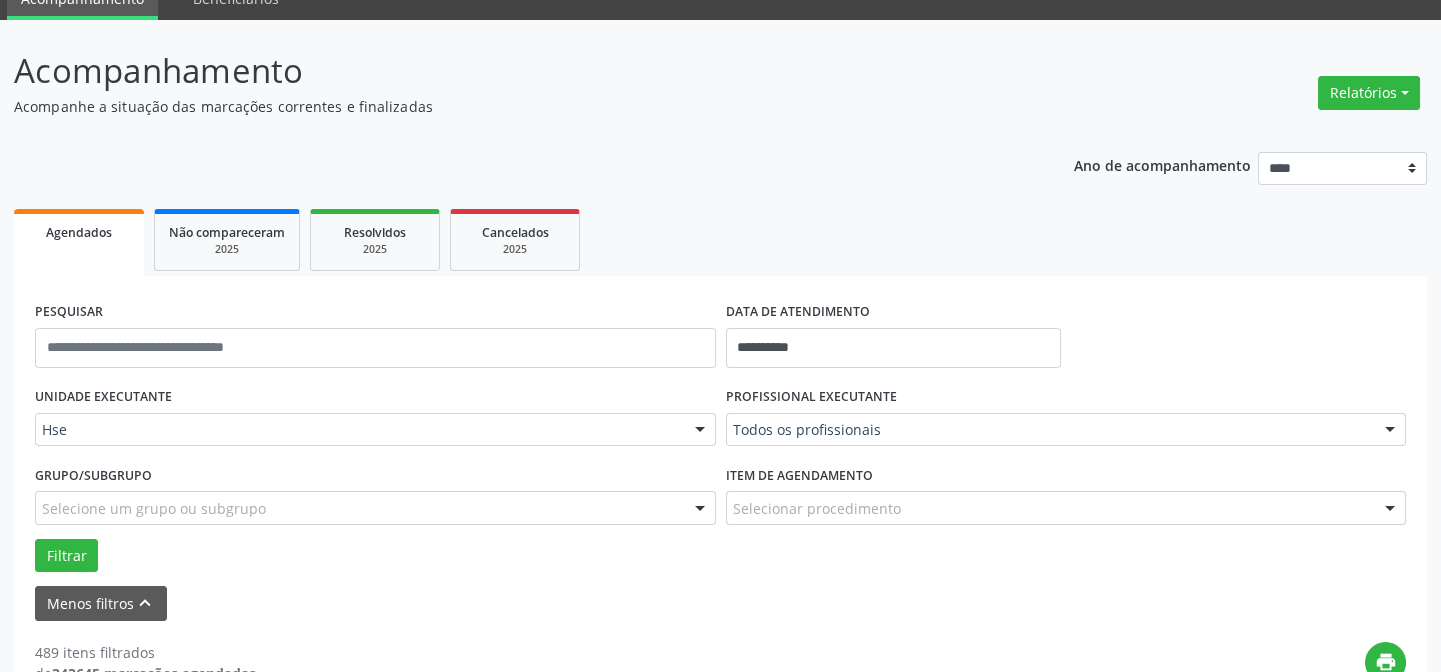 scroll, scrollTop: 181, scrollLeft: 0, axis: vertical 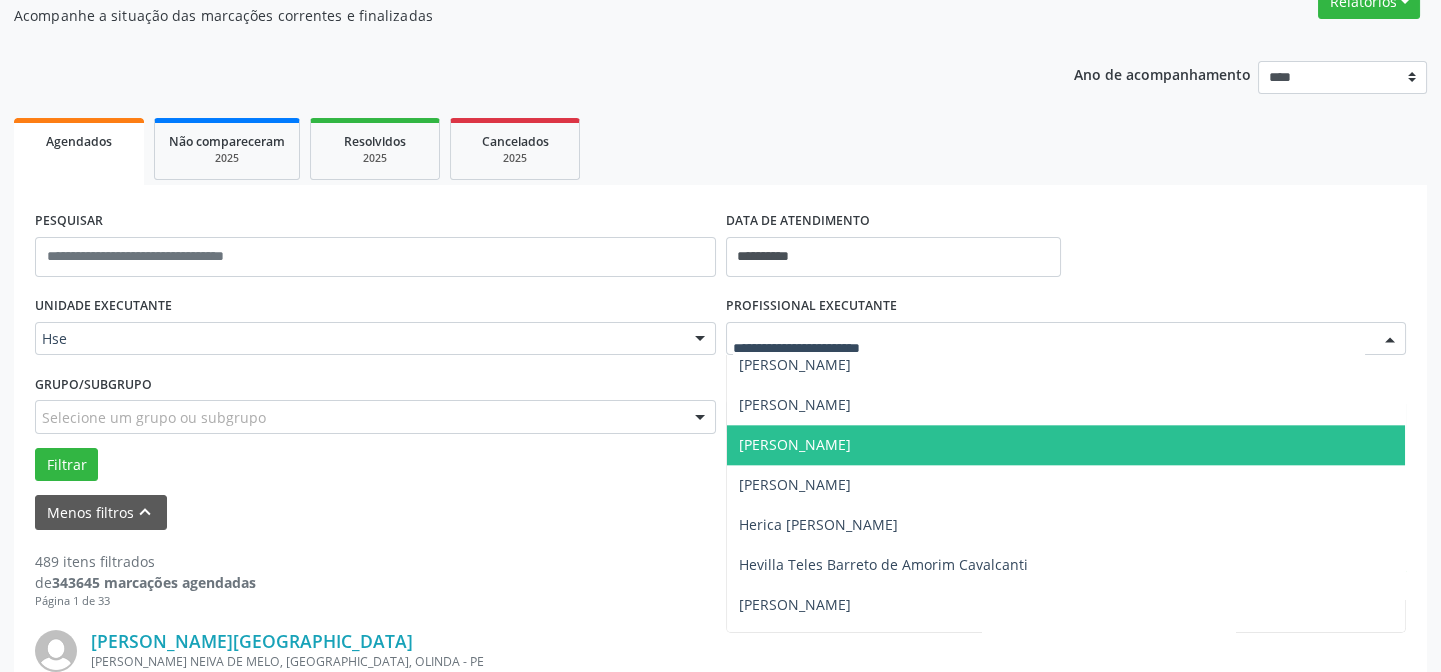 click on "[PERSON_NAME]" at bounding box center (795, 444) 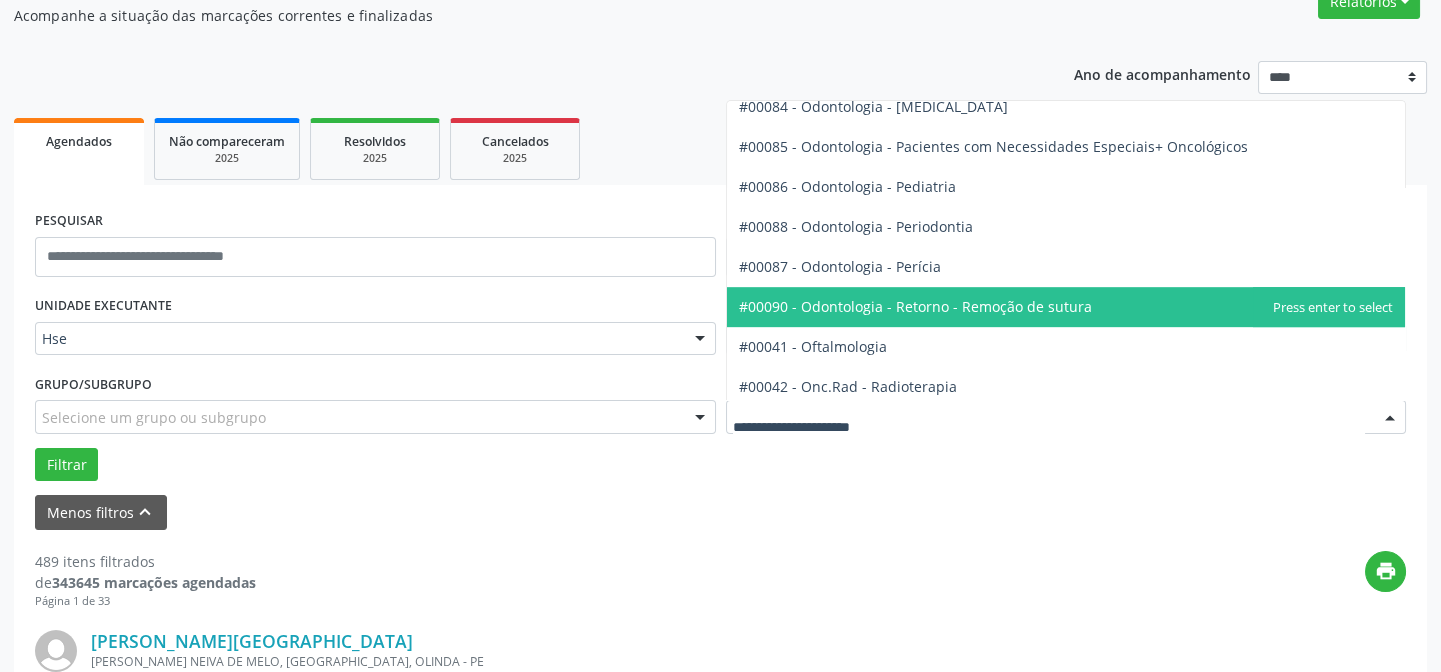 scroll, scrollTop: 2636, scrollLeft: 0, axis: vertical 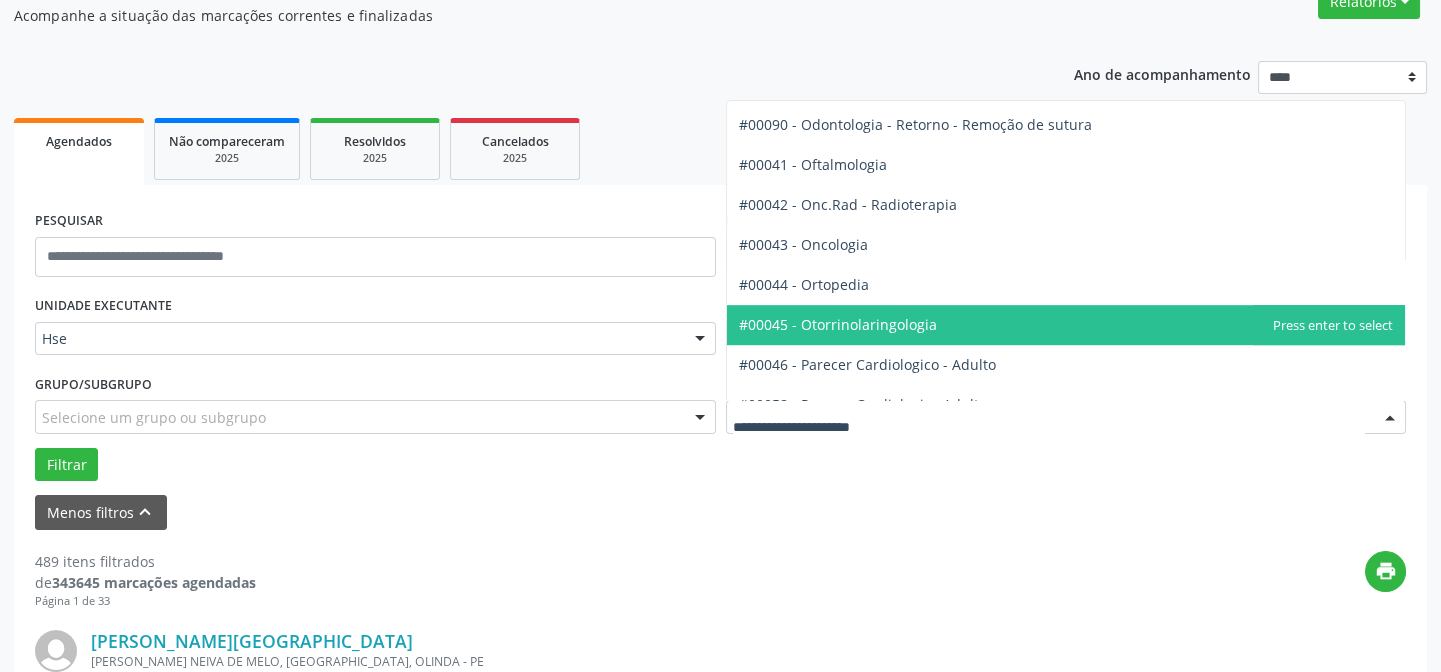 click on "#00045 - Otorrinolaringologia" at bounding box center (838, 324) 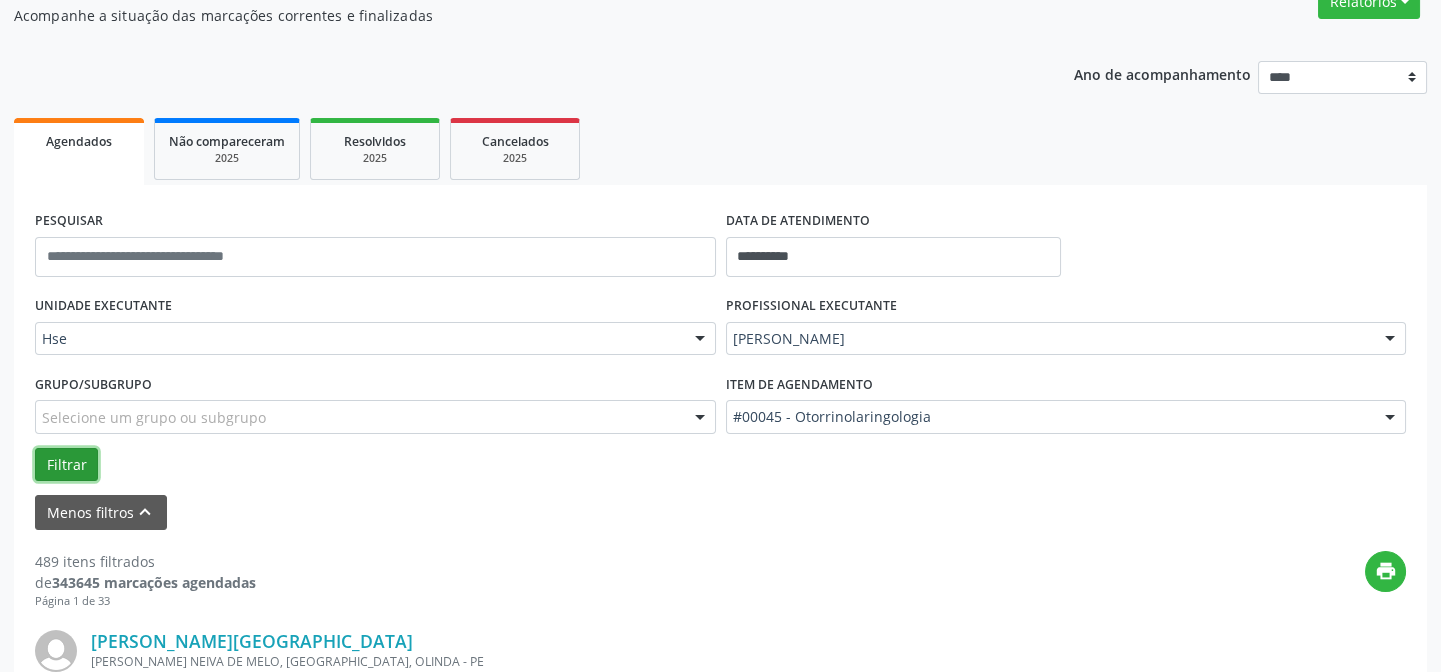 click on "Filtrar" at bounding box center (66, 465) 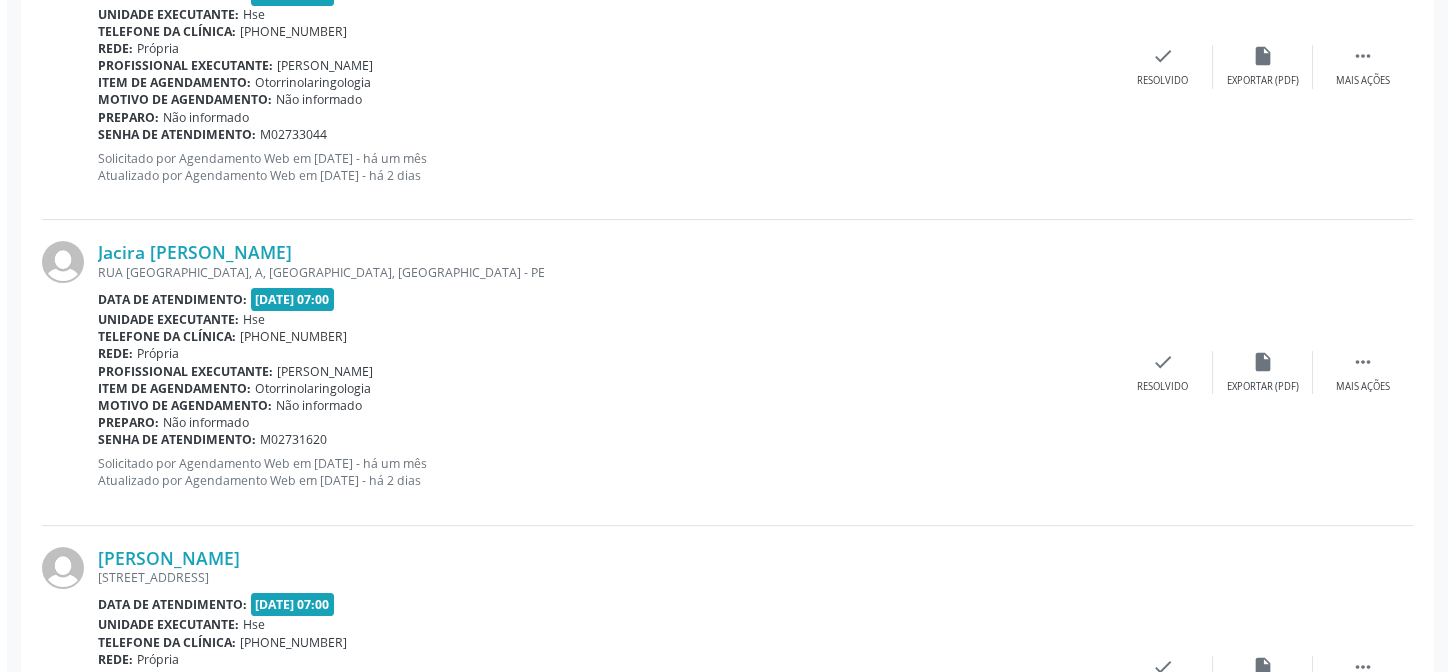 scroll, scrollTop: 1363, scrollLeft: 0, axis: vertical 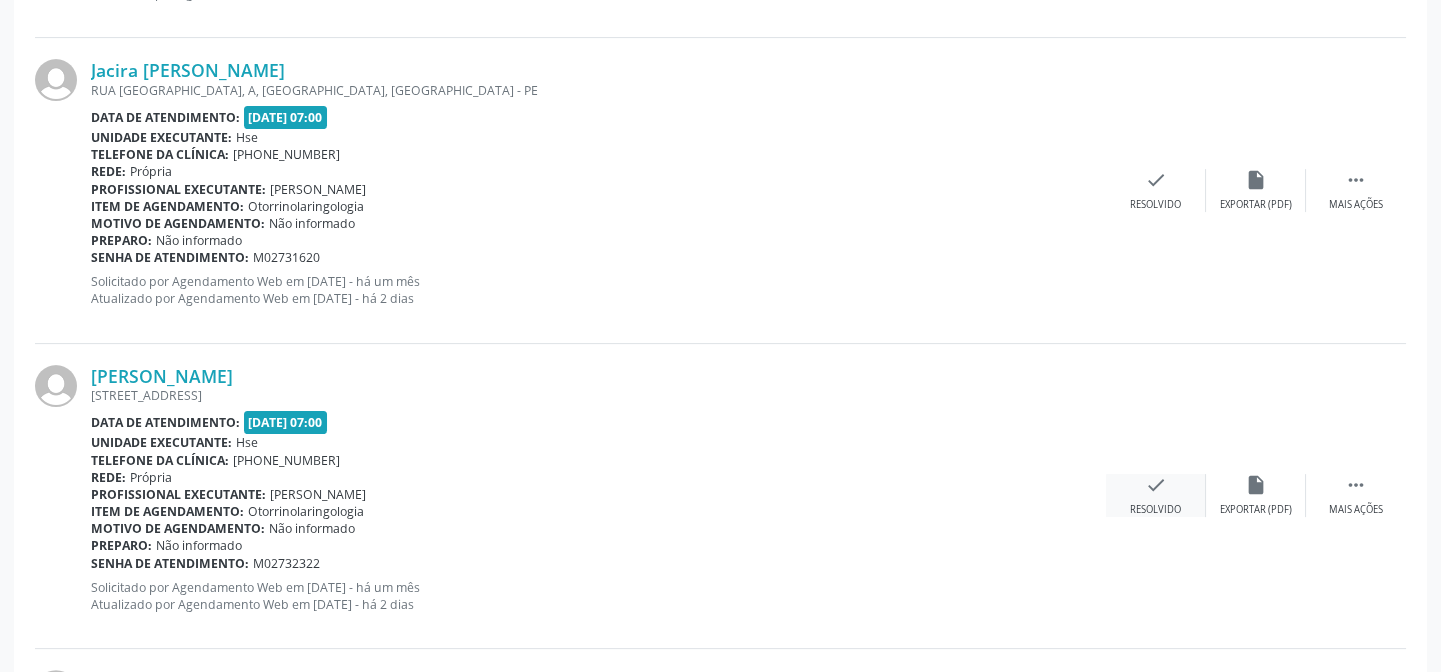 click on "check" at bounding box center (1156, 485) 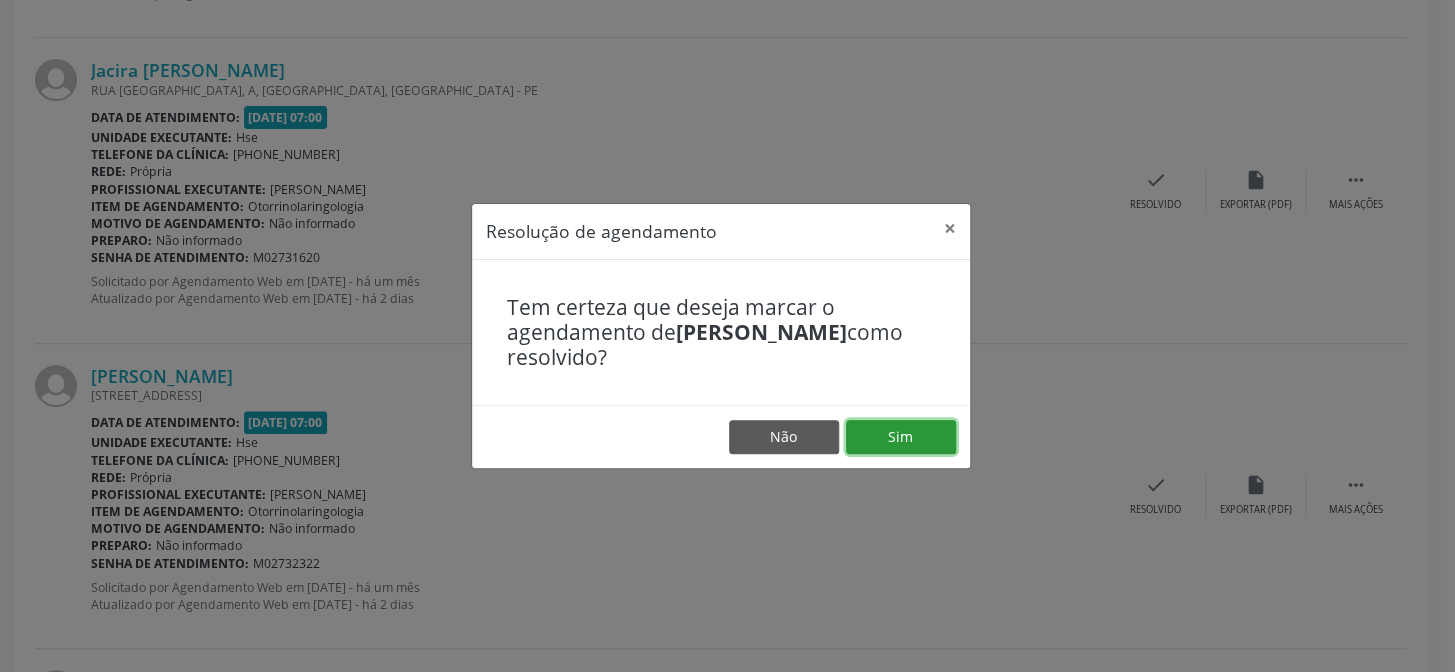 click on "Sim" at bounding box center [901, 437] 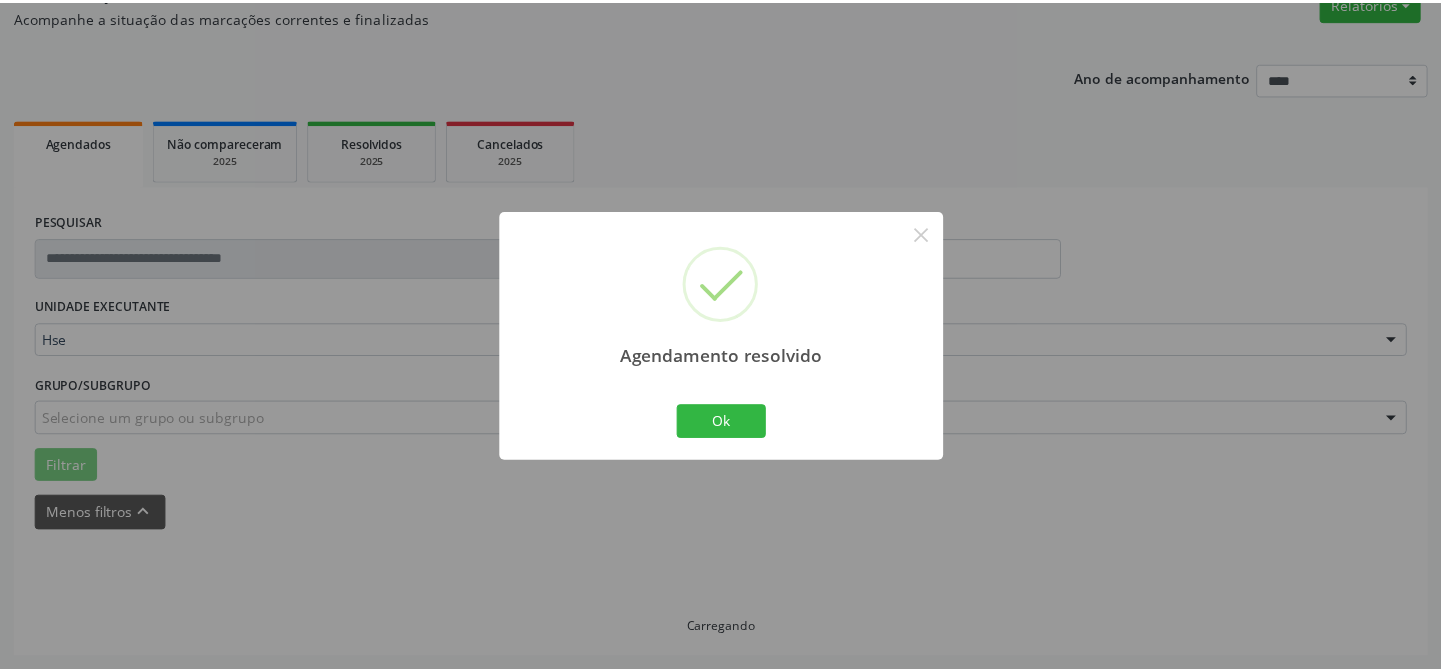 scroll, scrollTop: 179, scrollLeft: 0, axis: vertical 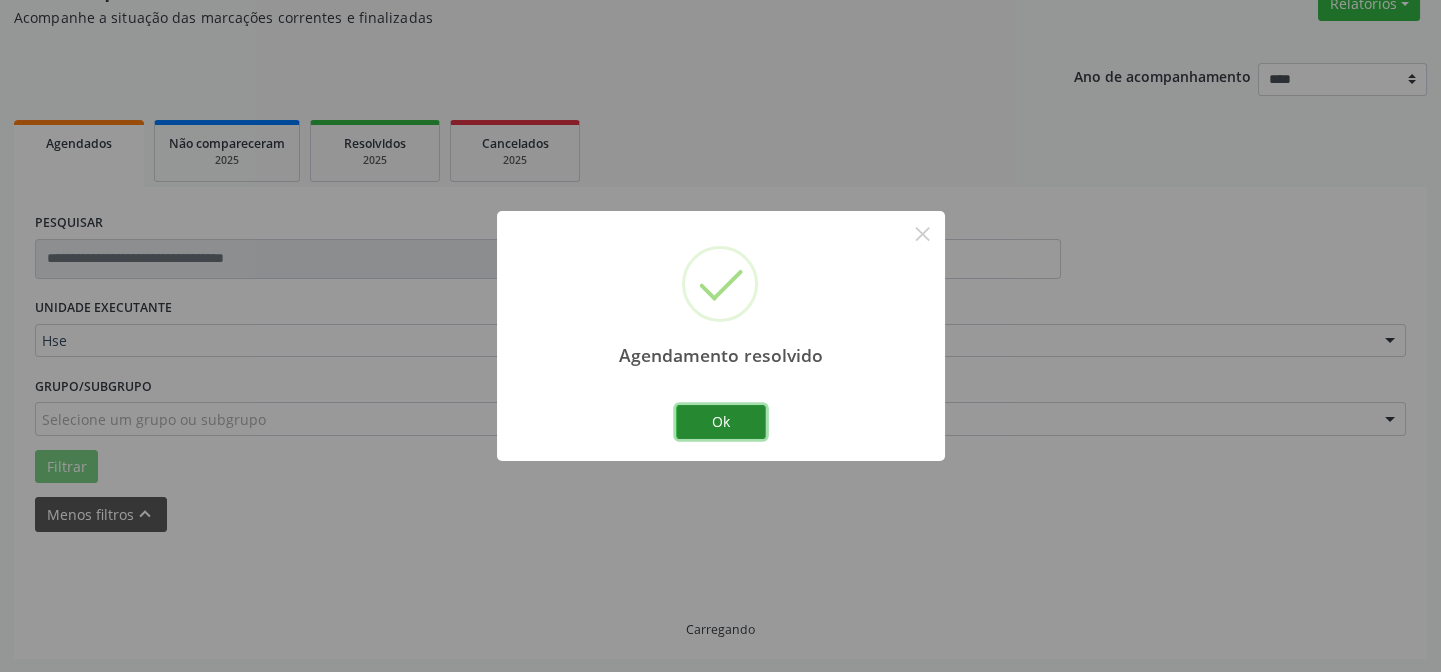 click on "Ok" at bounding box center (721, 422) 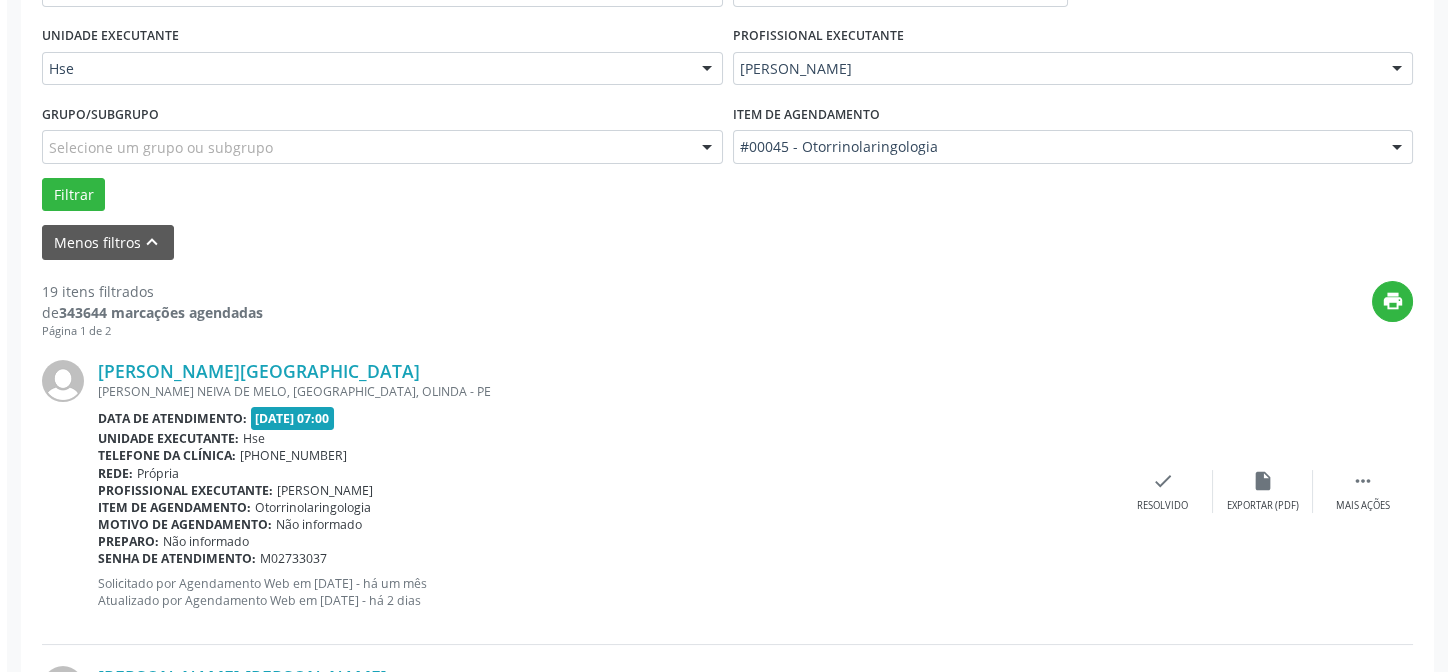 scroll, scrollTop: 542, scrollLeft: 0, axis: vertical 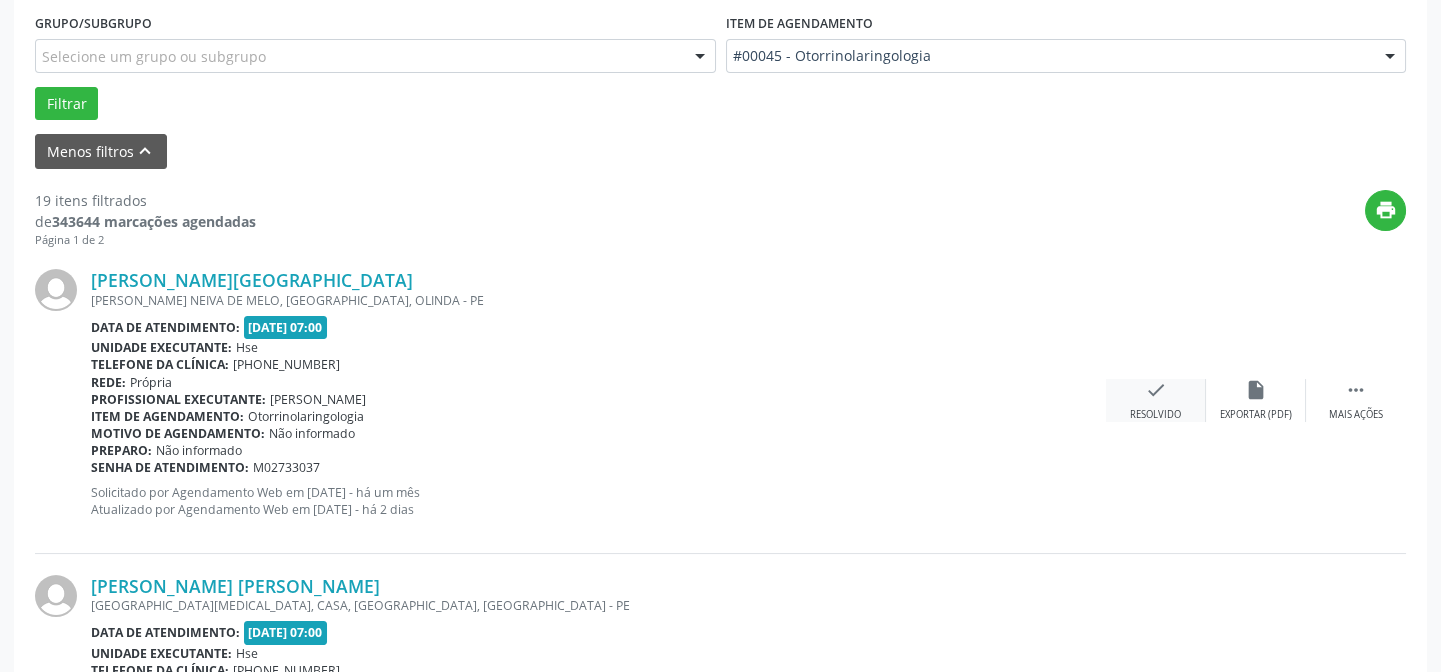 click on "check" at bounding box center [1156, 390] 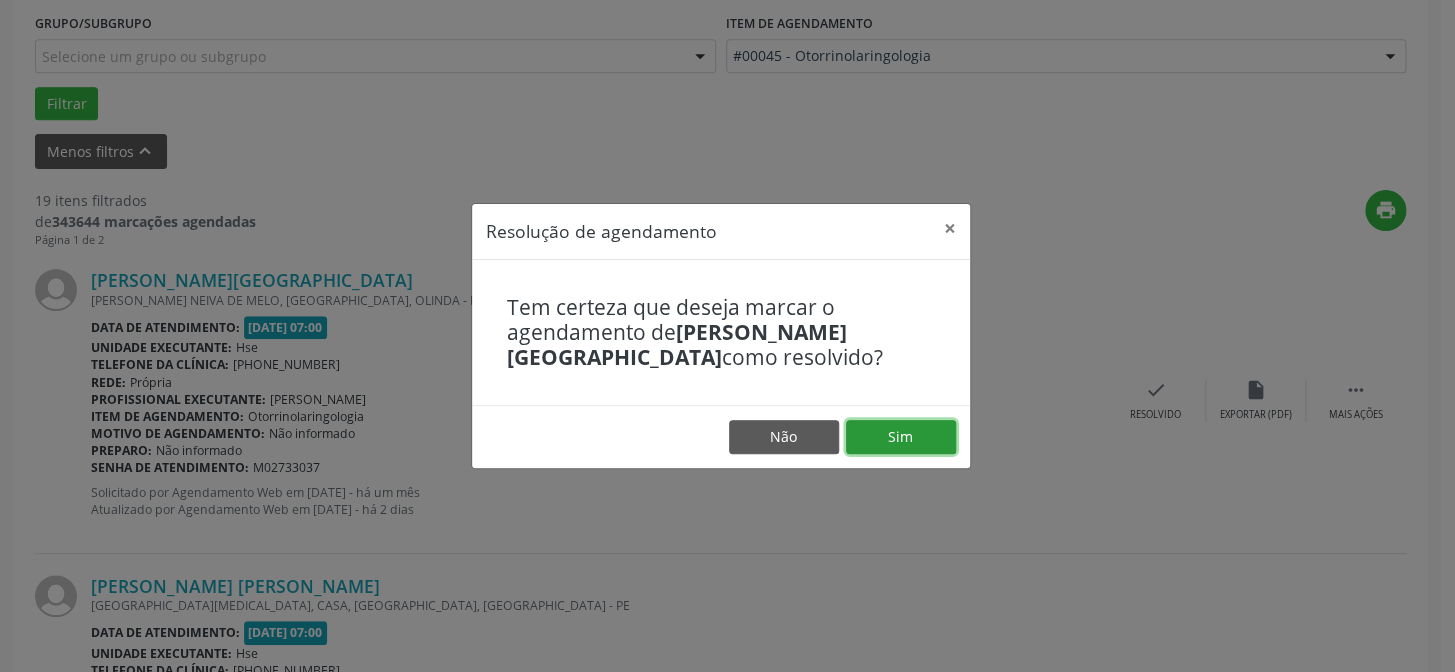 click on "Sim" at bounding box center (901, 437) 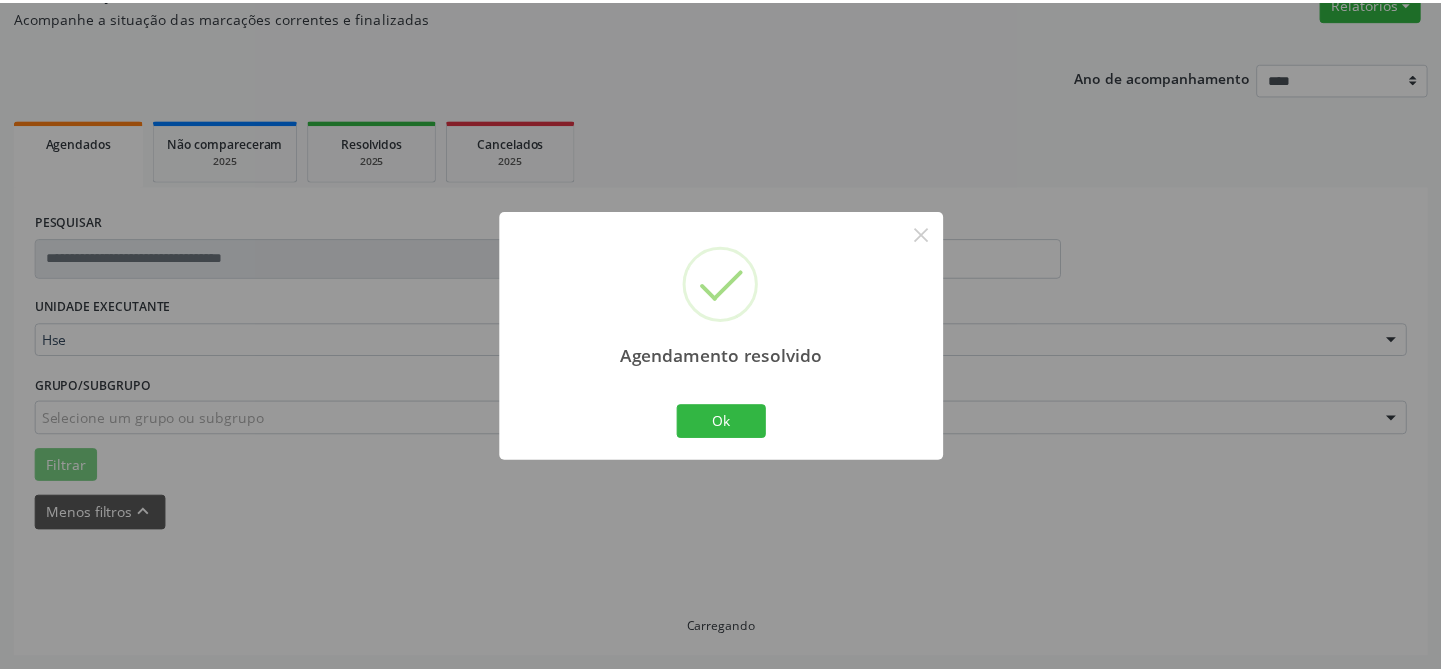 scroll, scrollTop: 179, scrollLeft: 0, axis: vertical 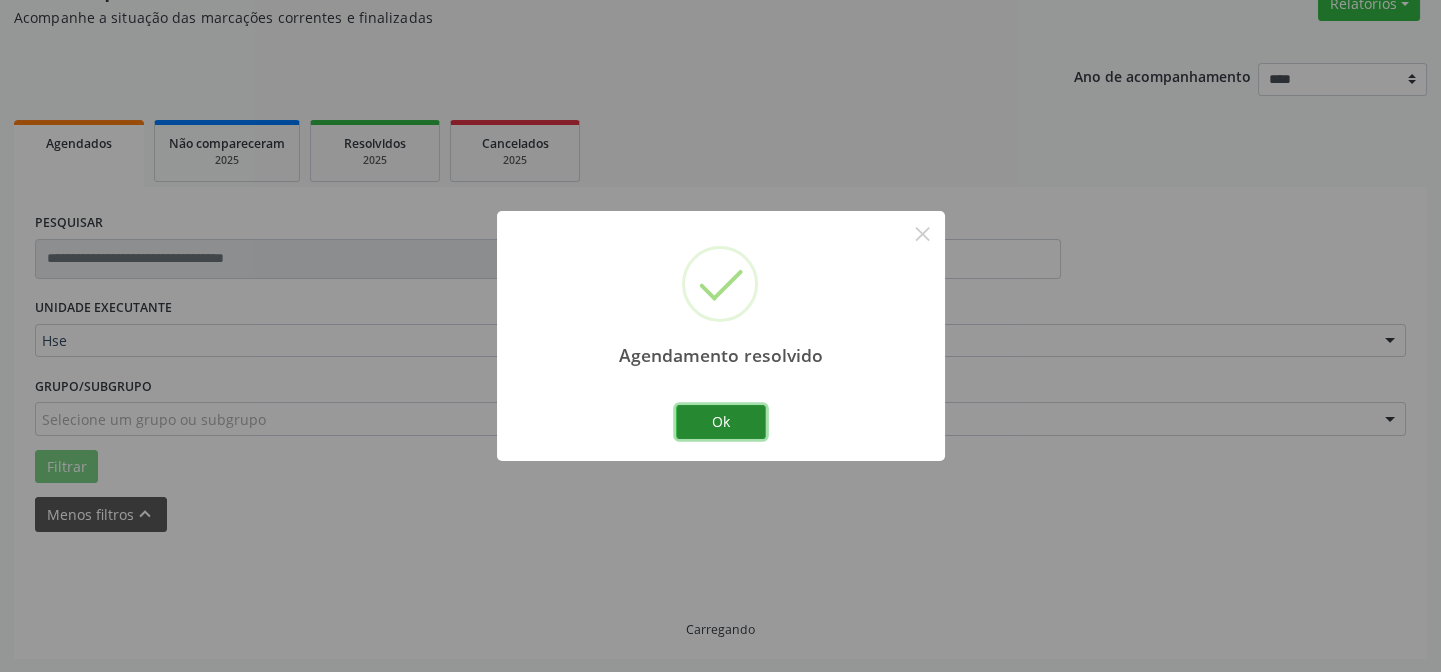 click on "Ok" at bounding box center [721, 422] 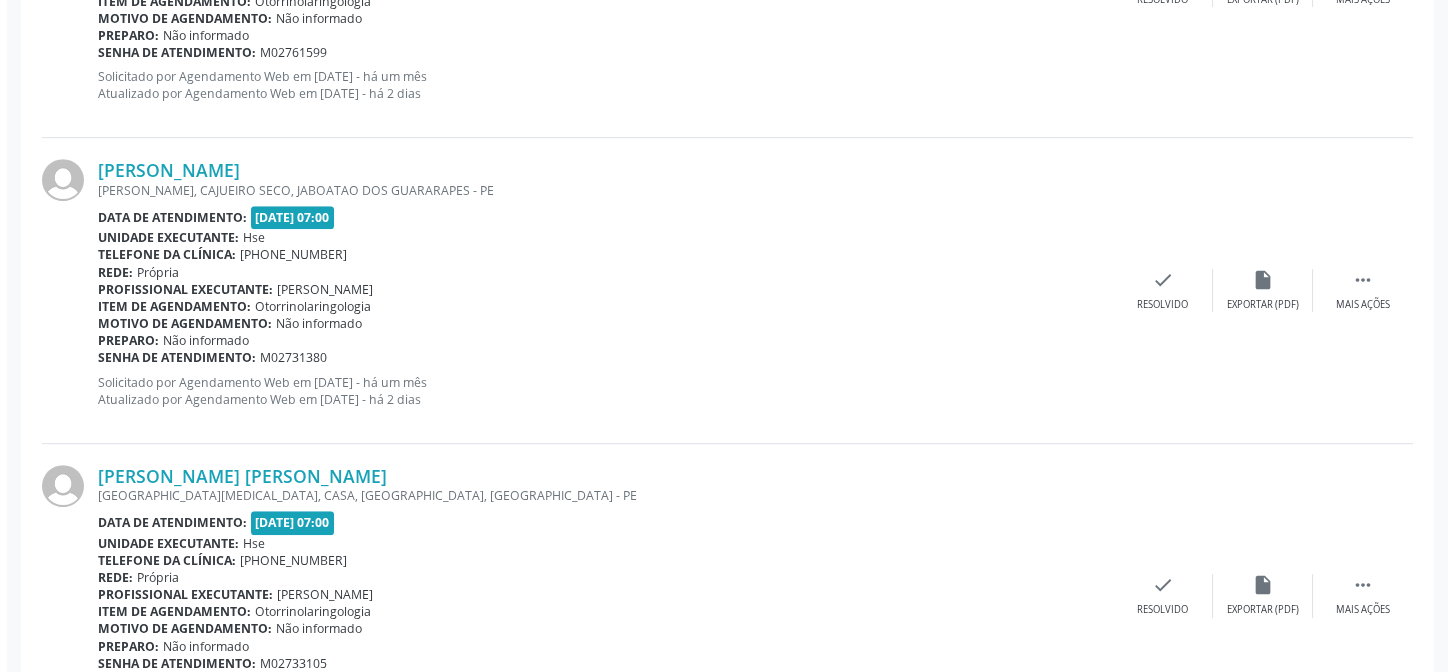 scroll, scrollTop: 2088, scrollLeft: 0, axis: vertical 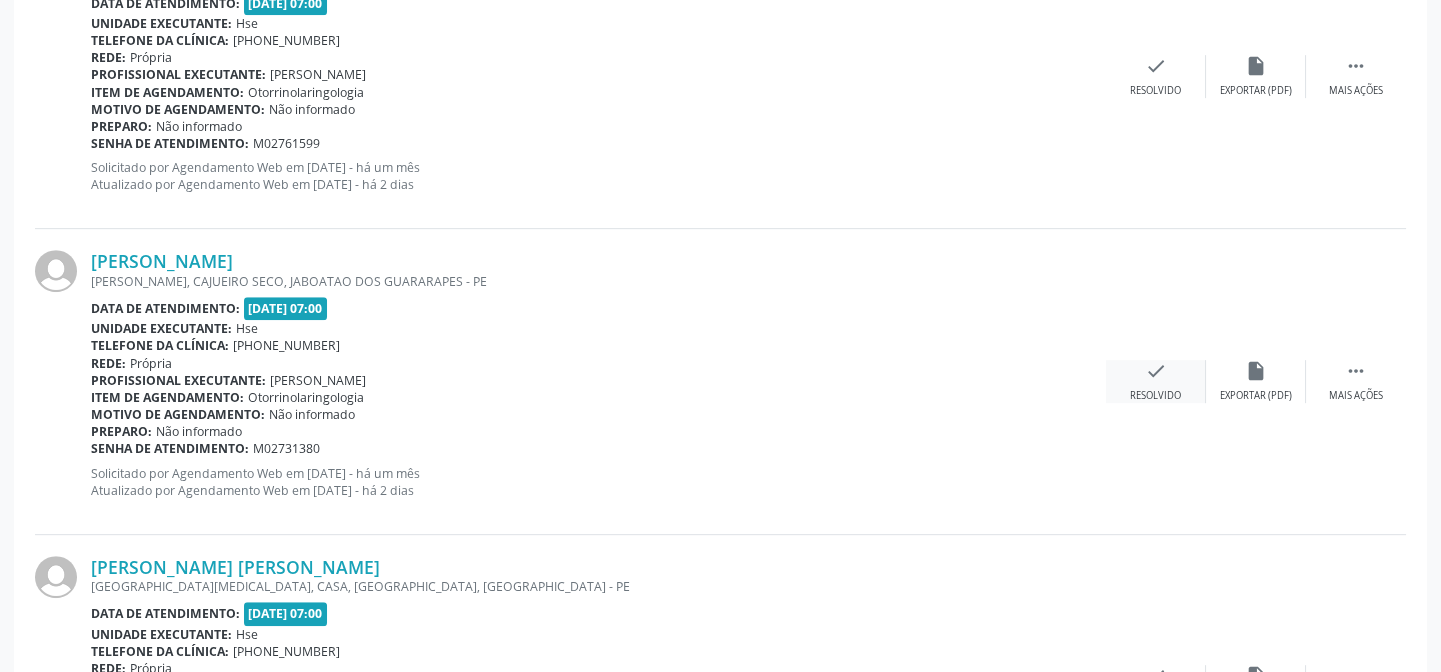 click on "check" at bounding box center (1156, 371) 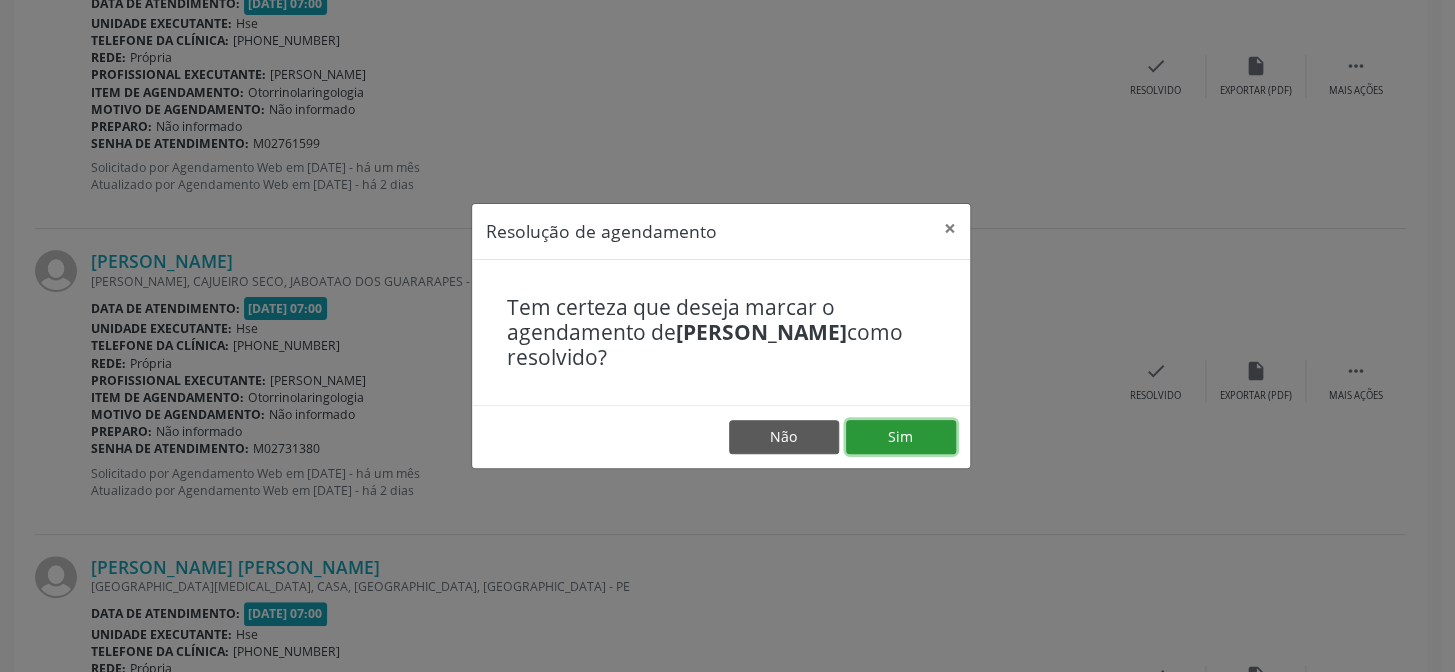 click on "Sim" at bounding box center [901, 437] 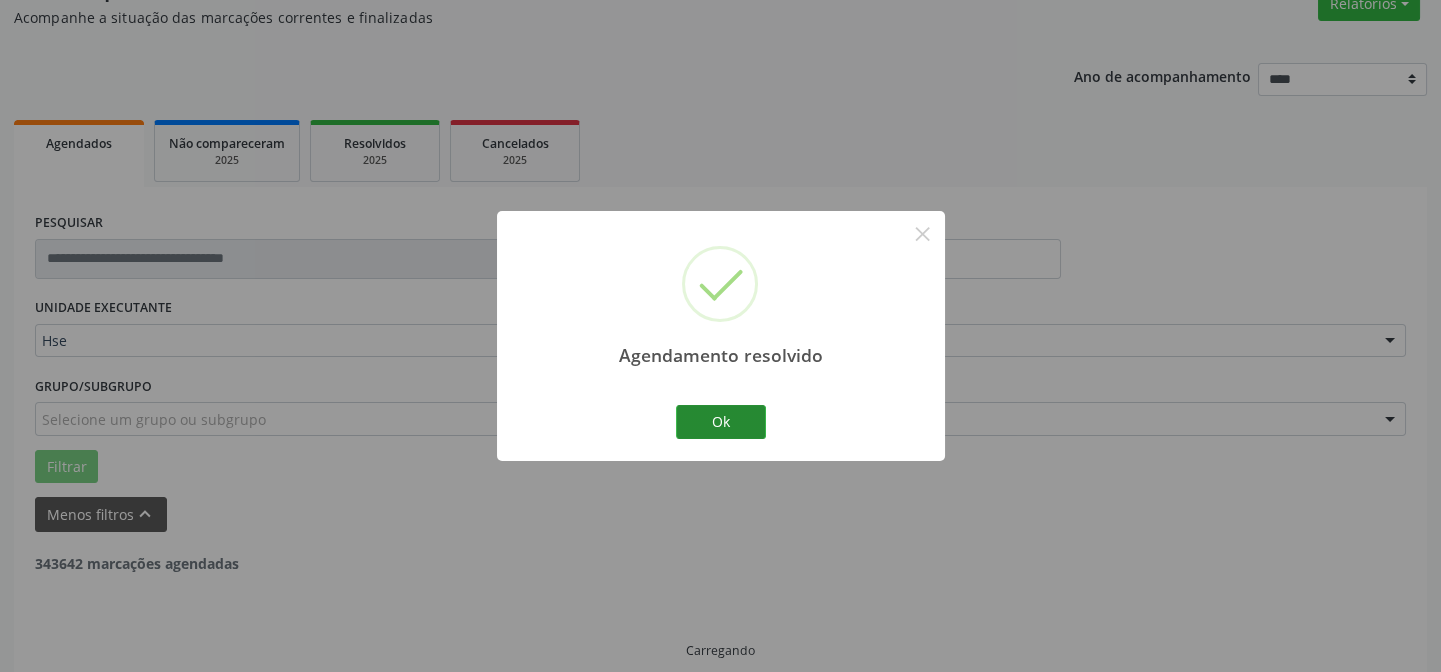 scroll, scrollTop: 200, scrollLeft: 0, axis: vertical 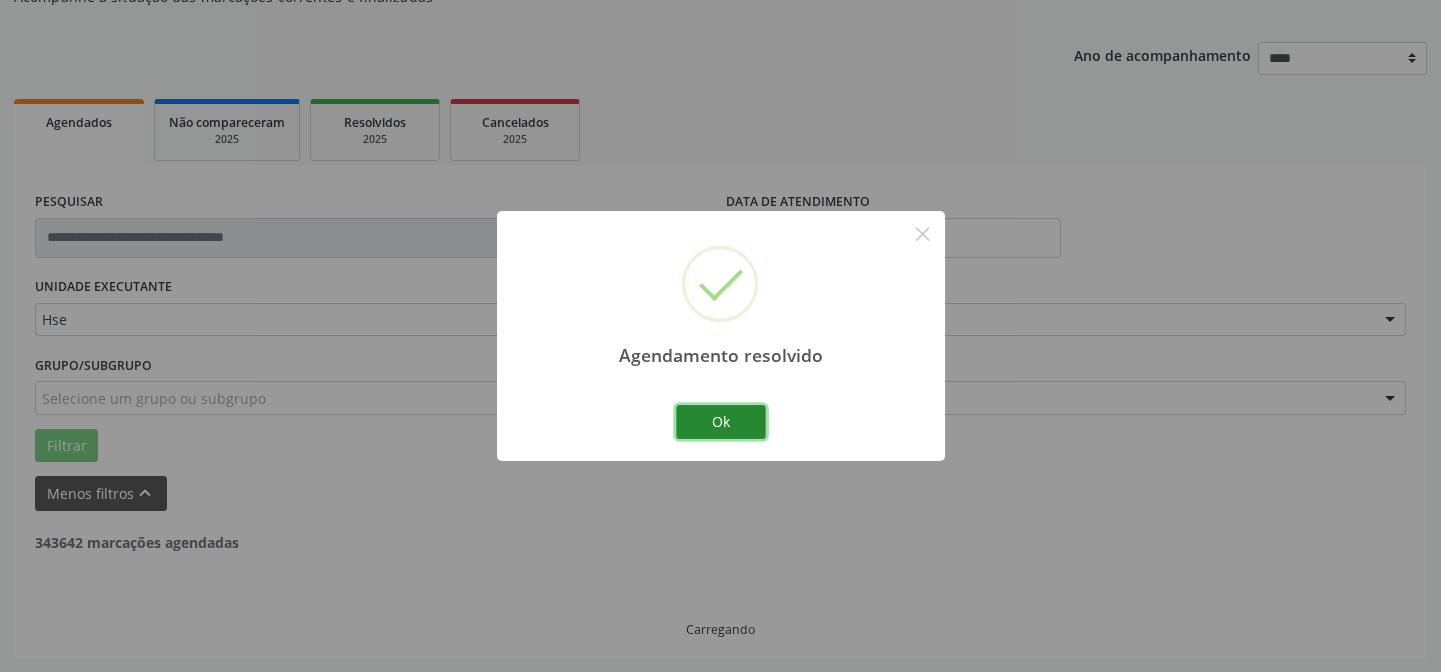 click on "Ok" at bounding box center [721, 422] 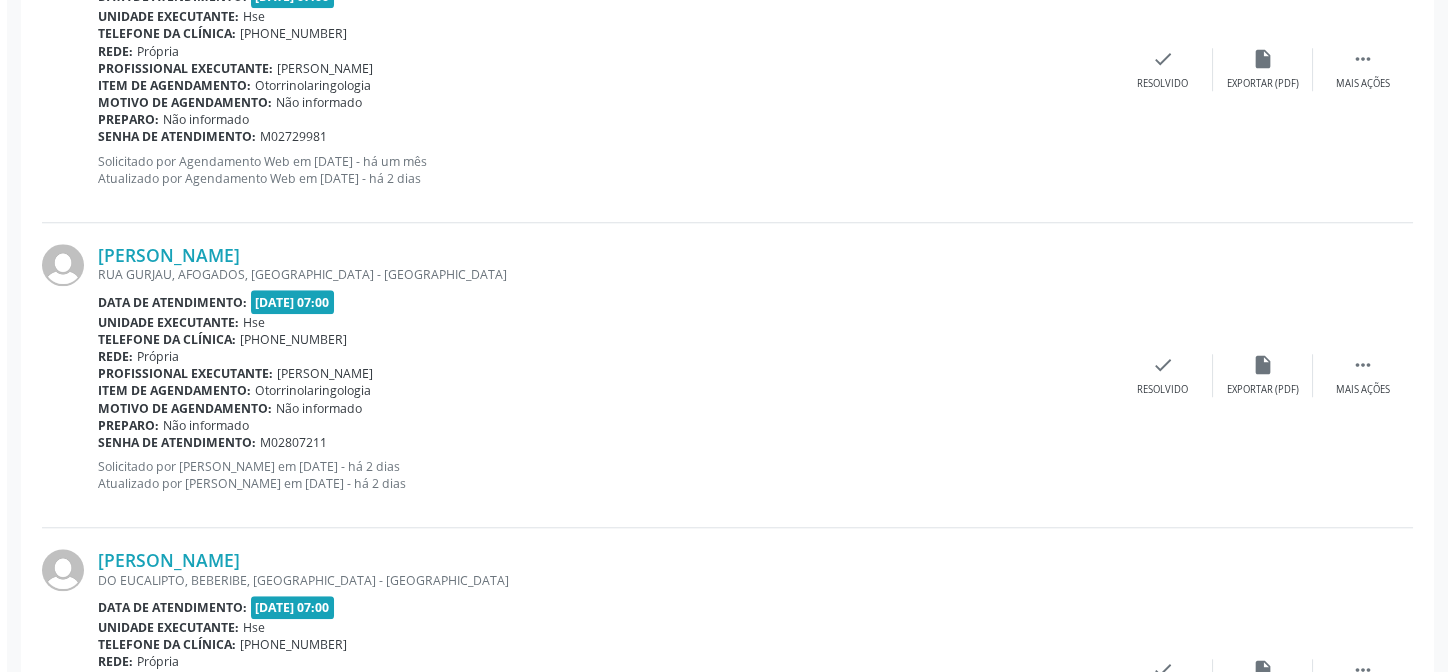 scroll, scrollTop: 3836, scrollLeft: 0, axis: vertical 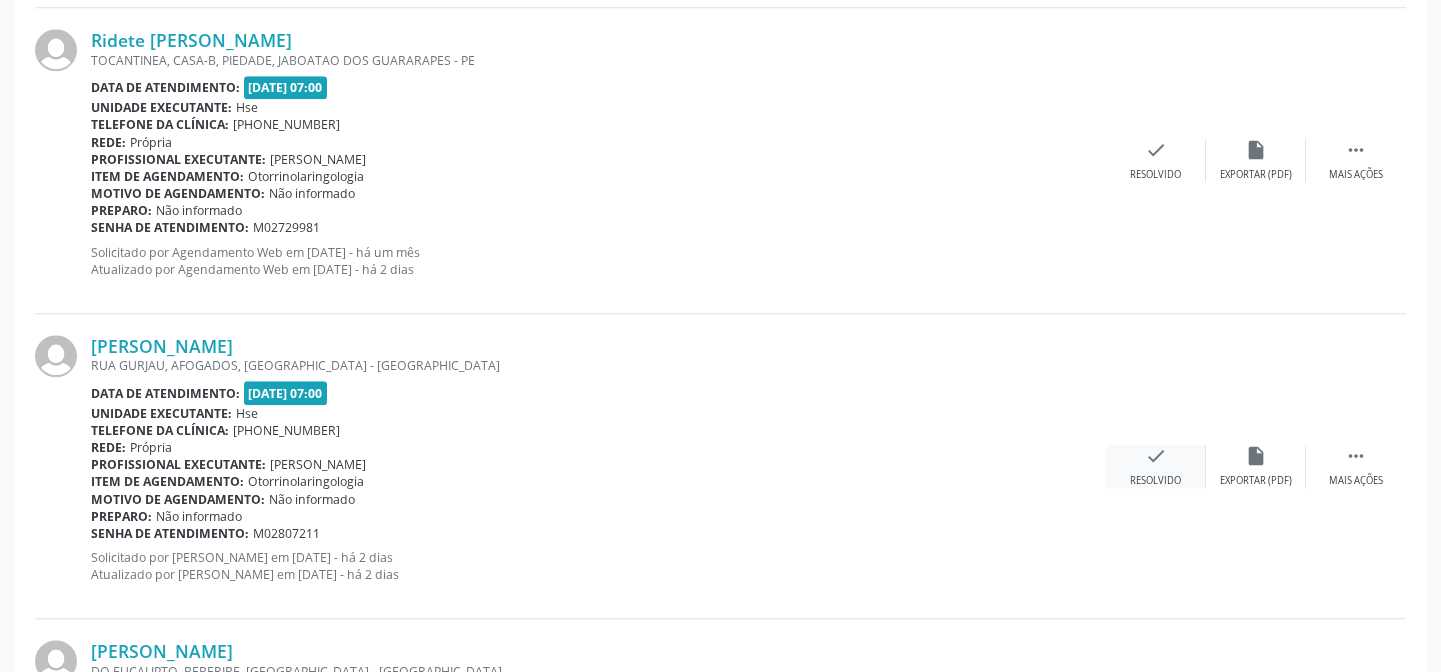 click on "check" at bounding box center (1156, 456) 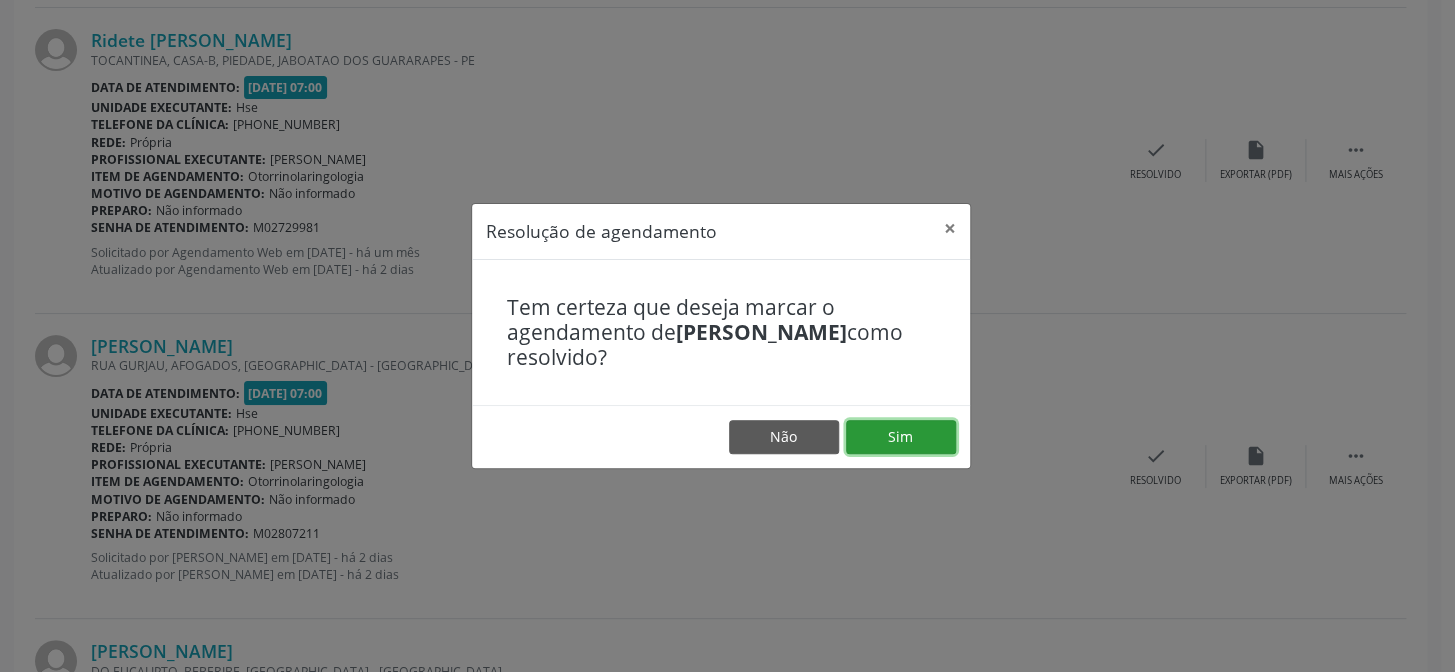 click on "Sim" at bounding box center [901, 437] 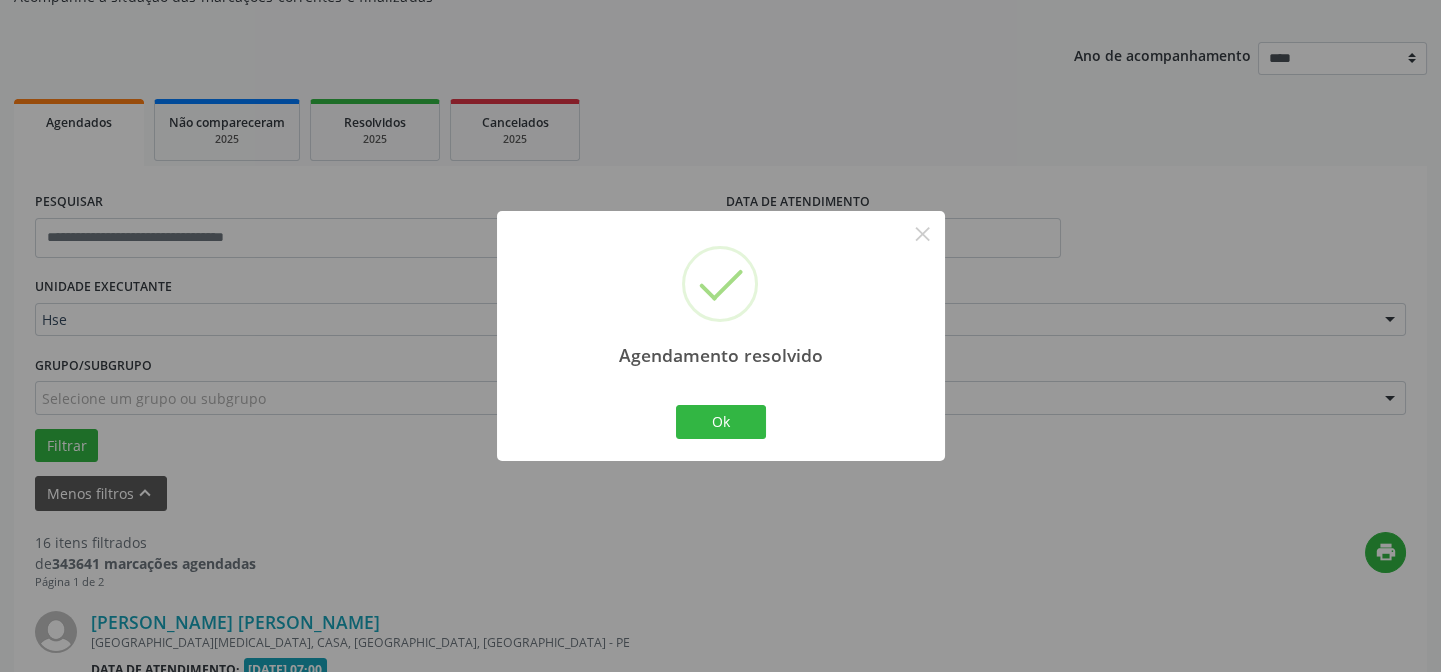 scroll, scrollTop: 3836, scrollLeft: 0, axis: vertical 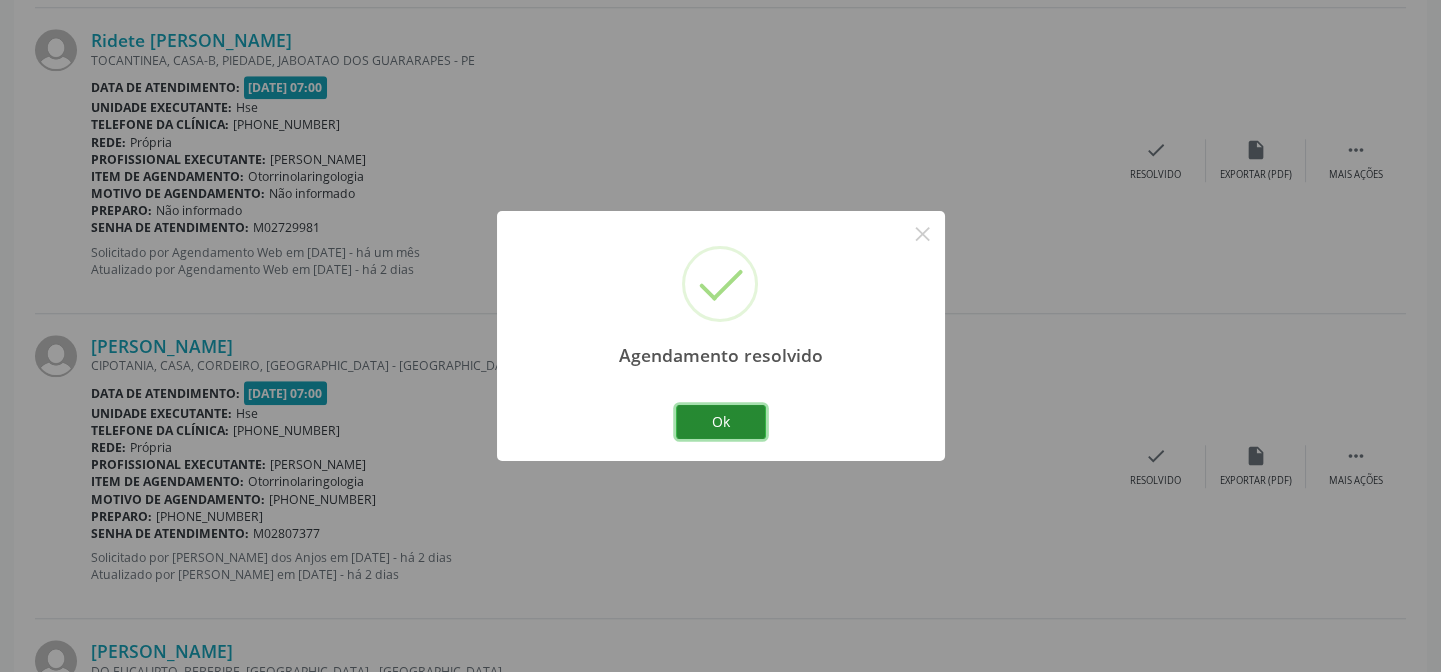 click on "Ok" at bounding box center (721, 422) 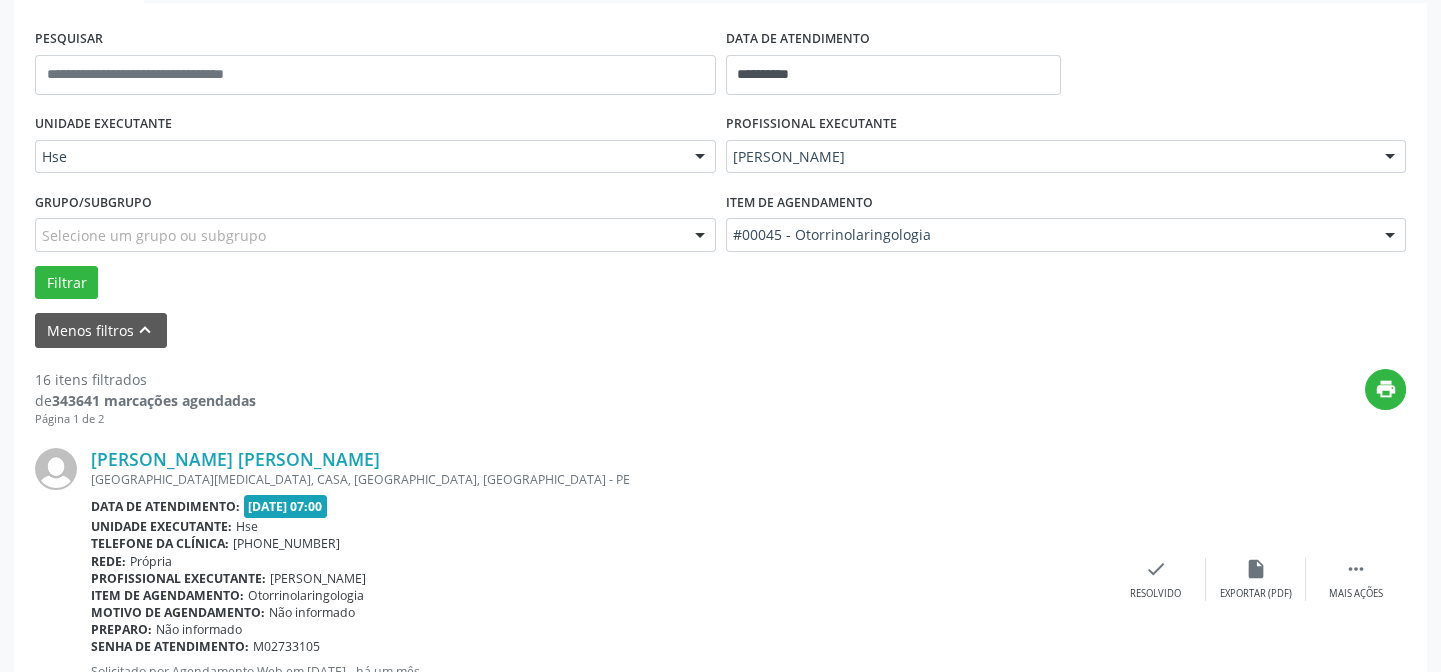 scroll, scrollTop: 545, scrollLeft: 0, axis: vertical 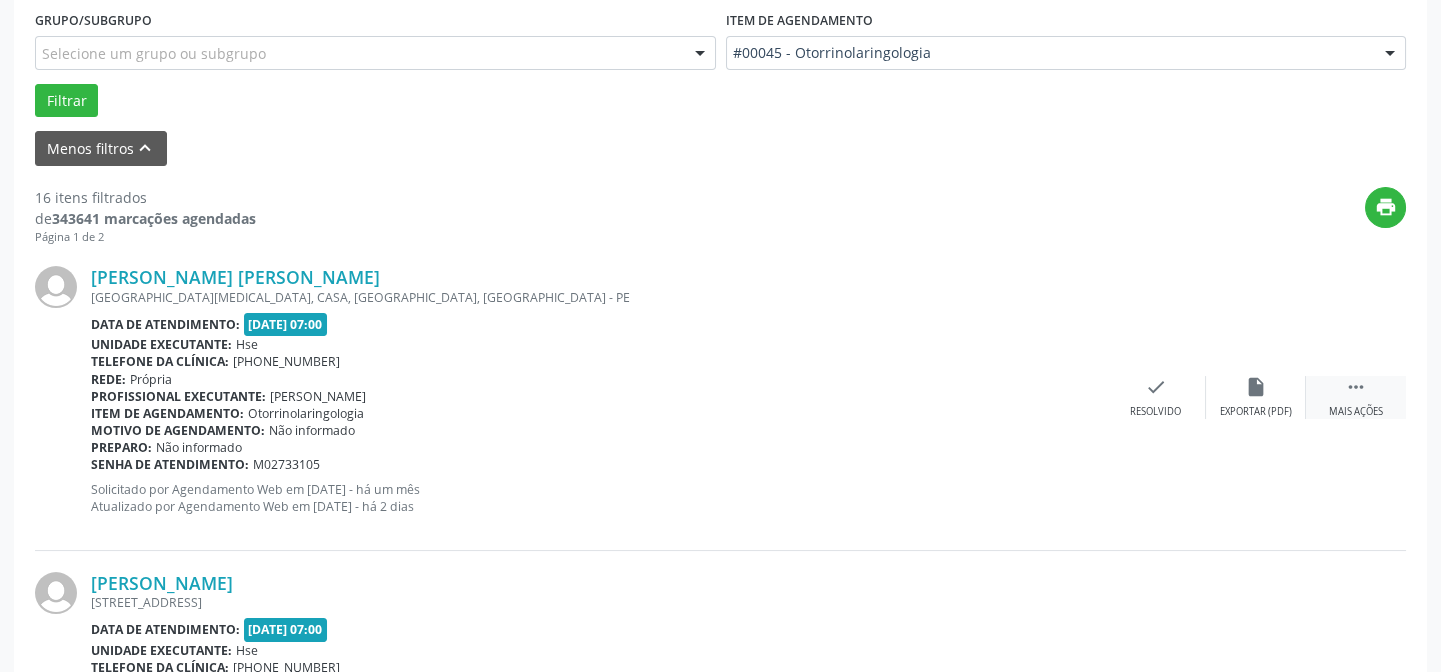 click on "" at bounding box center (1356, 387) 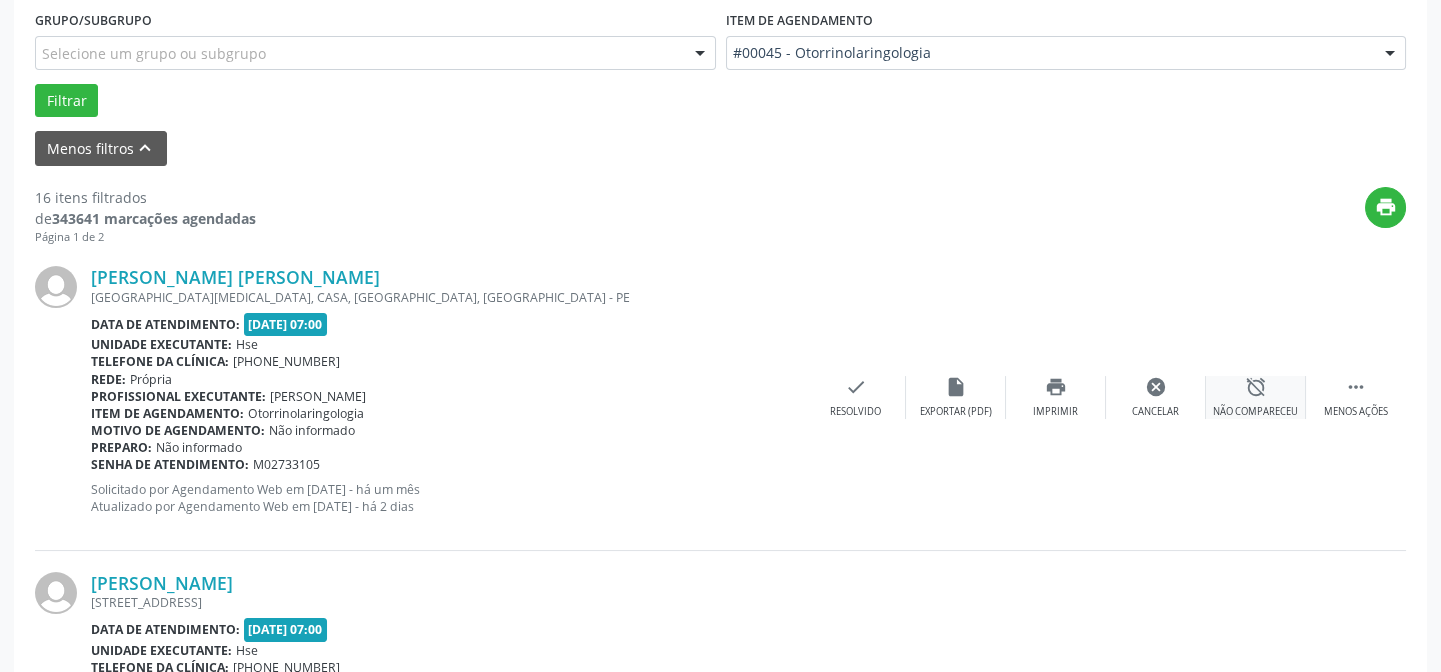 click on "alarm_off" at bounding box center (1256, 387) 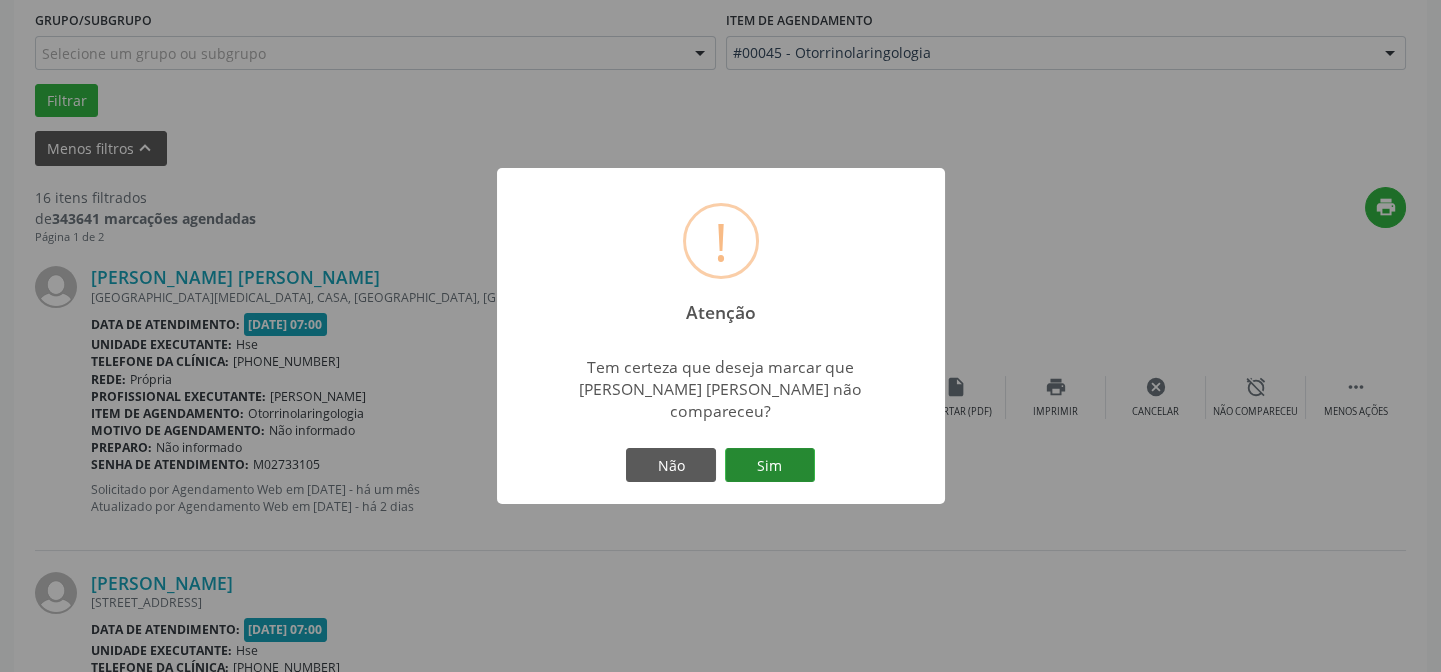 click on "Sim" at bounding box center [770, 465] 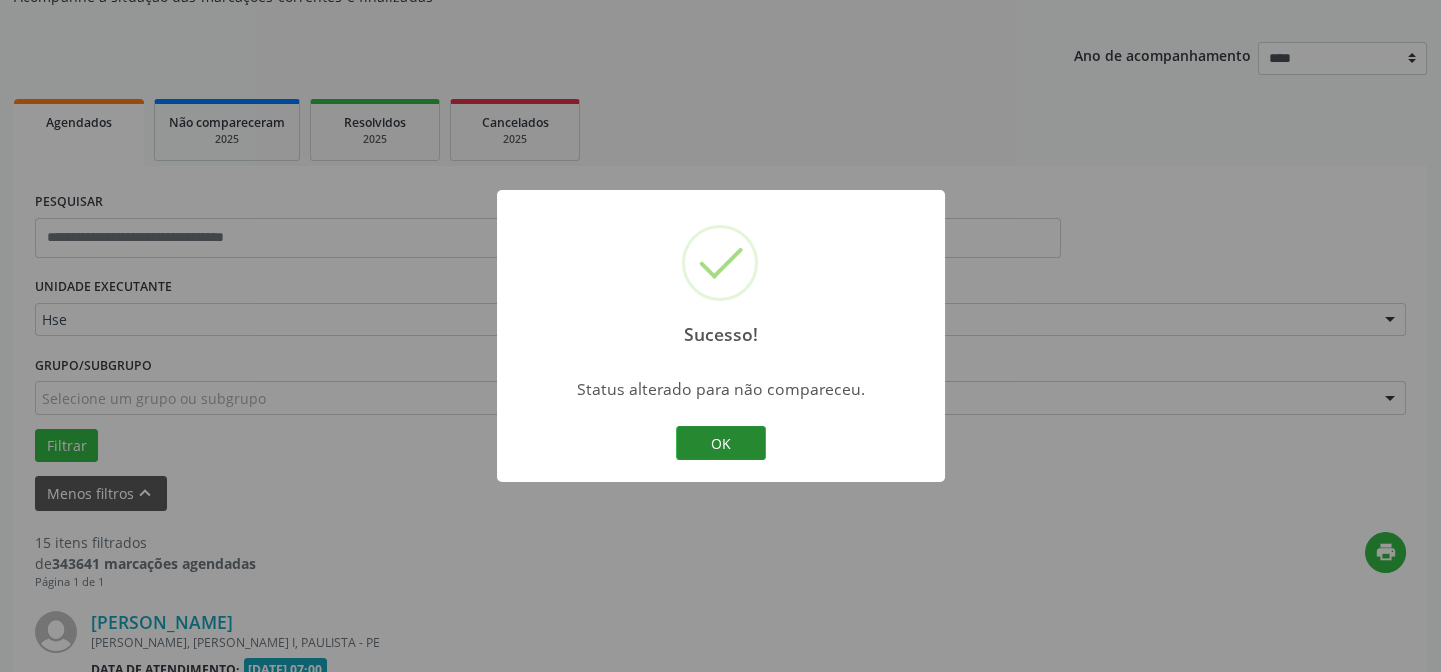 scroll, scrollTop: 545, scrollLeft: 0, axis: vertical 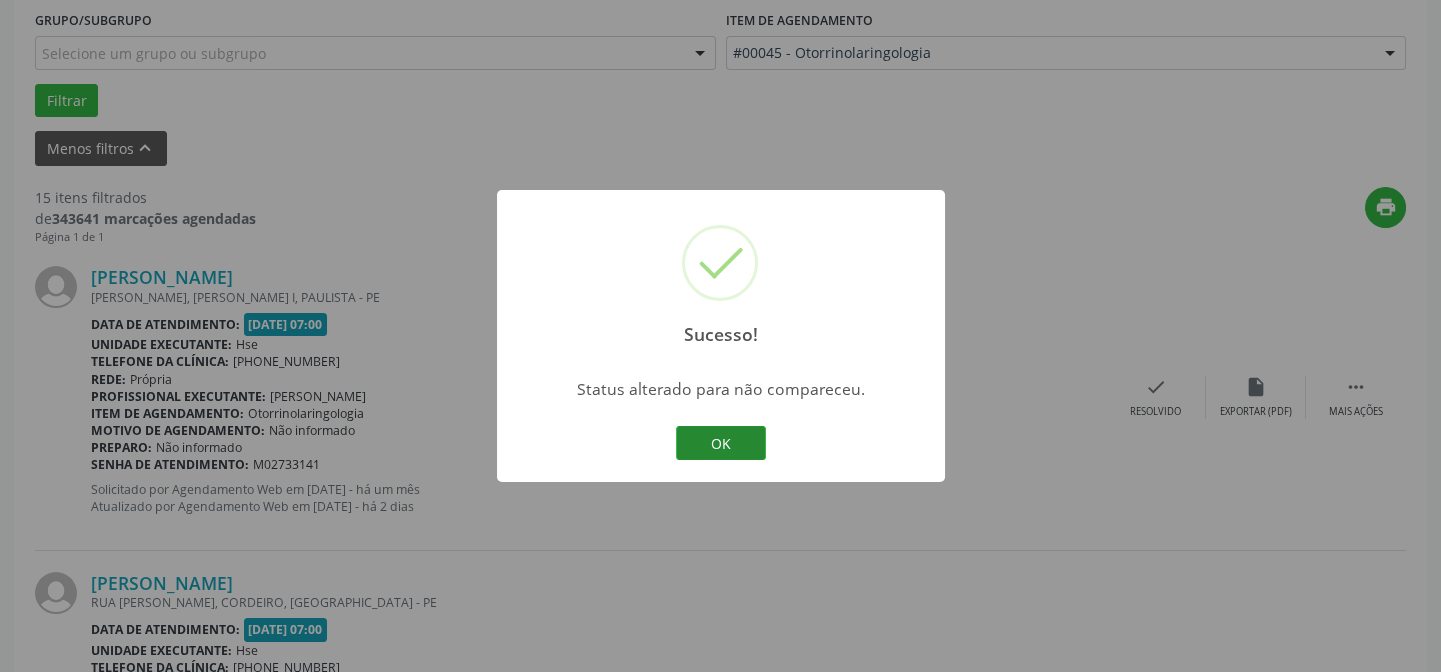 click on "OK" at bounding box center [721, 443] 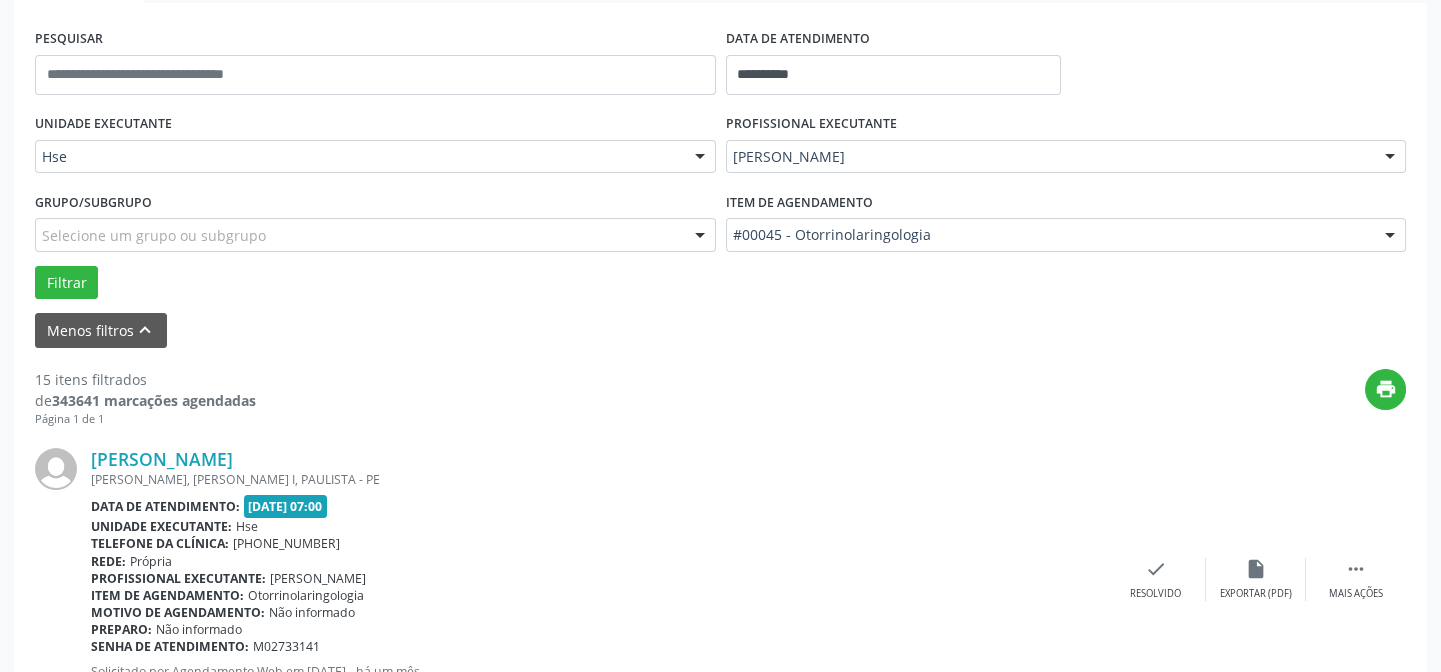 scroll, scrollTop: 454, scrollLeft: 0, axis: vertical 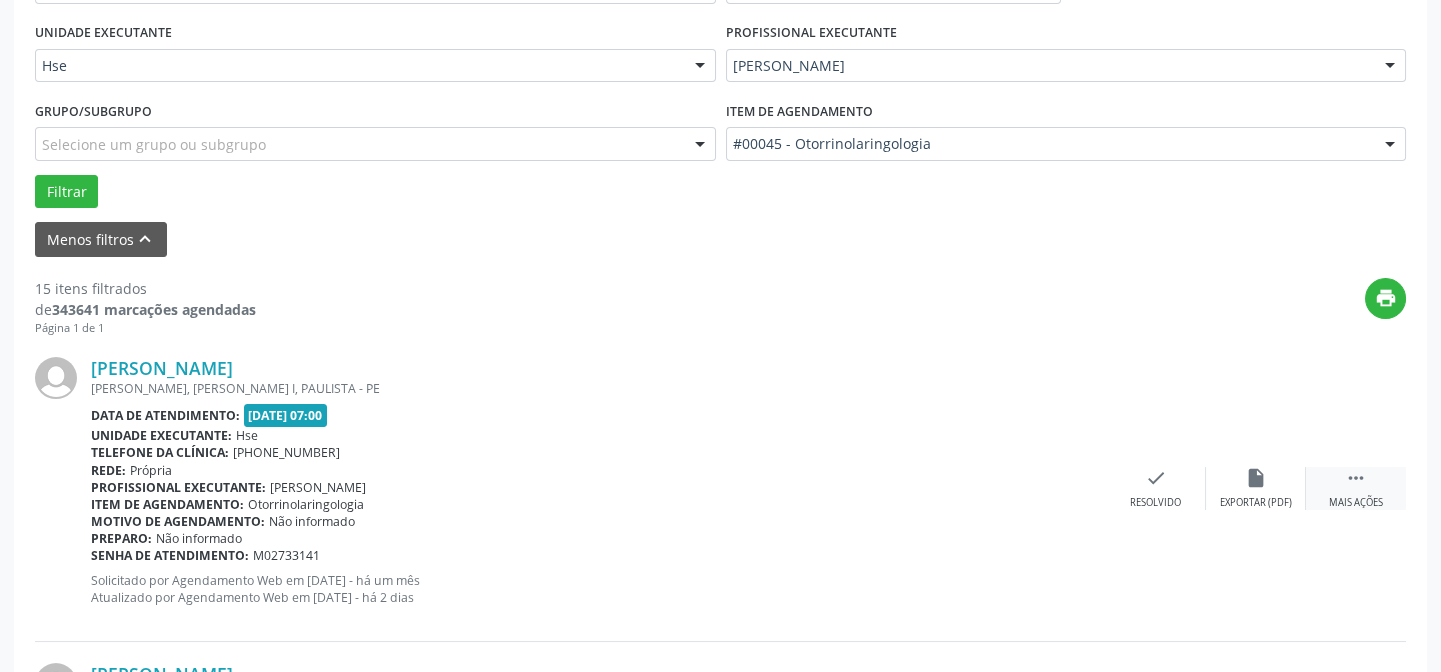 click on "" at bounding box center [1356, 478] 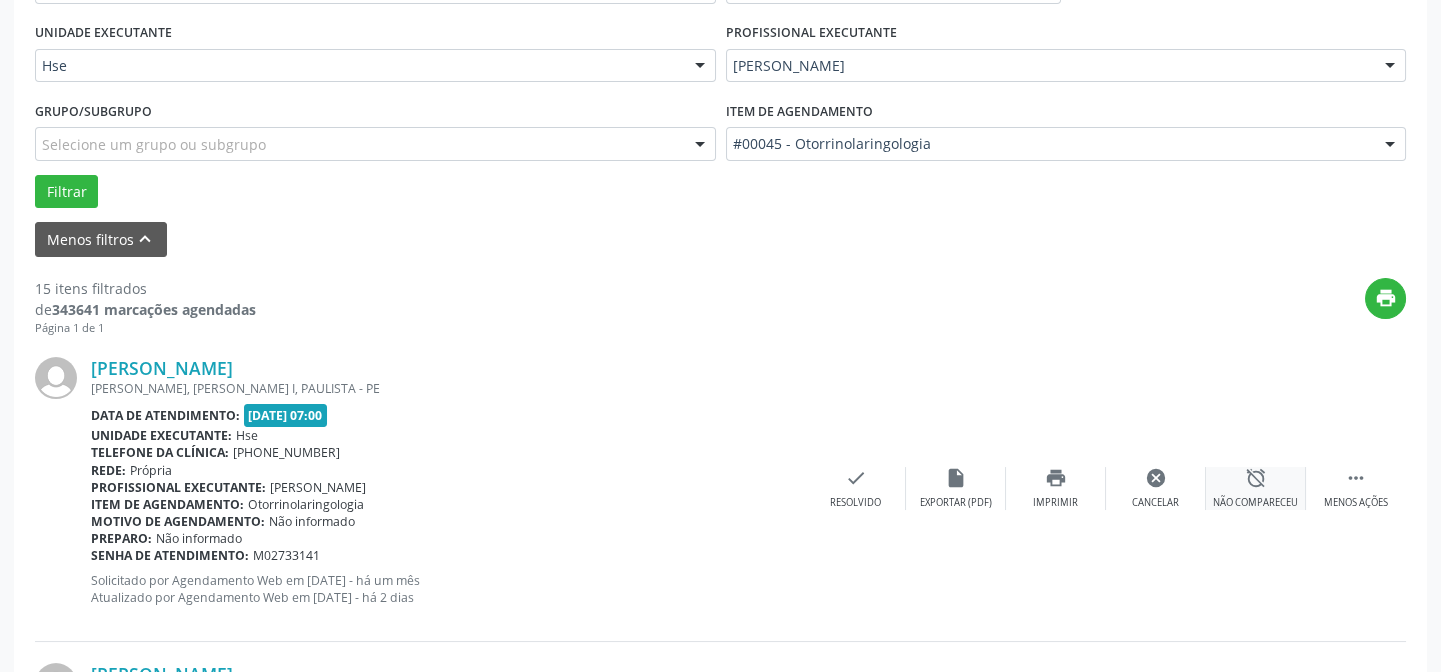 click on "alarm_off" at bounding box center (1256, 478) 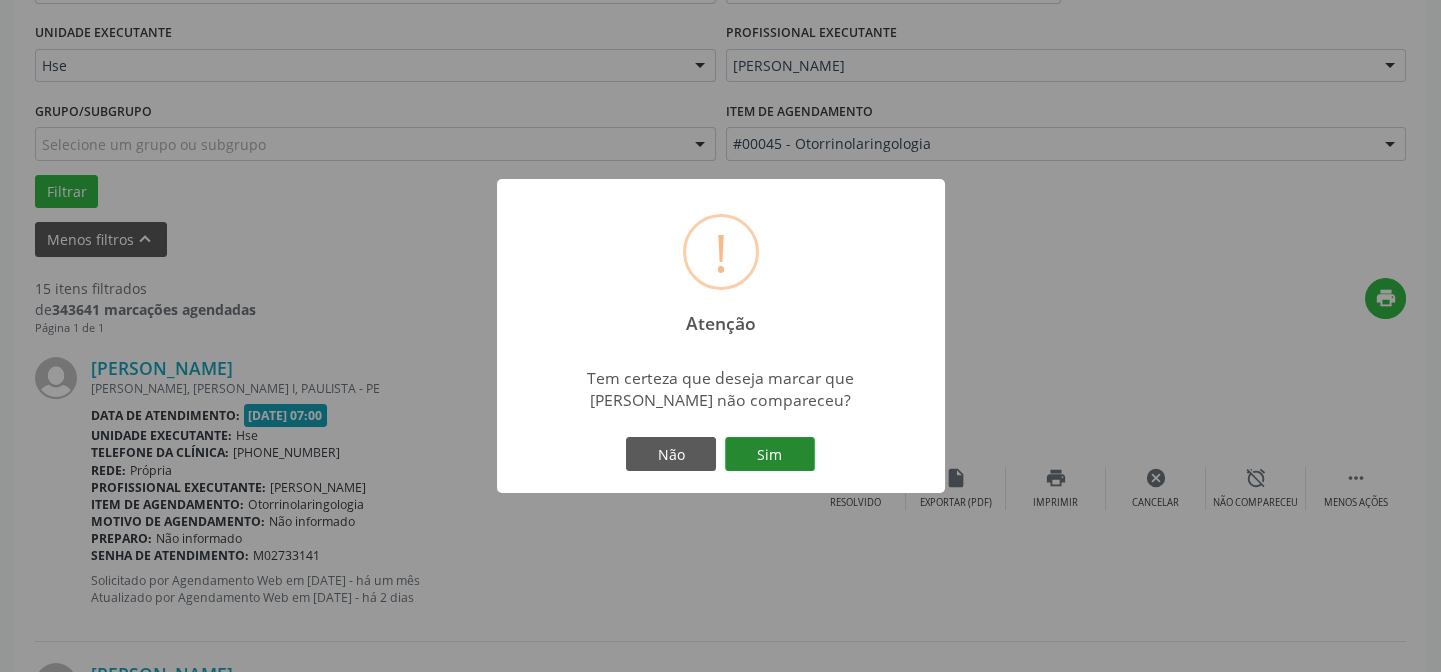 click on "Sim" at bounding box center (770, 454) 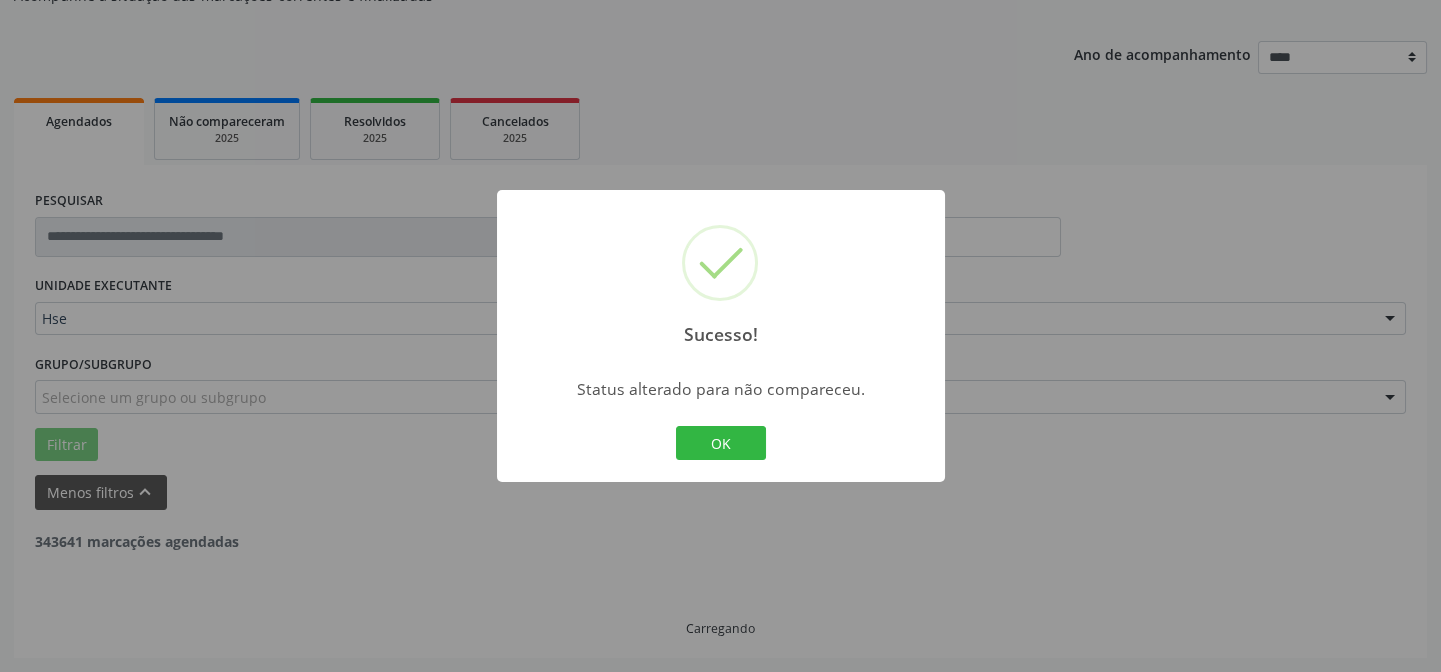 scroll, scrollTop: 200, scrollLeft: 0, axis: vertical 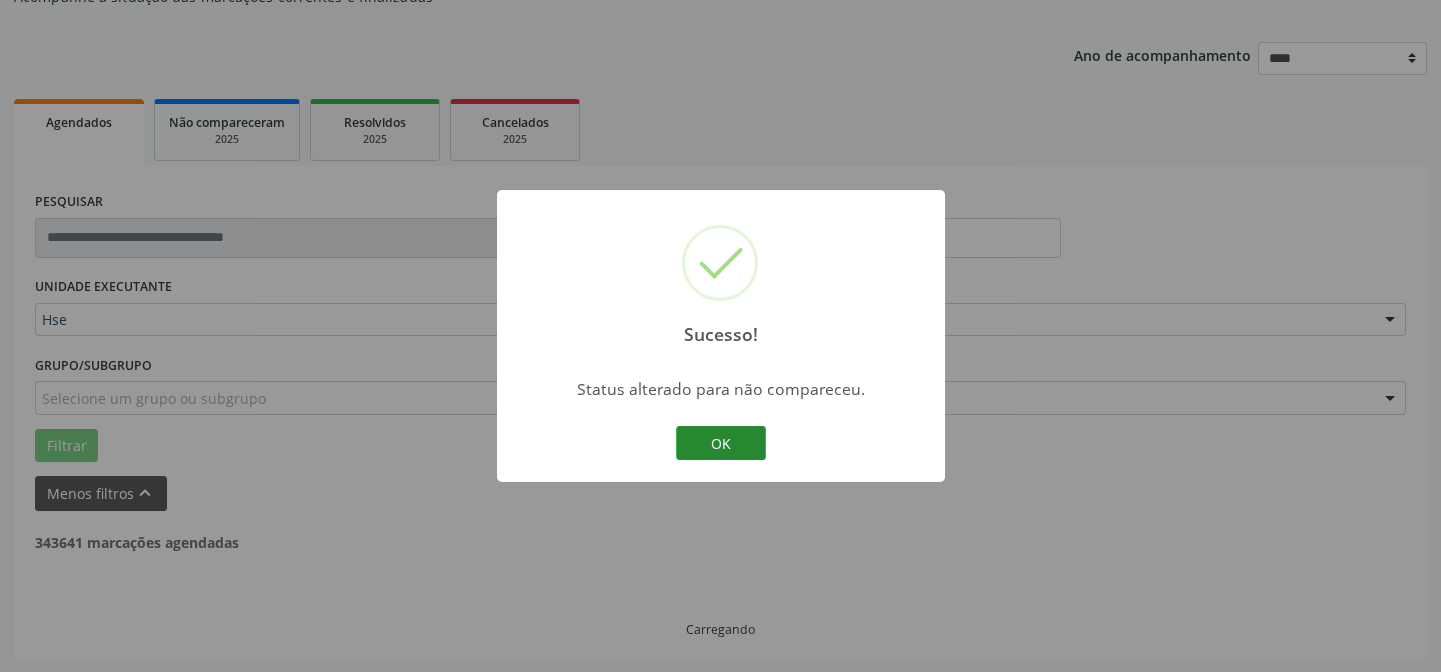 click on "OK" at bounding box center [721, 443] 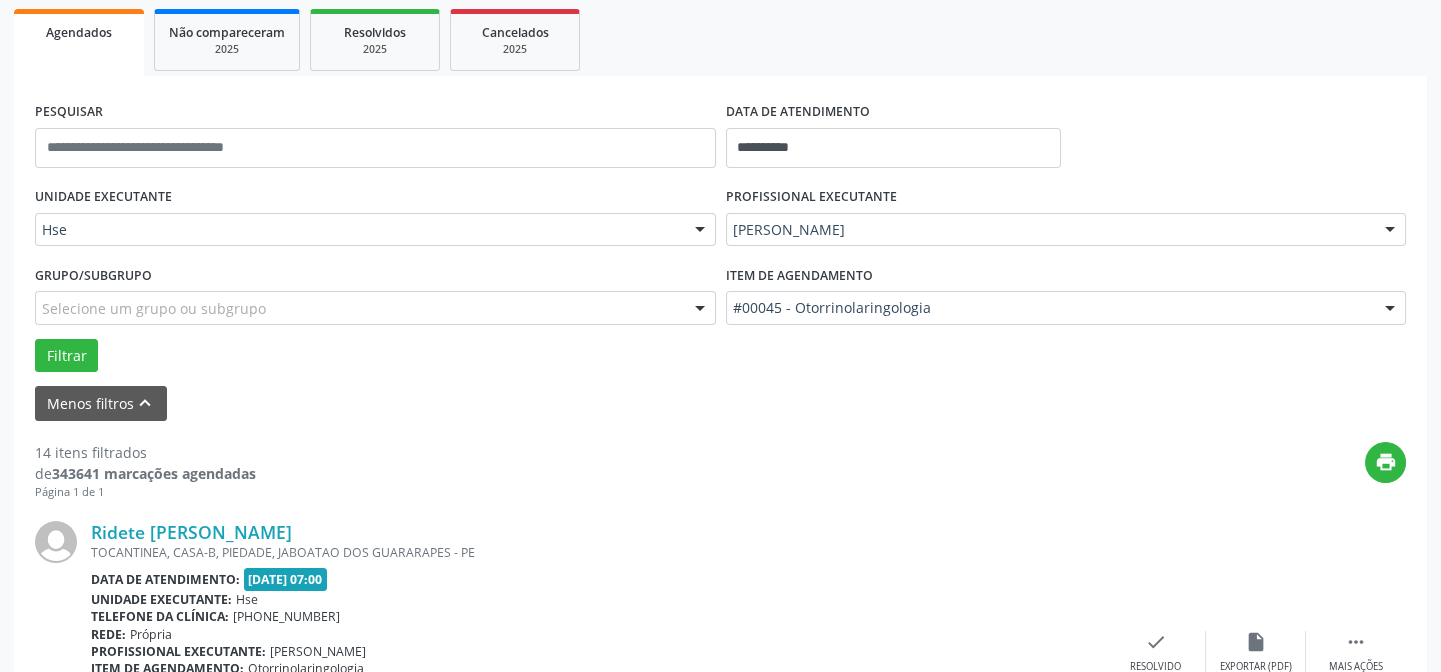 scroll, scrollTop: 381, scrollLeft: 0, axis: vertical 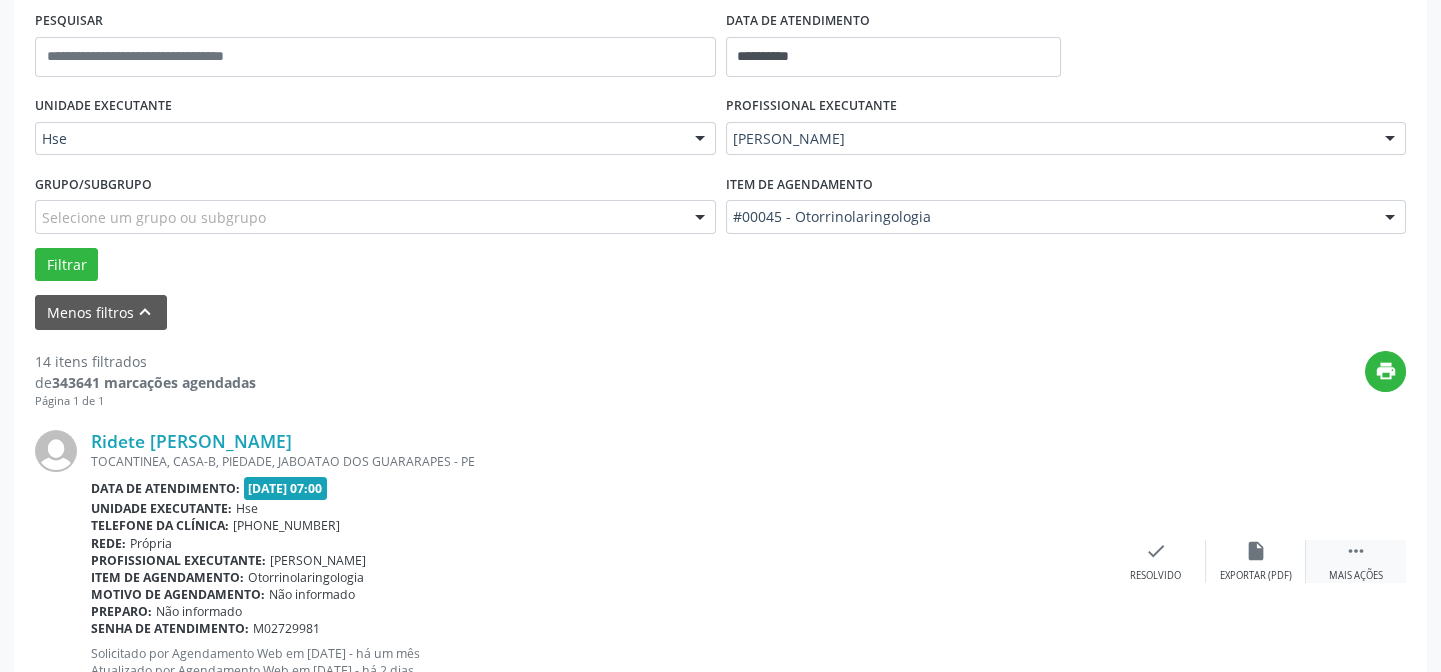 click on "" at bounding box center [1356, 551] 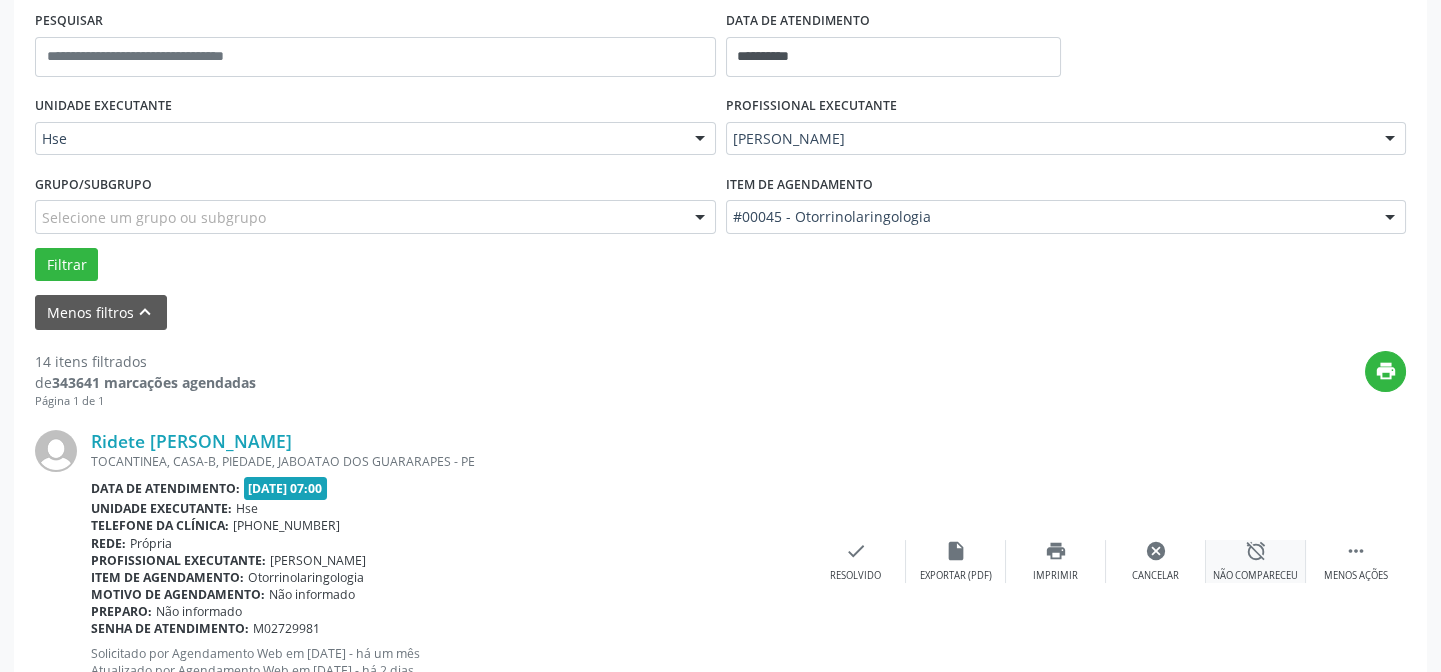 click on "alarm_off" at bounding box center (1256, 551) 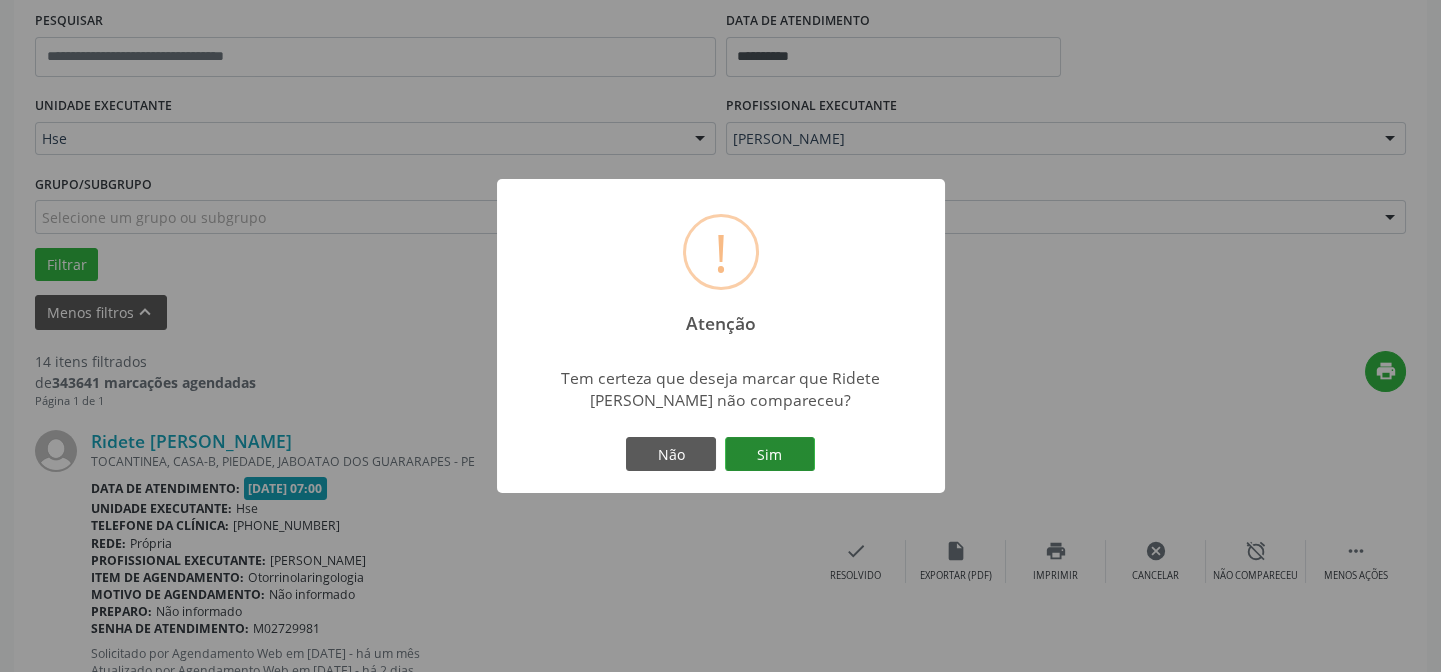 click on "Sim" at bounding box center [770, 454] 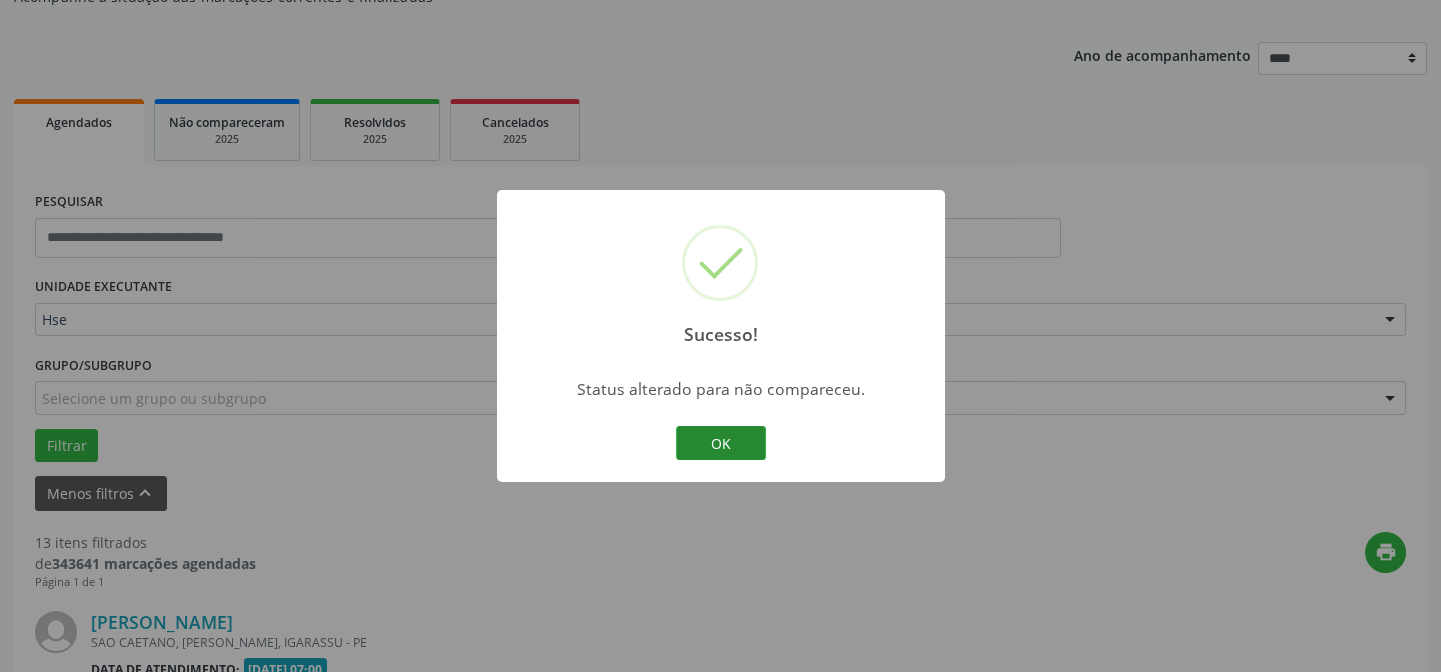 scroll, scrollTop: 381, scrollLeft: 0, axis: vertical 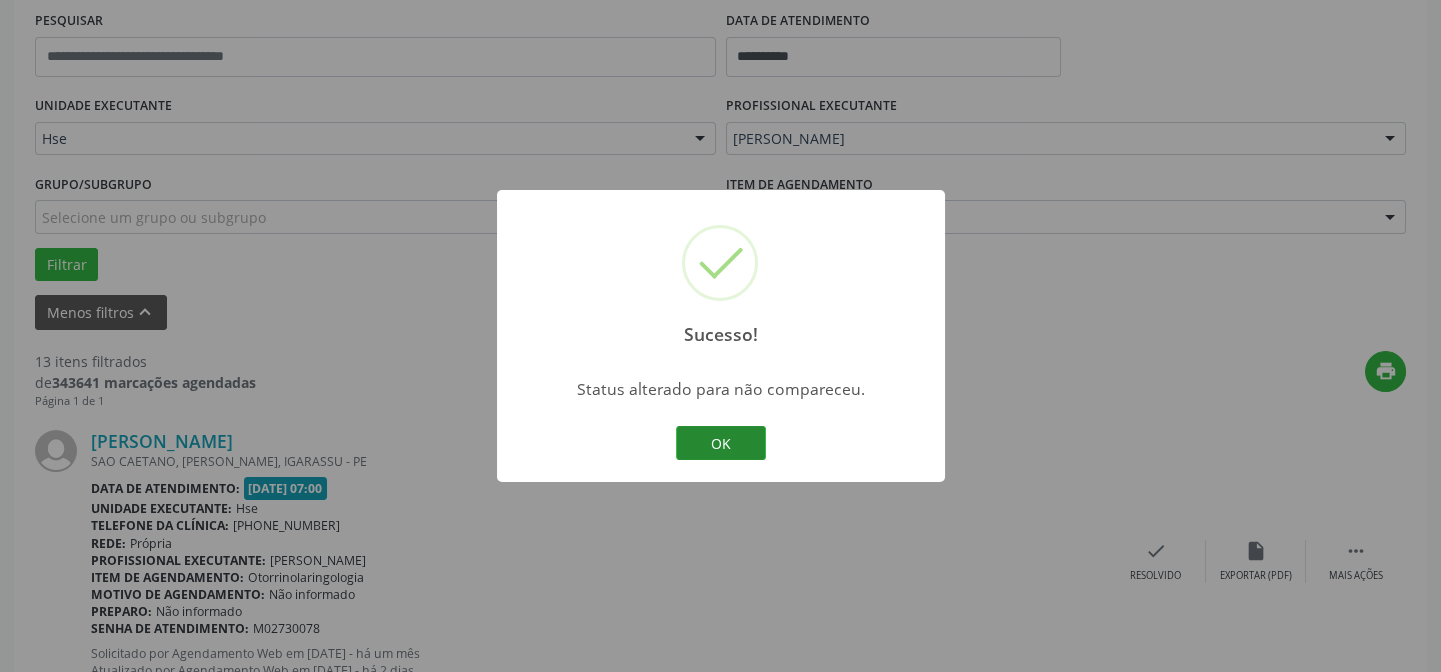 click on "OK" at bounding box center [721, 443] 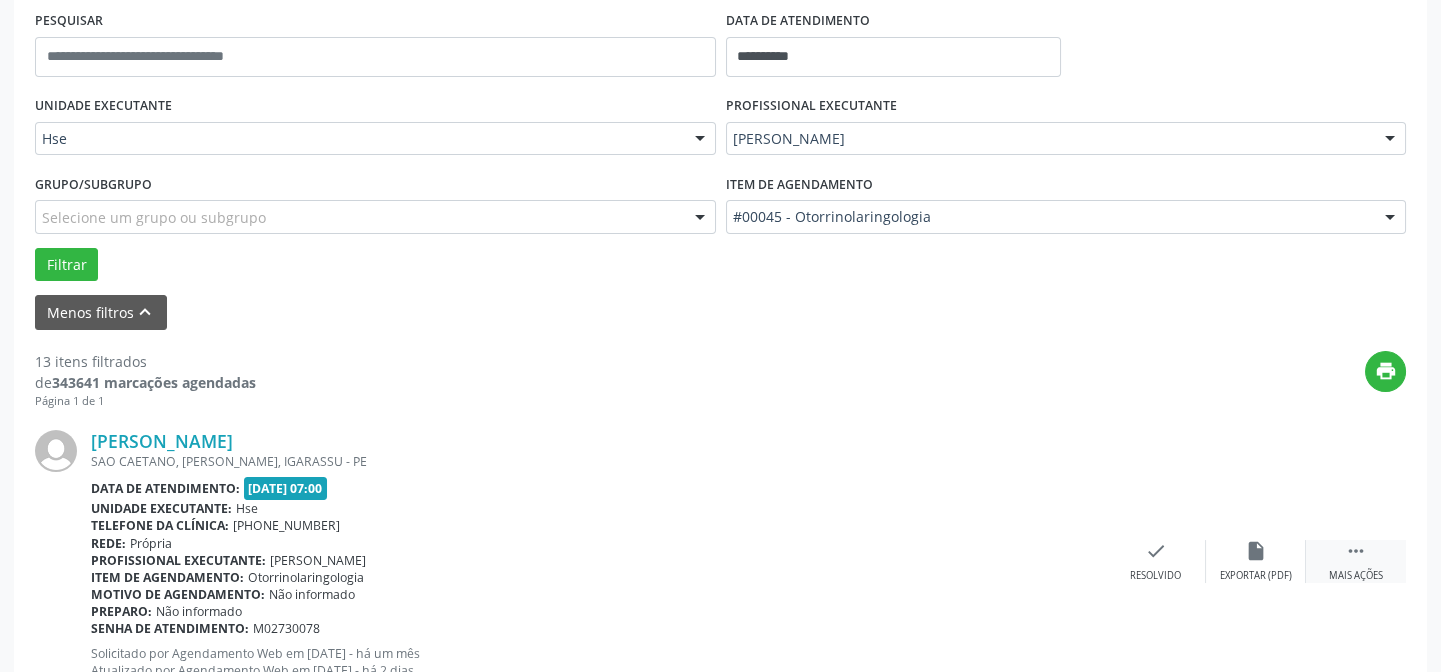 click on "" at bounding box center (1356, 551) 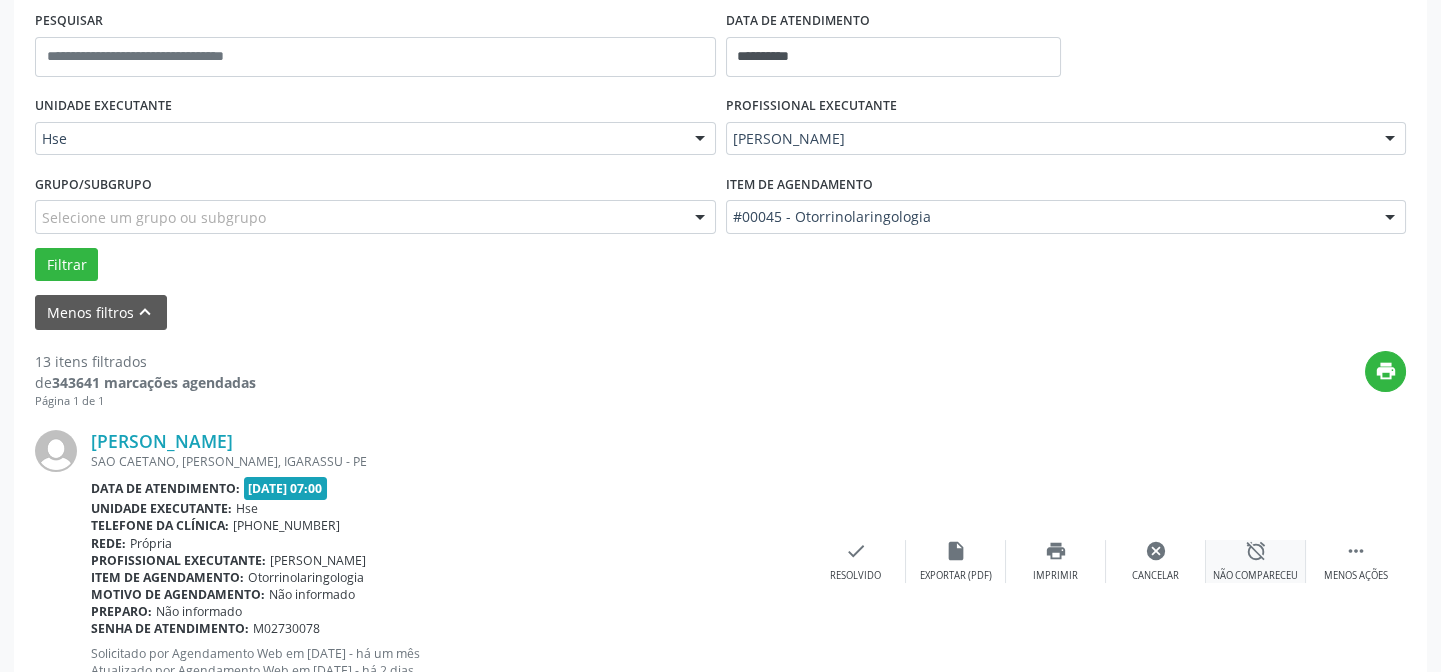 click on "alarm_off" at bounding box center (1256, 551) 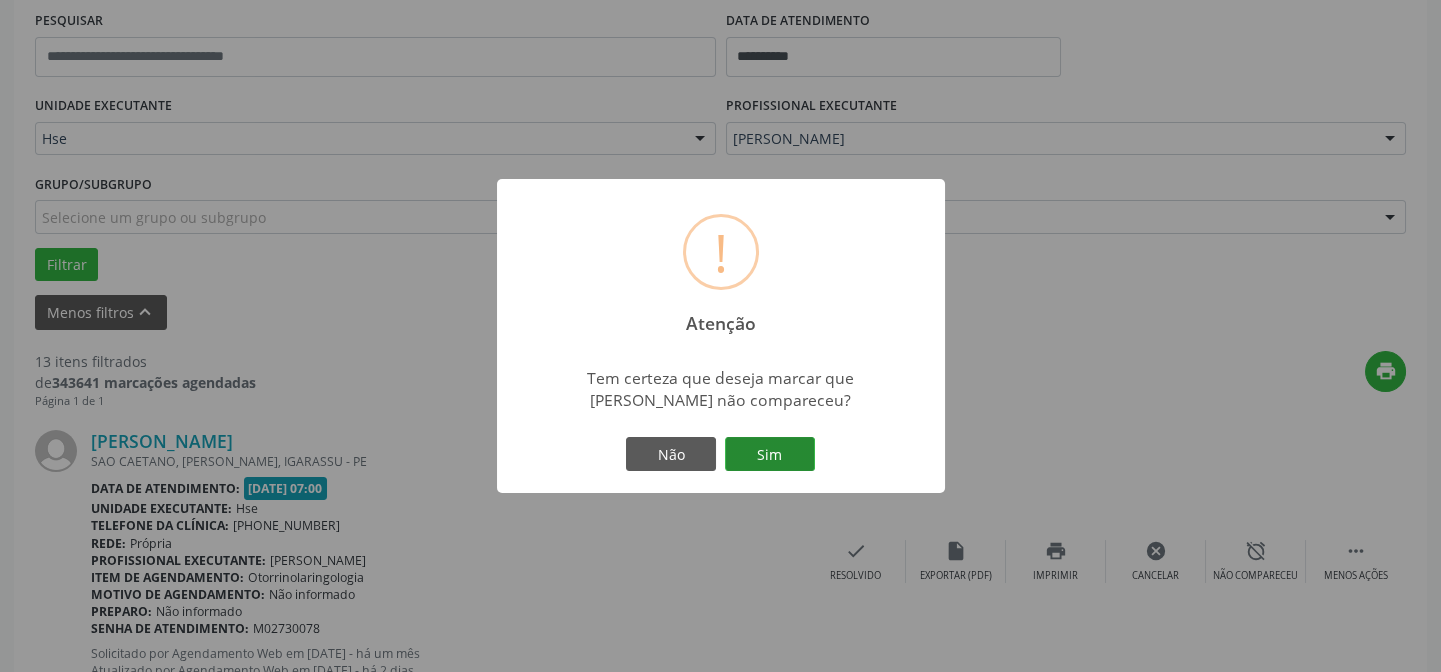 click on "Sim" at bounding box center (770, 454) 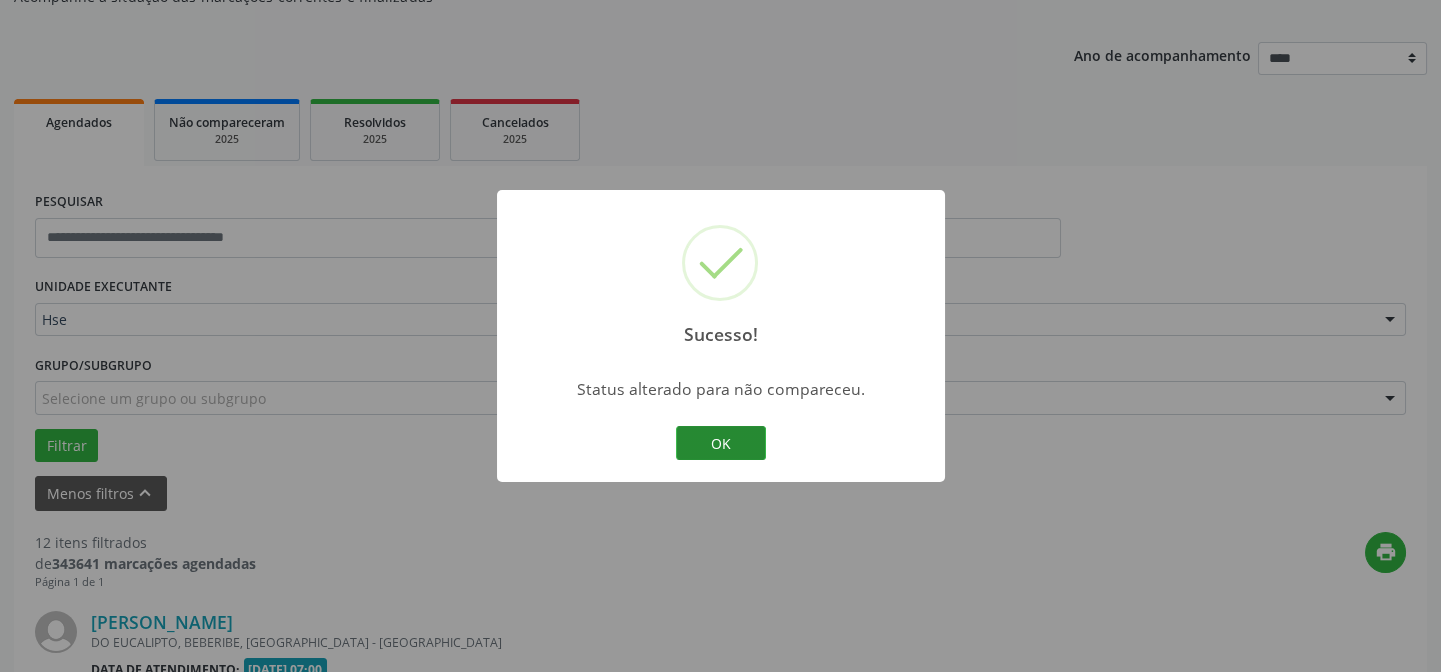 scroll, scrollTop: 381, scrollLeft: 0, axis: vertical 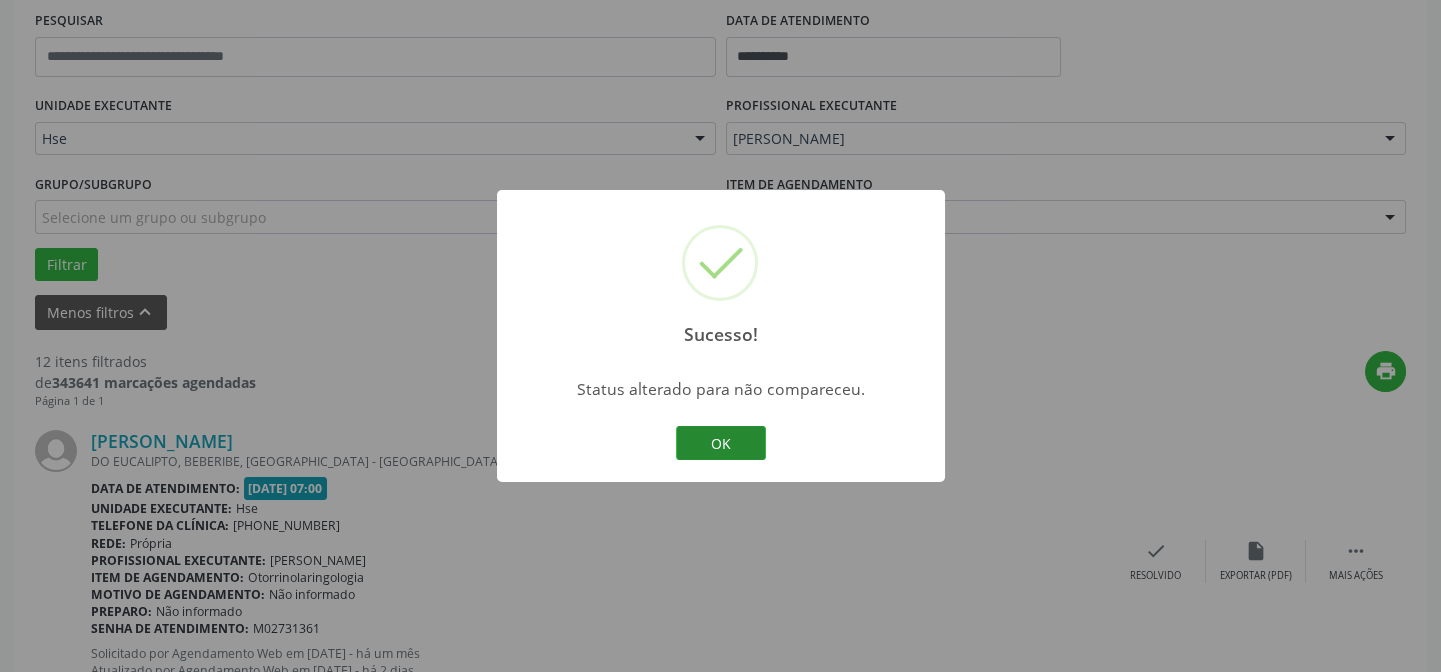 click on "OK" at bounding box center [721, 443] 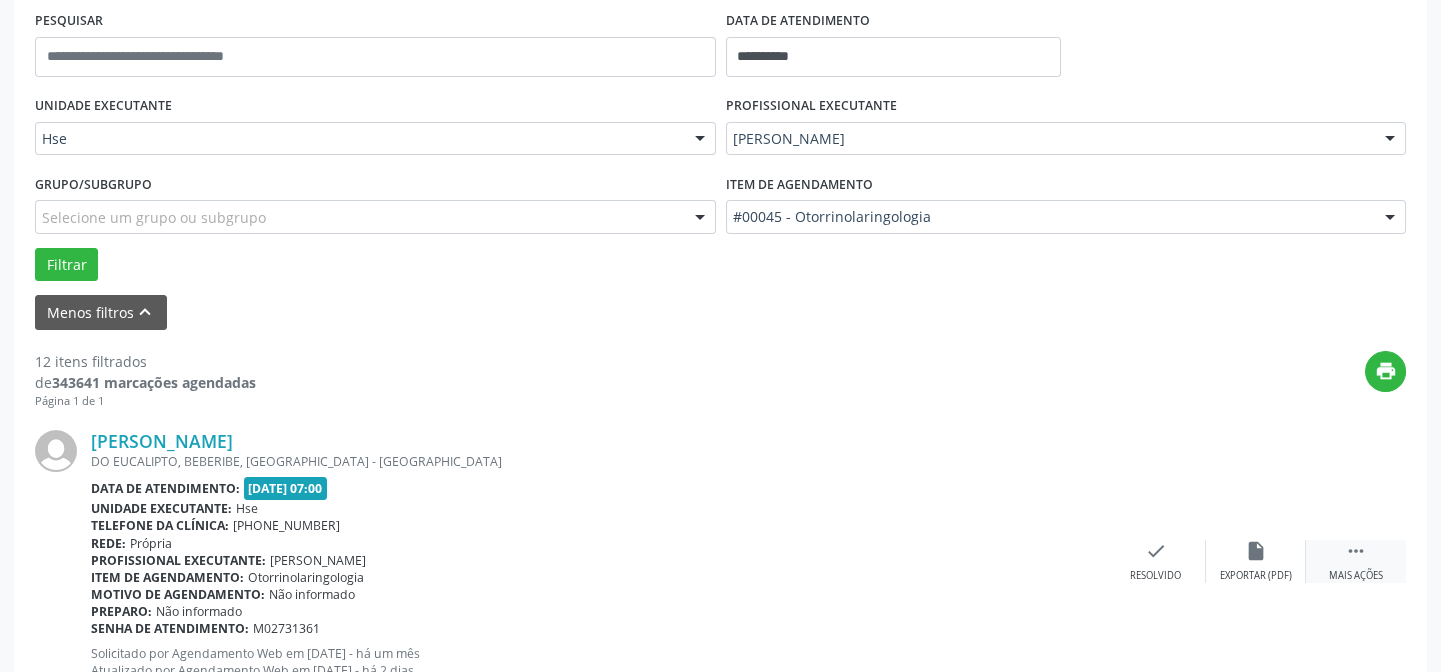 click on "" at bounding box center (1356, 551) 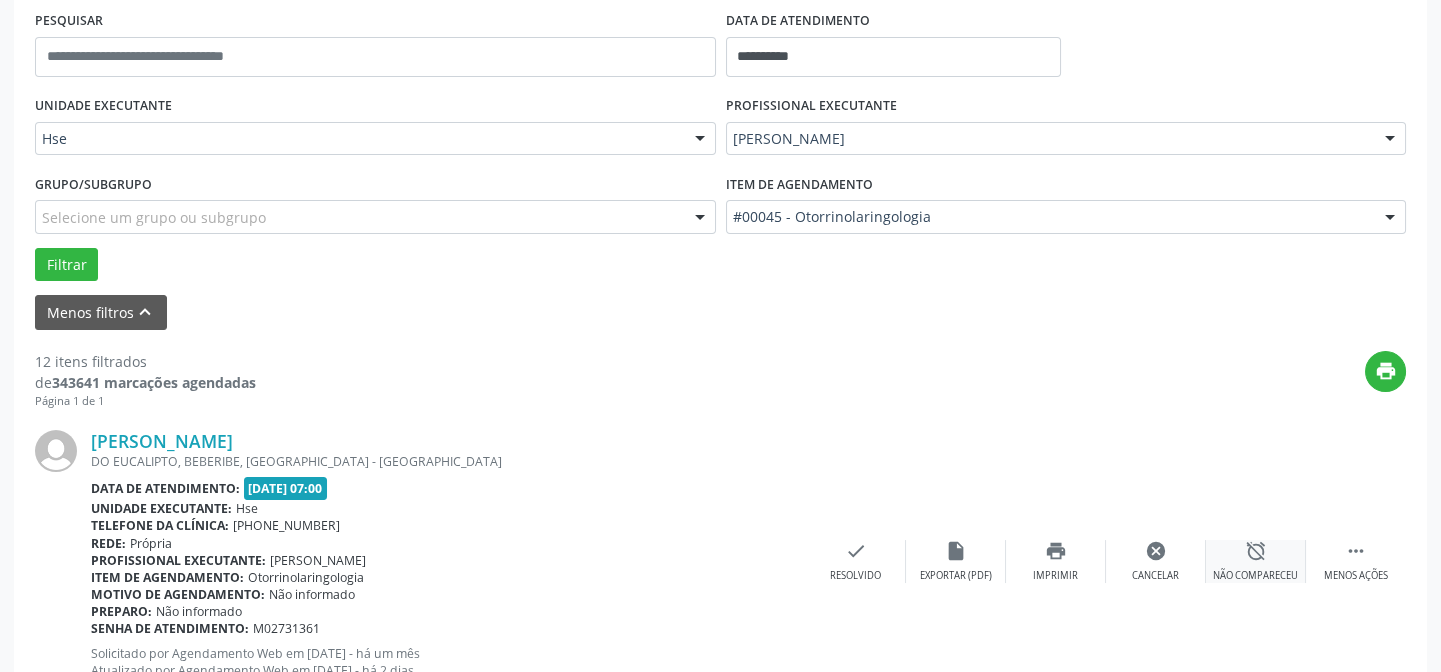 click on "alarm_off" at bounding box center [1256, 551] 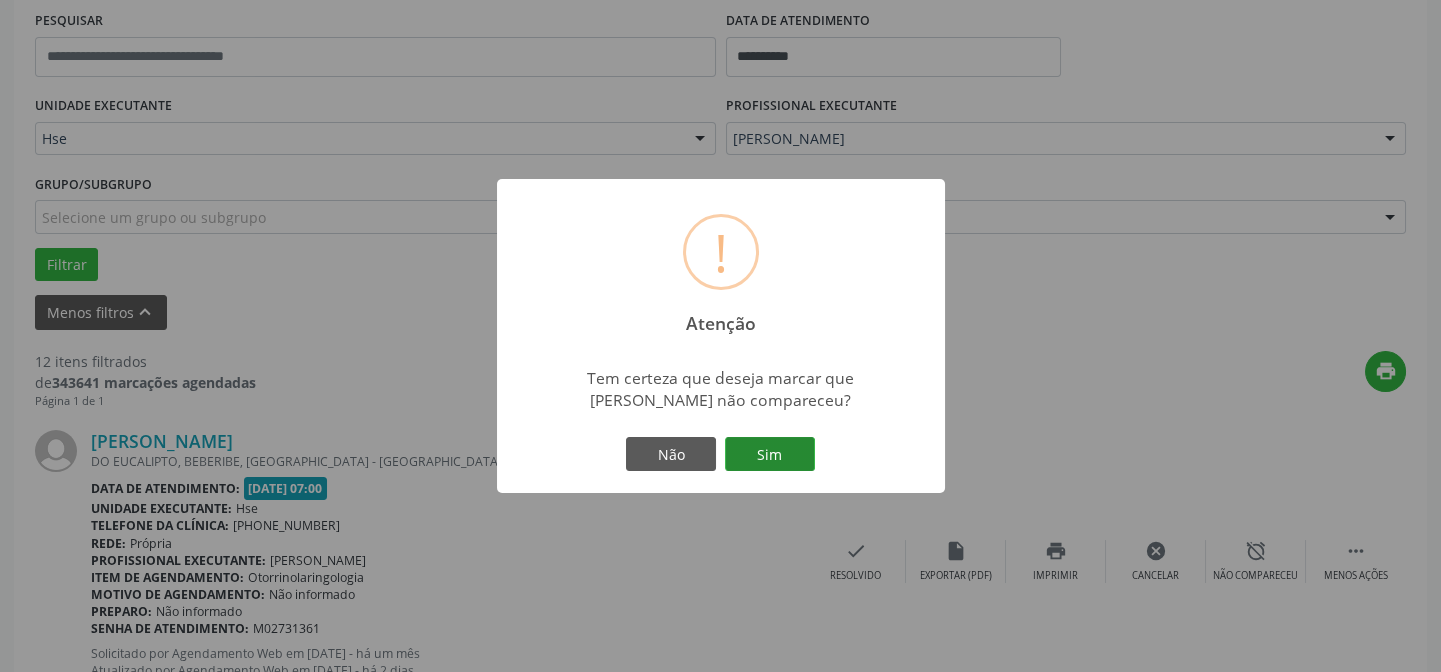 click on "Sim" at bounding box center (770, 454) 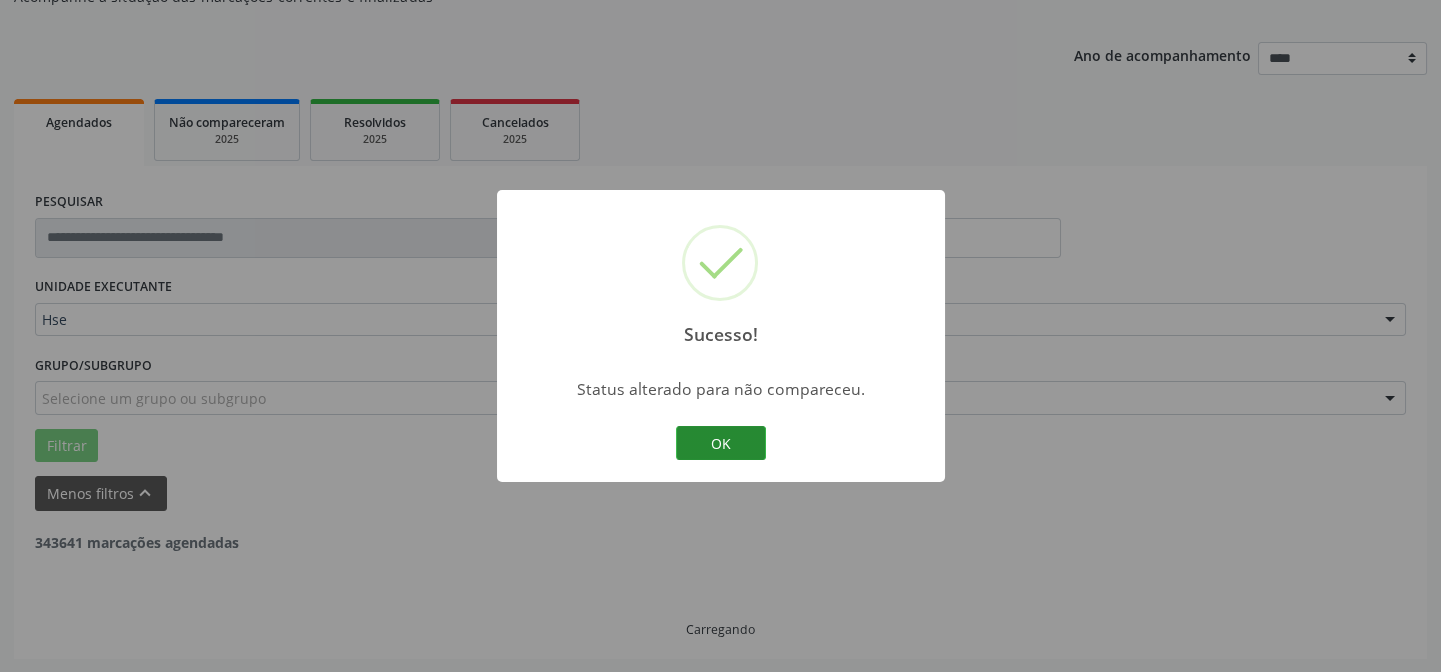 scroll, scrollTop: 381, scrollLeft: 0, axis: vertical 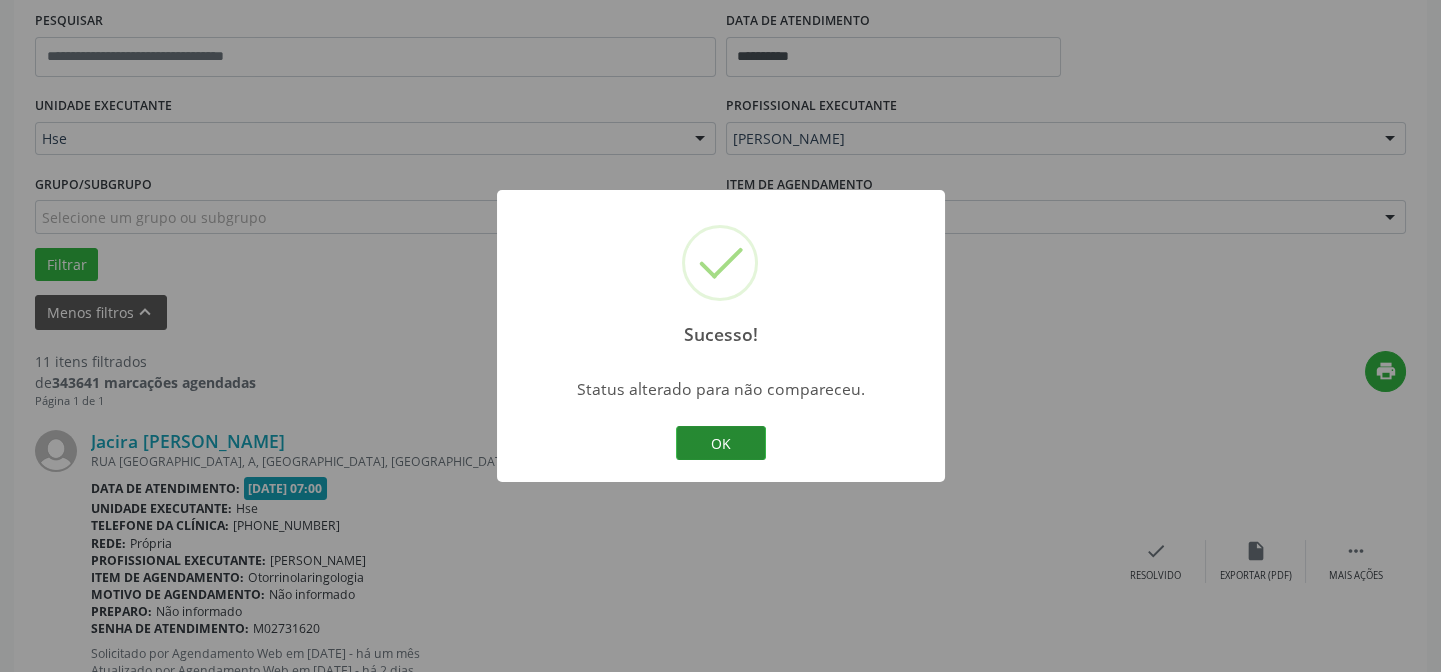 click on "OK" at bounding box center (721, 443) 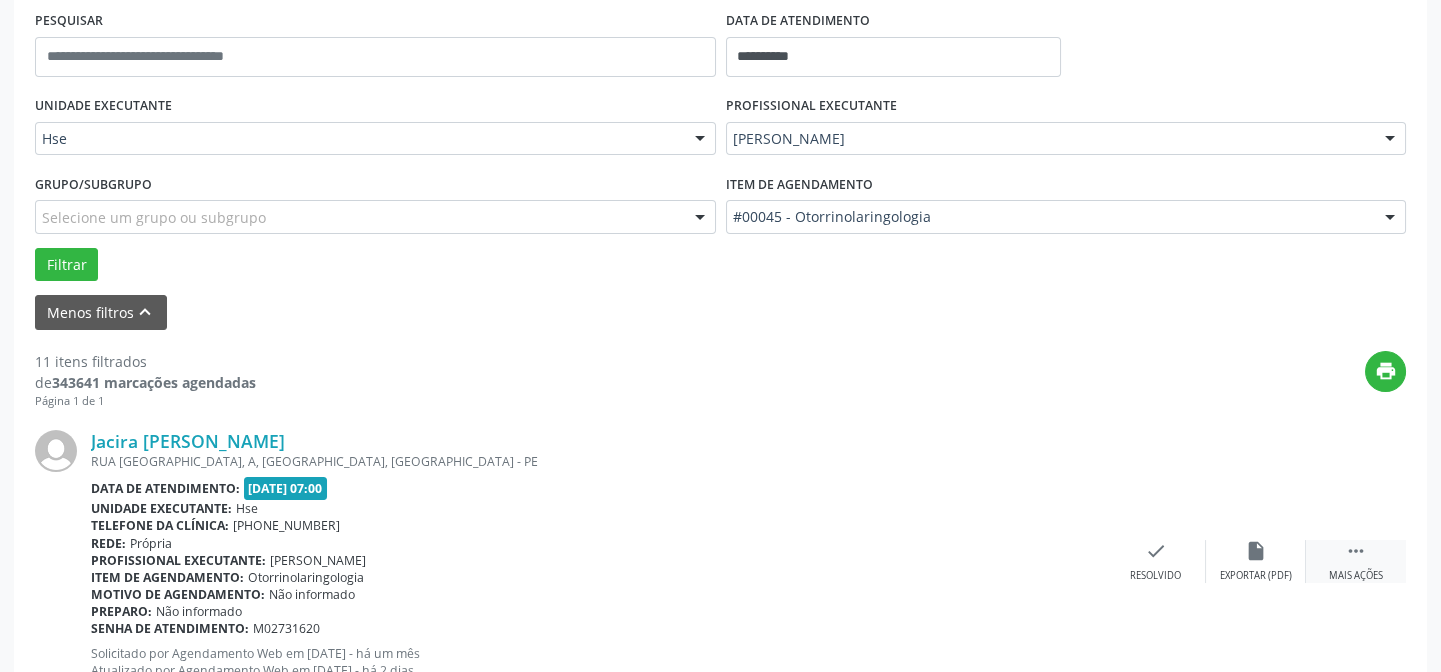 click on "" at bounding box center (1356, 551) 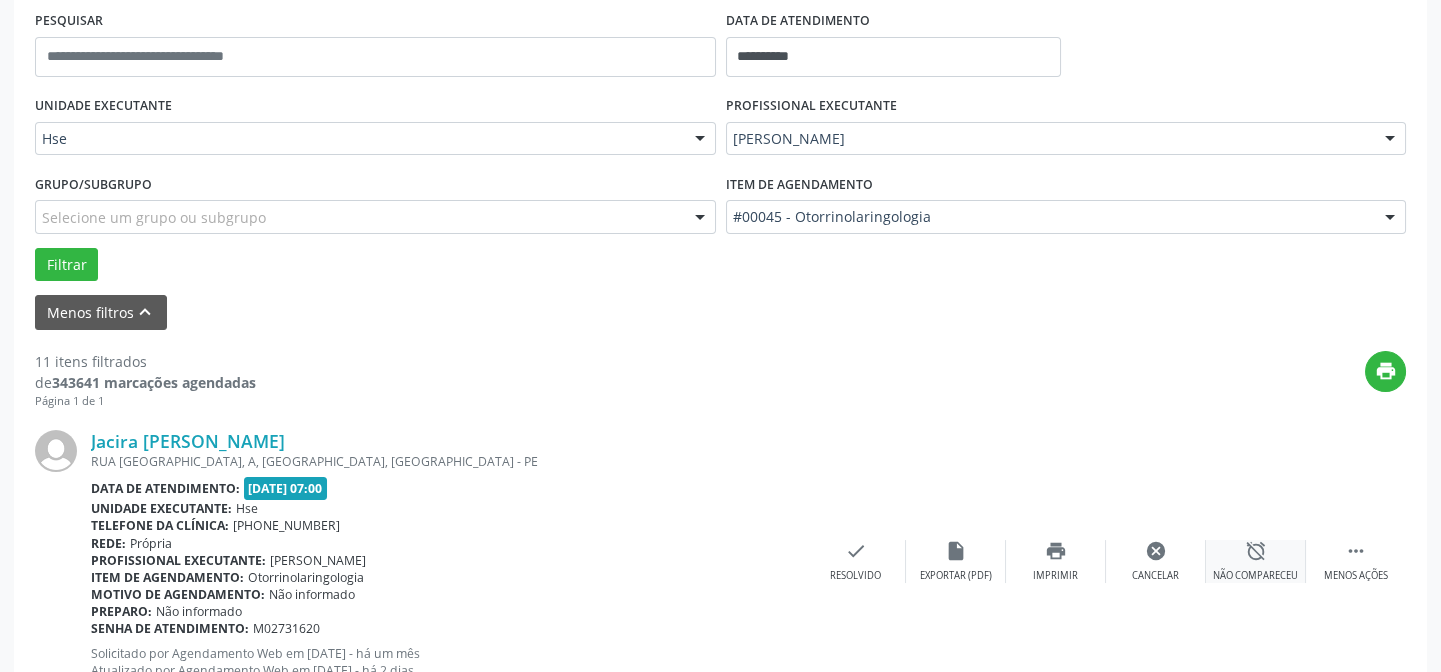 click on "alarm_off" at bounding box center [1256, 551] 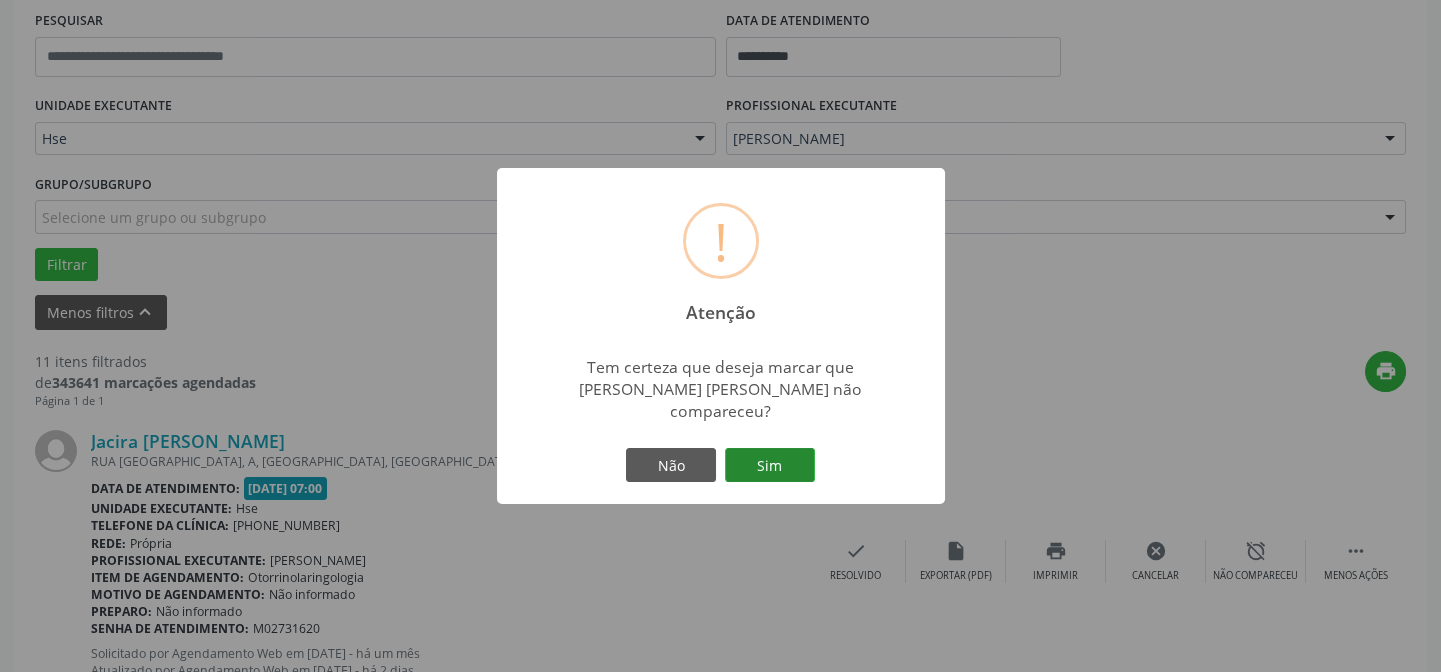 click on "Sim" at bounding box center [770, 465] 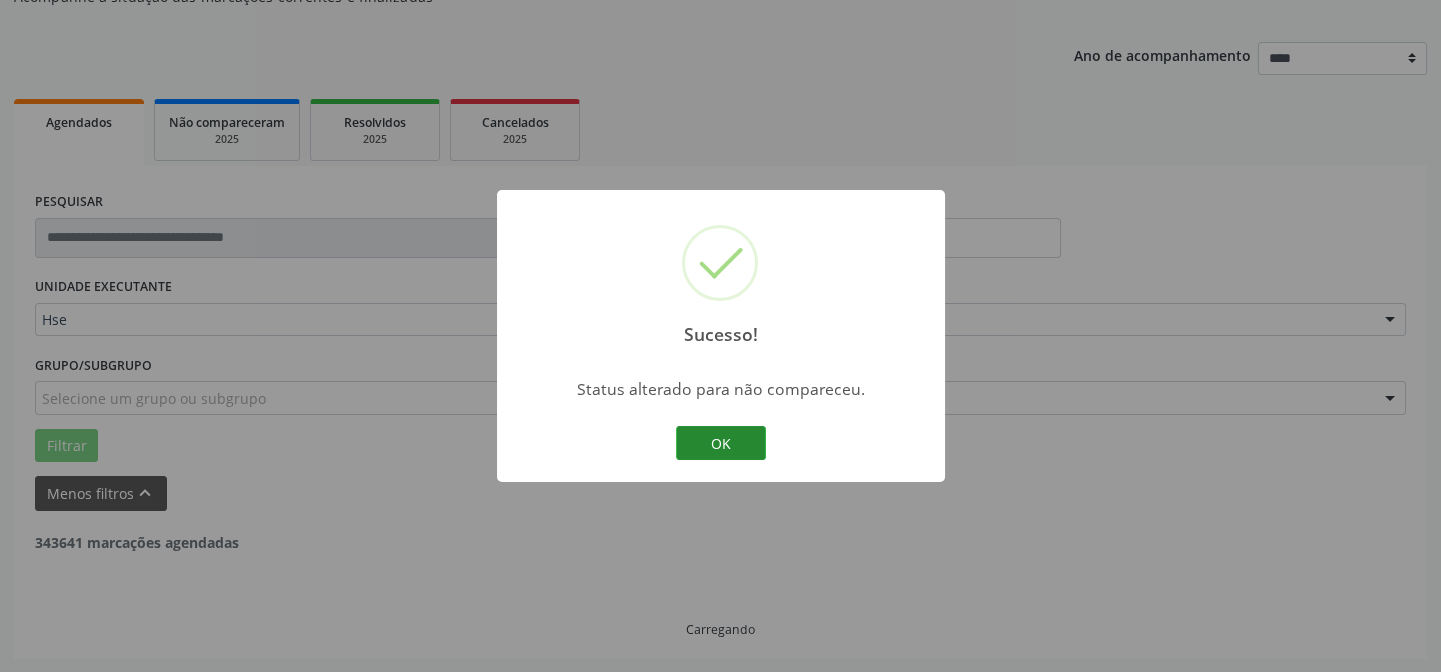 scroll, scrollTop: 381, scrollLeft: 0, axis: vertical 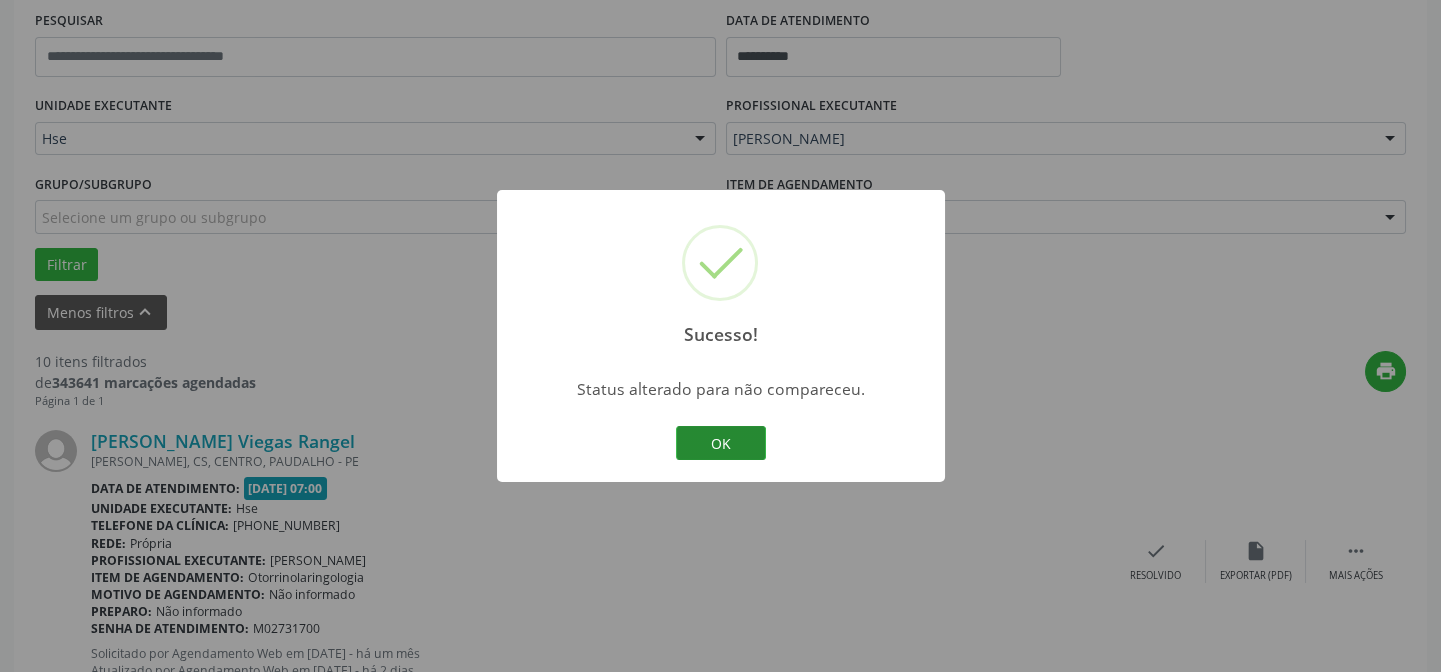 click on "OK" at bounding box center (721, 443) 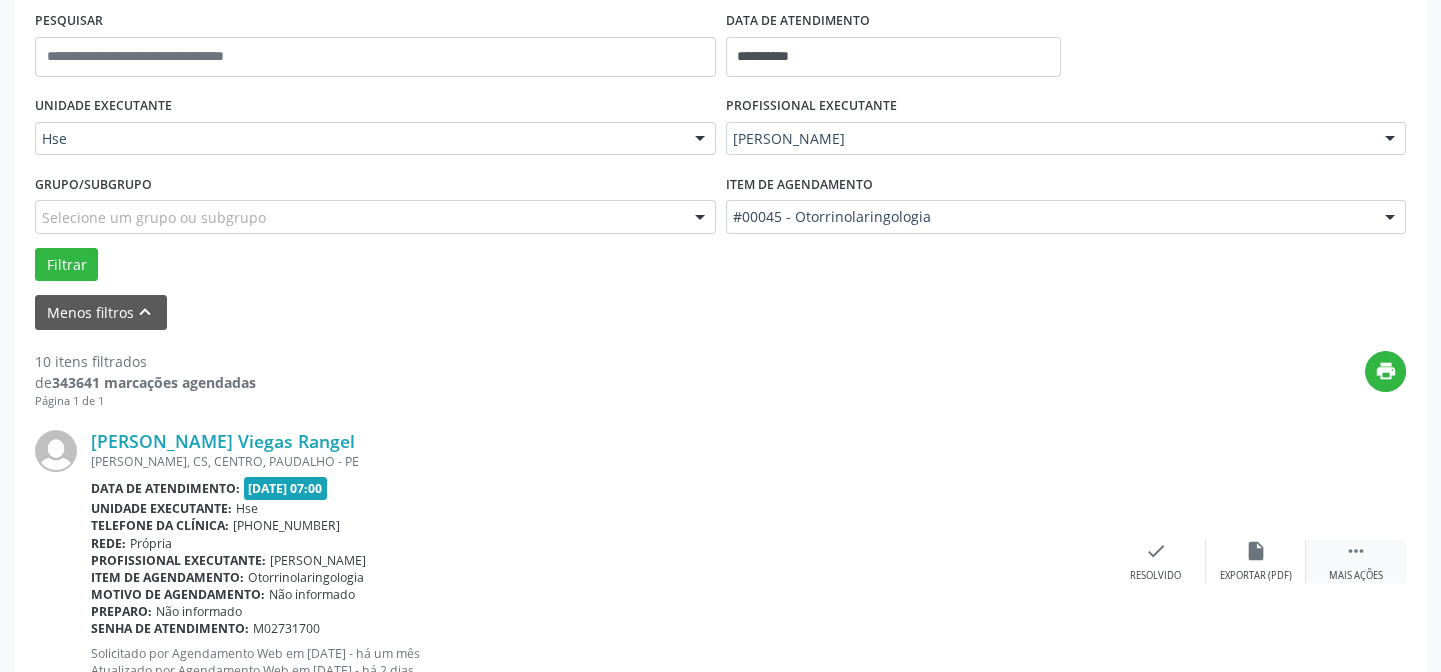 click on "" at bounding box center (1356, 551) 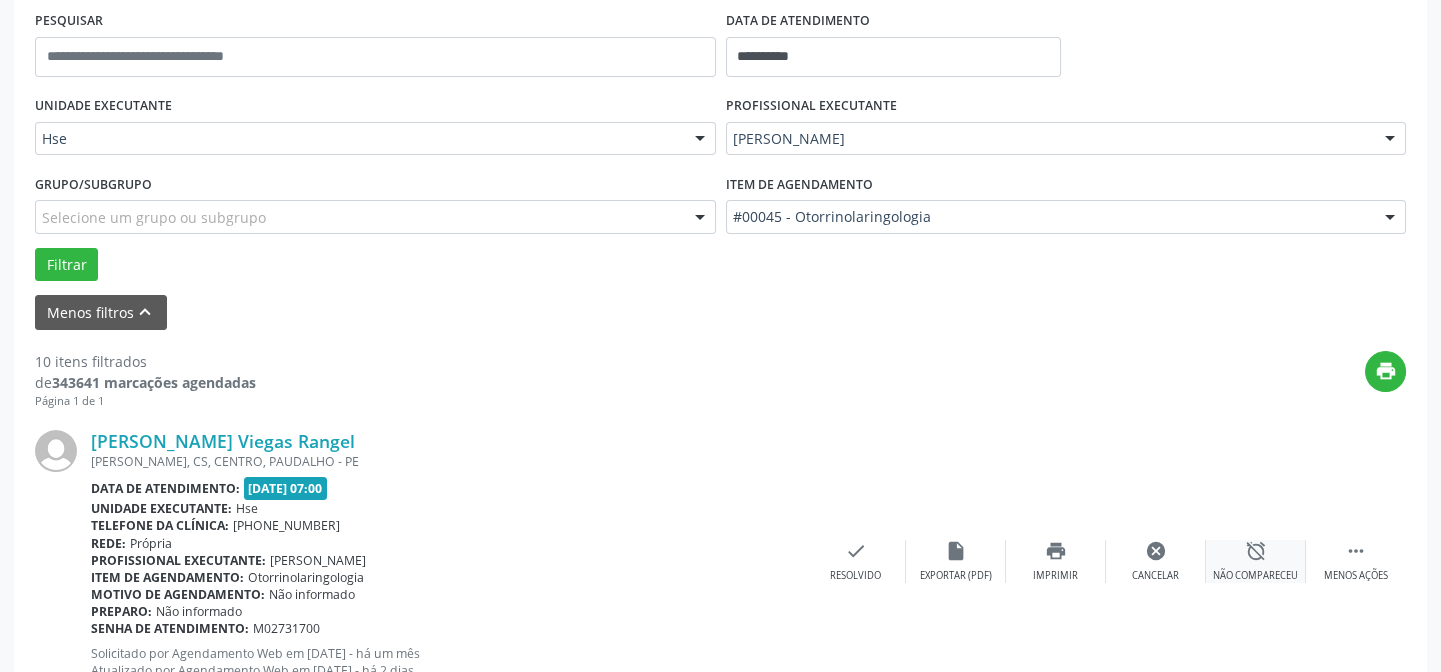click on "alarm_off" at bounding box center (1256, 551) 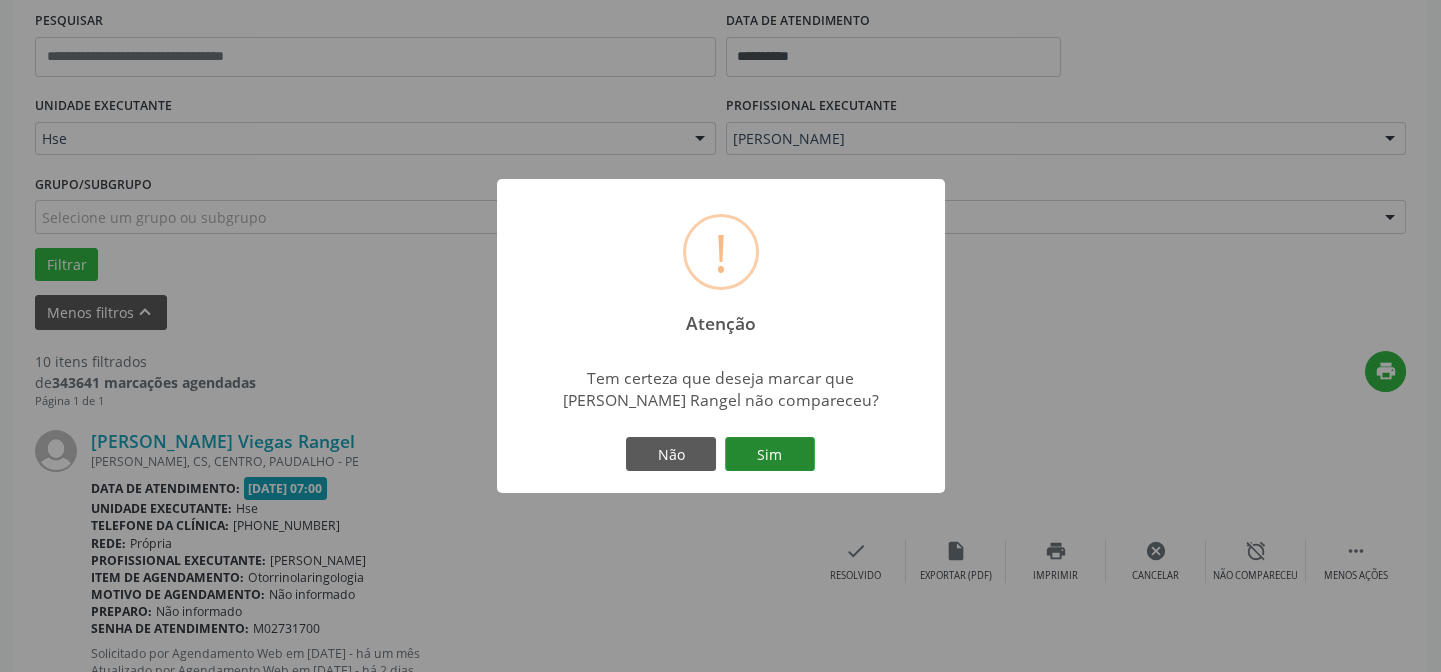 click on "Sim" at bounding box center (770, 454) 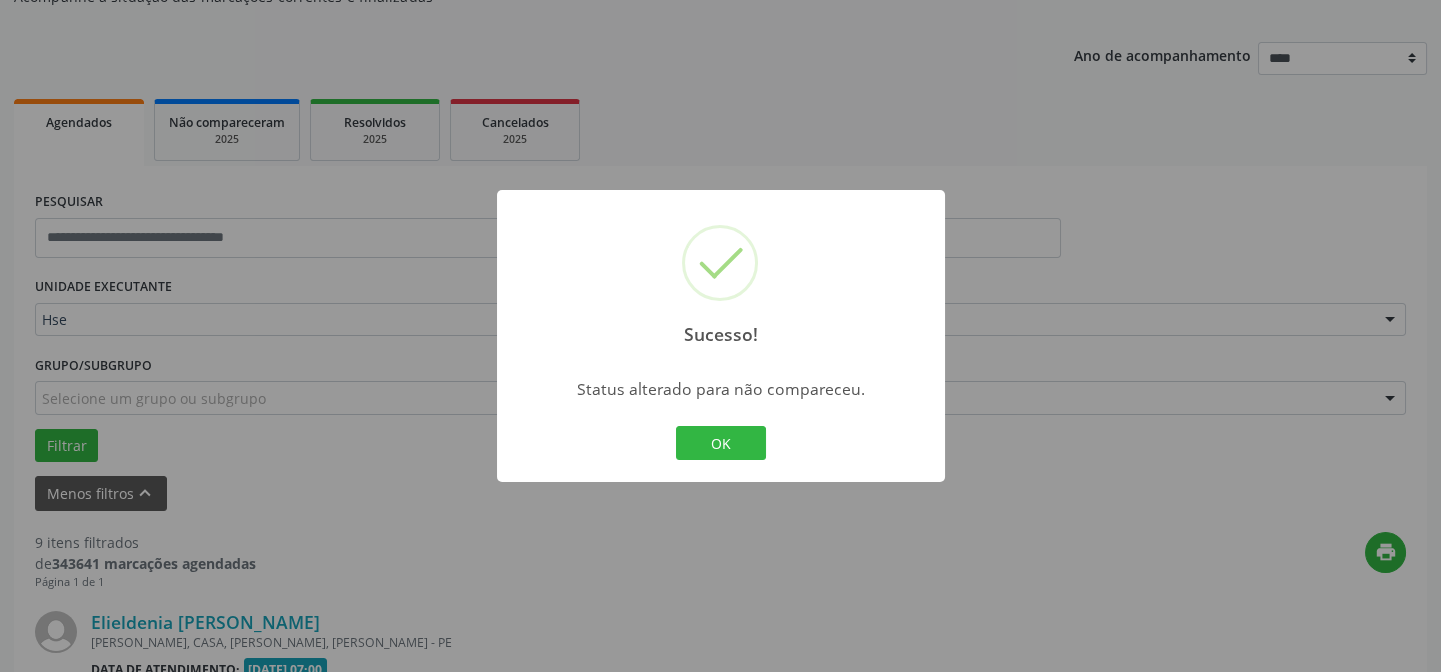 scroll, scrollTop: 381, scrollLeft: 0, axis: vertical 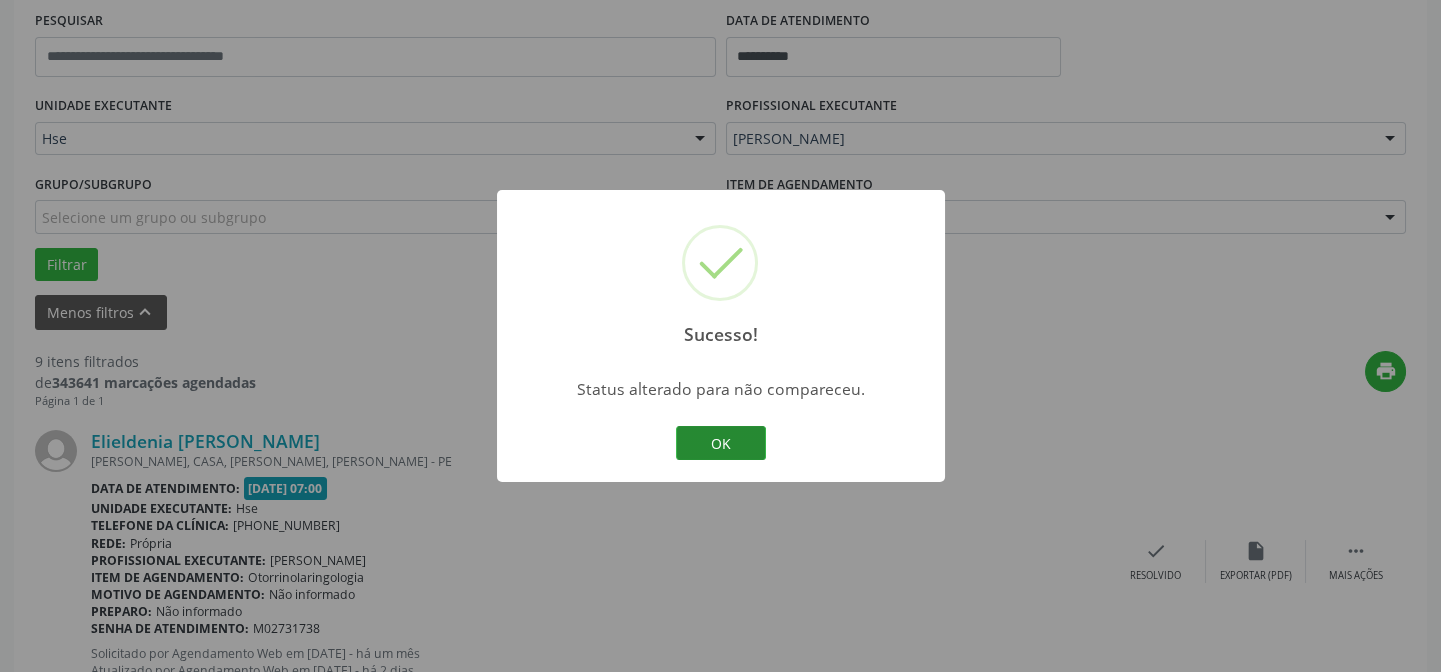 click on "OK" at bounding box center [721, 443] 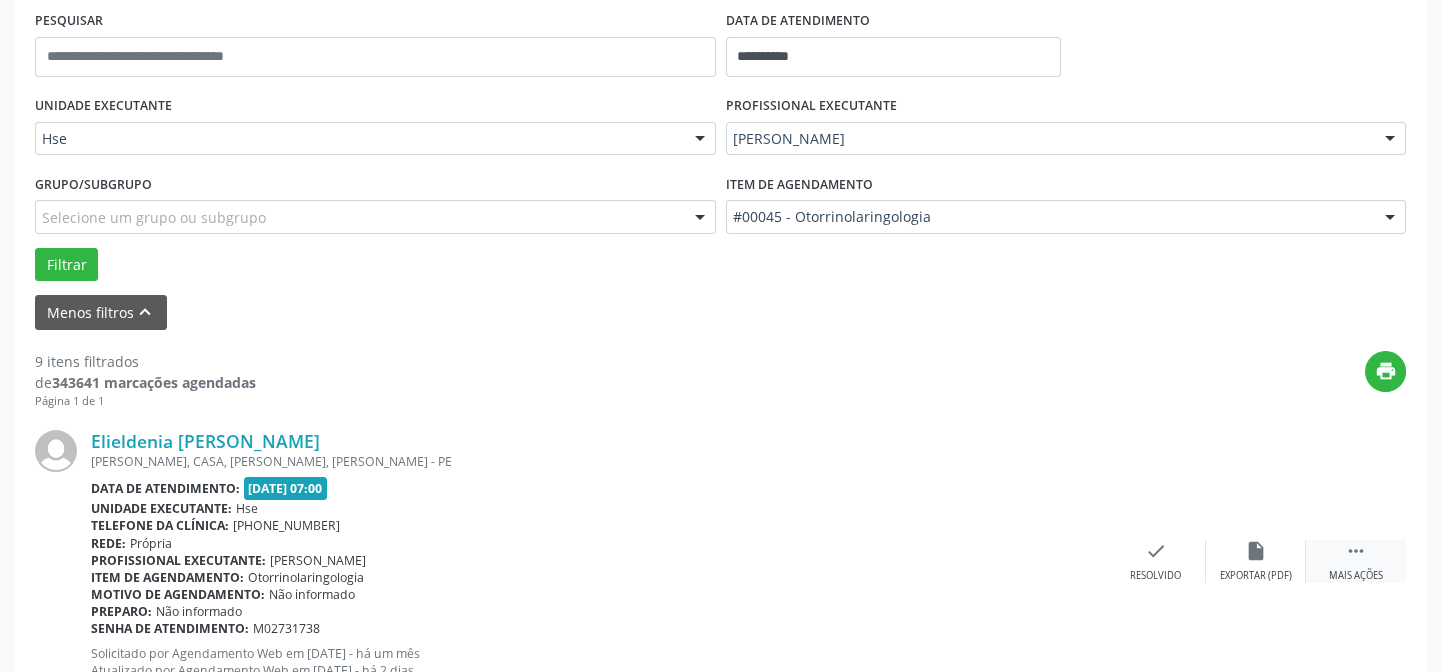 click on "" at bounding box center (1356, 551) 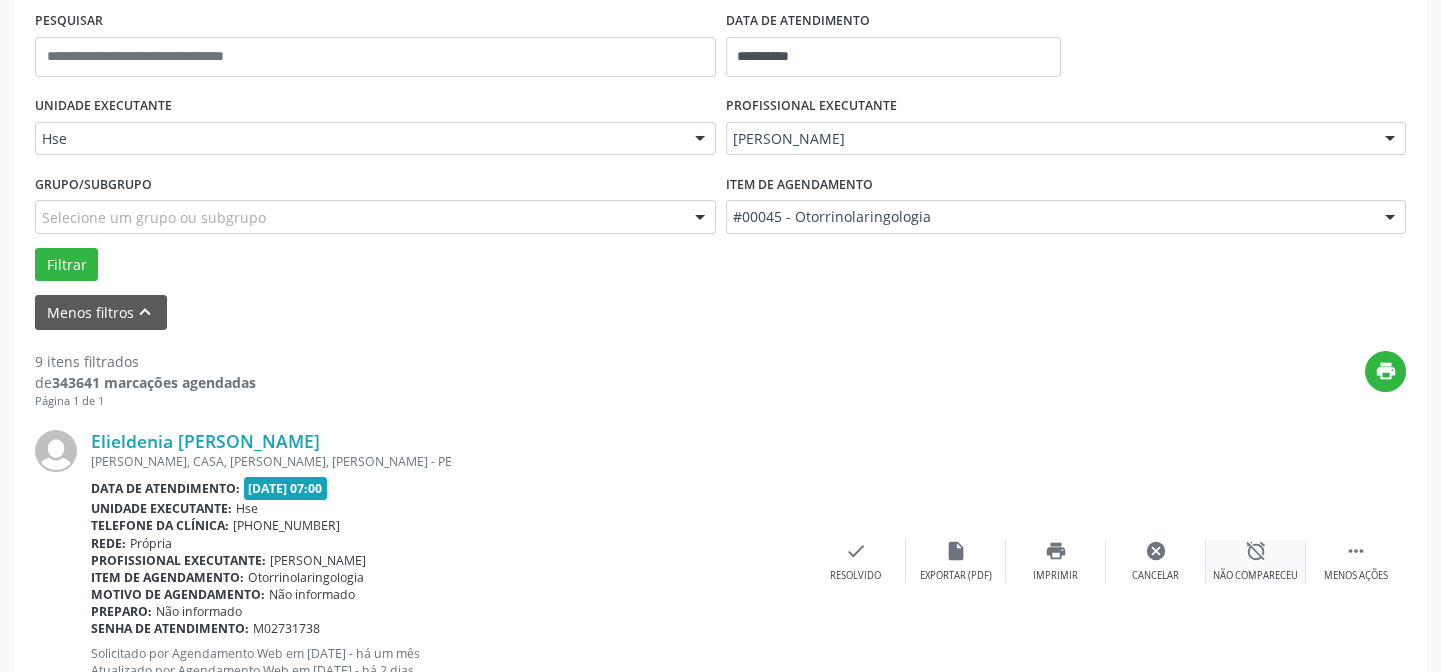 click on "alarm_off" at bounding box center [1256, 551] 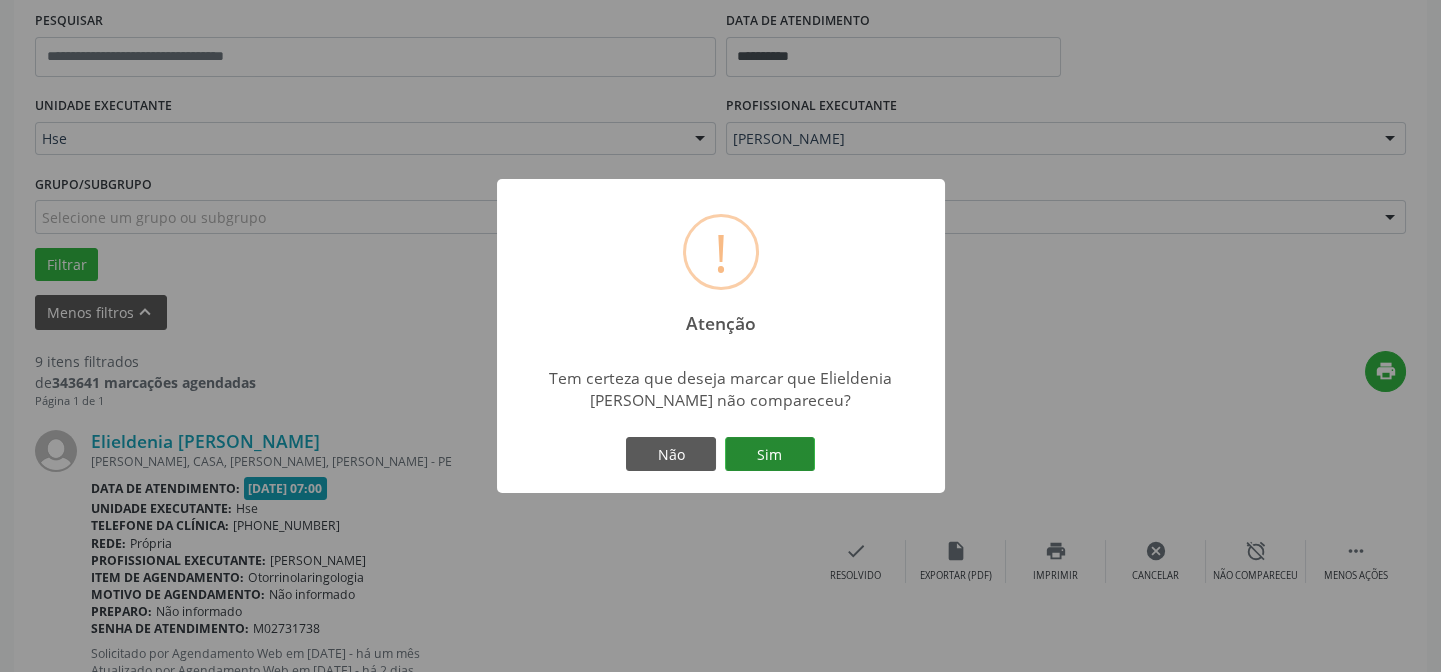 click on "Sim" at bounding box center (770, 454) 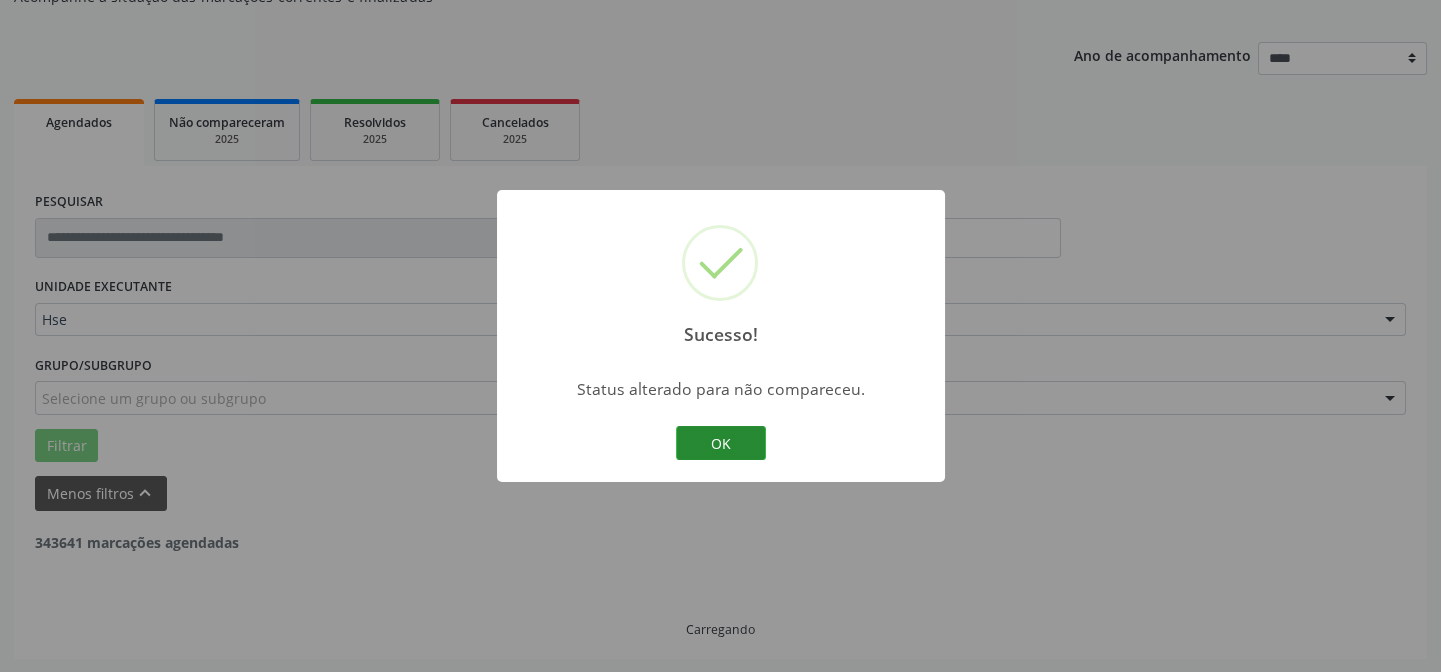 scroll, scrollTop: 381, scrollLeft: 0, axis: vertical 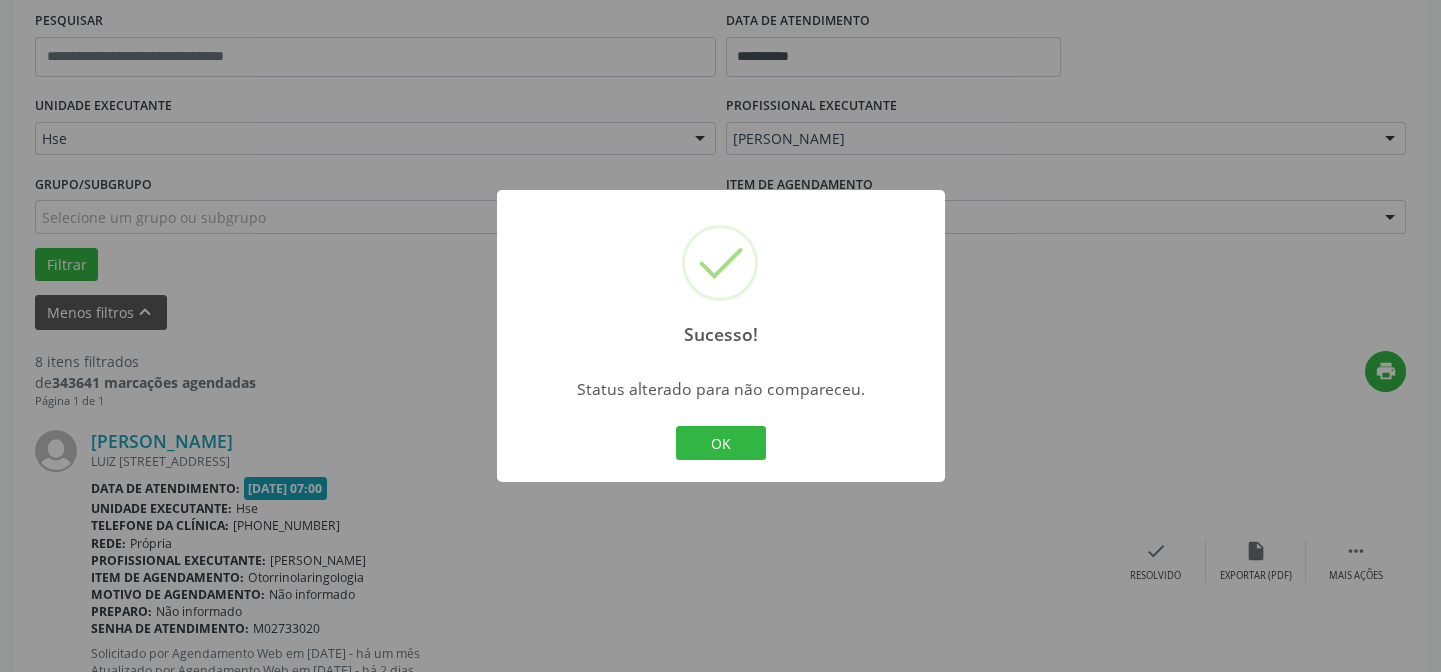 drag, startPoint x: 722, startPoint y: 439, endPoint x: 919, endPoint y: 442, distance: 197.02284 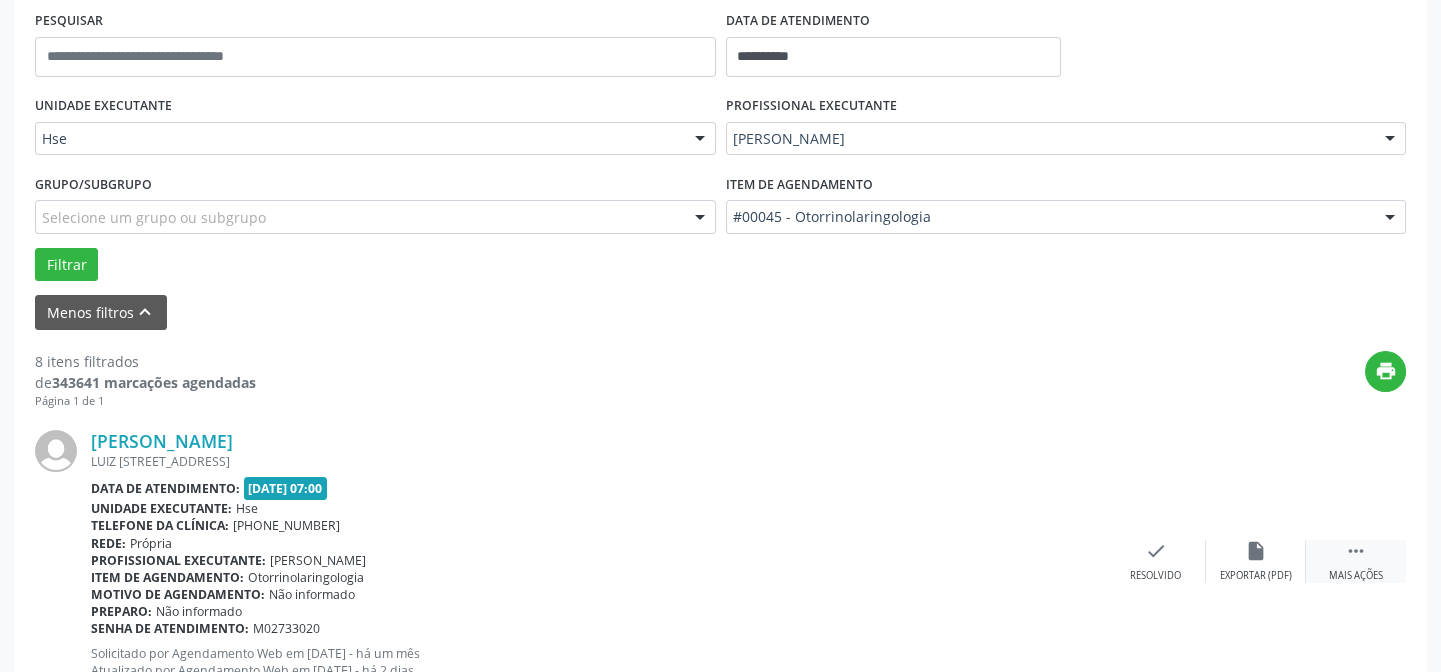 click on "" at bounding box center [1356, 551] 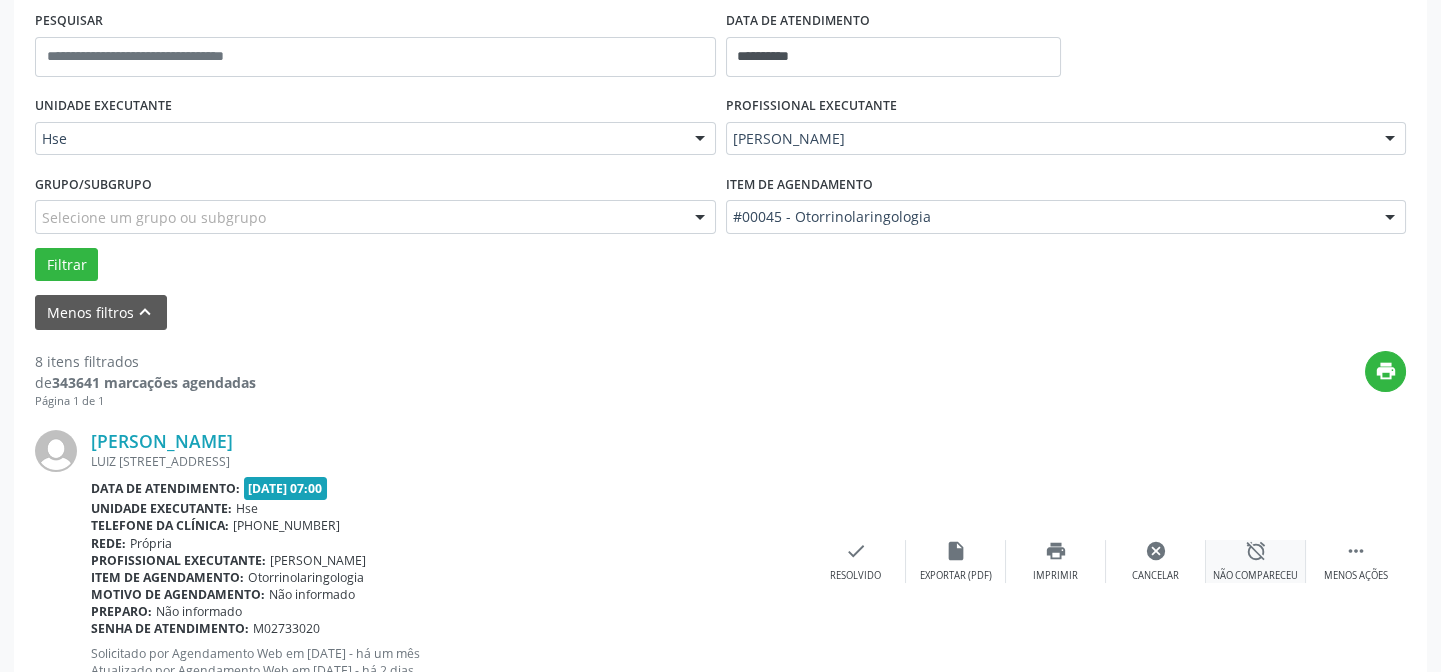click on "alarm_off" at bounding box center [1256, 551] 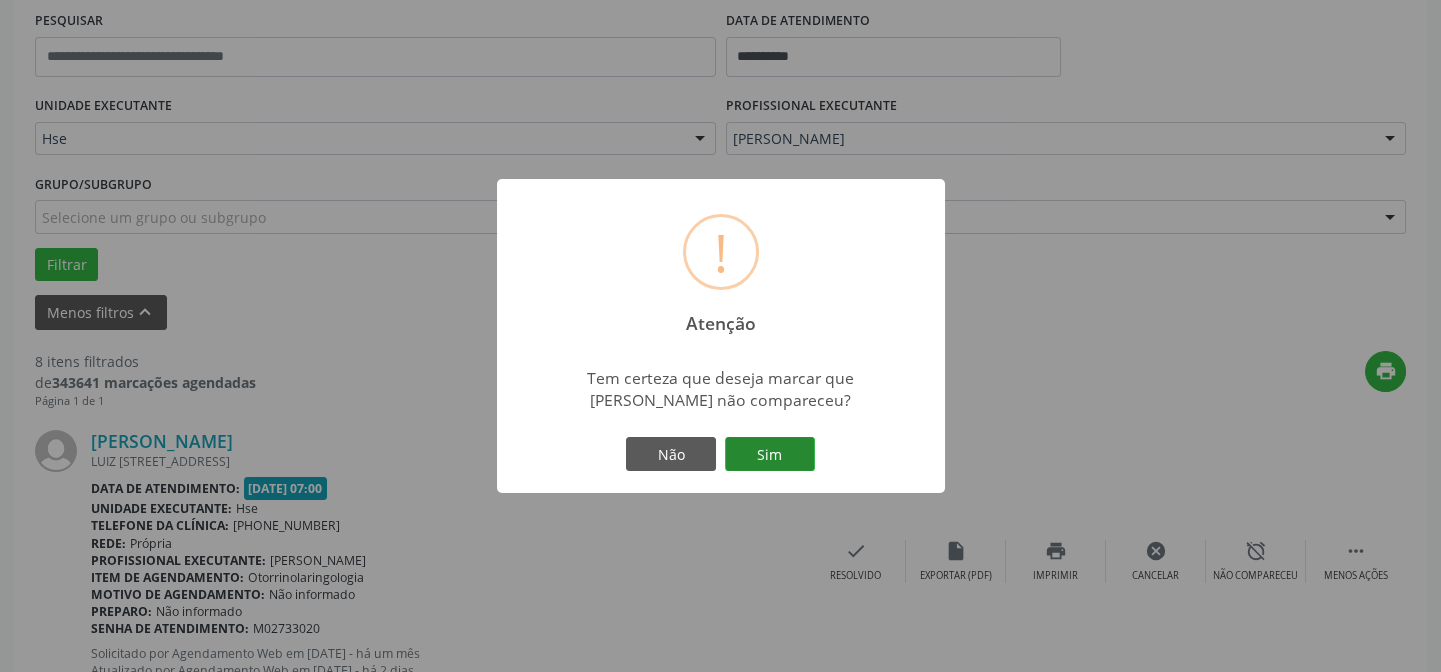 click on "Sim" at bounding box center [770, 454] 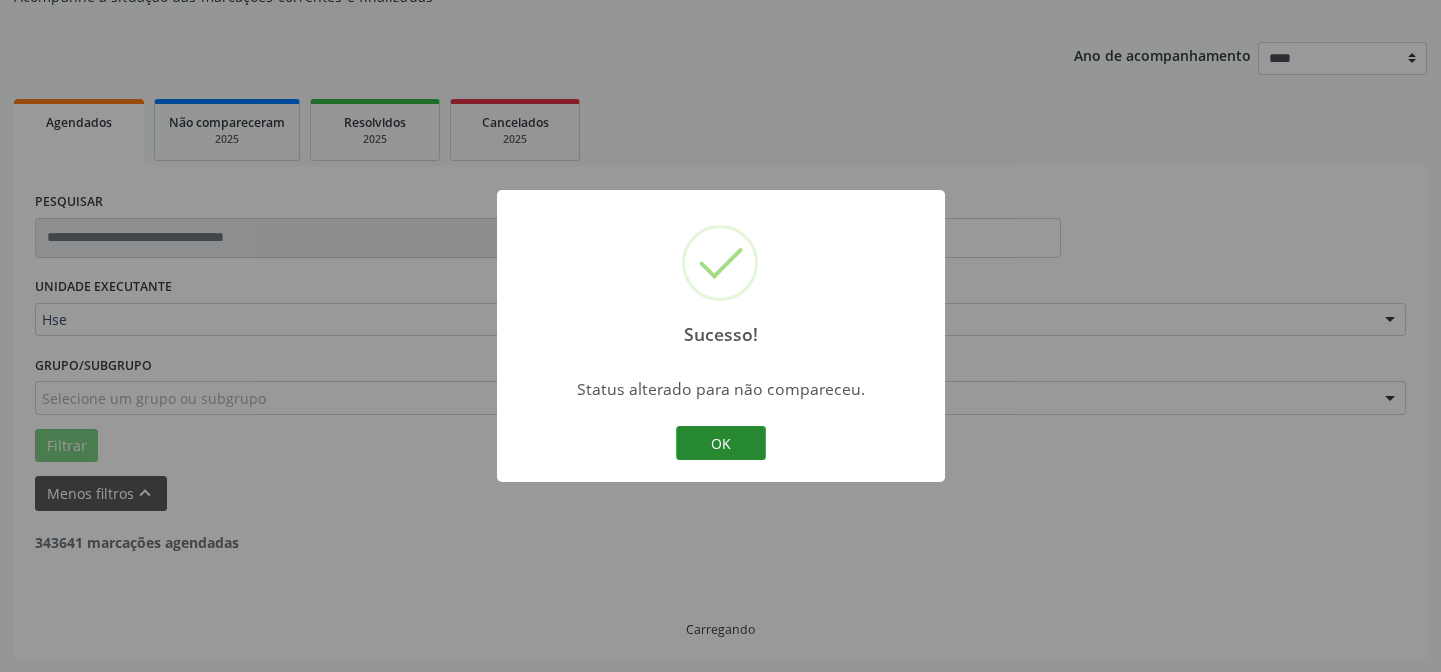 scroll, scrollTop: 381, scrollLeft: 0, axis: vertical 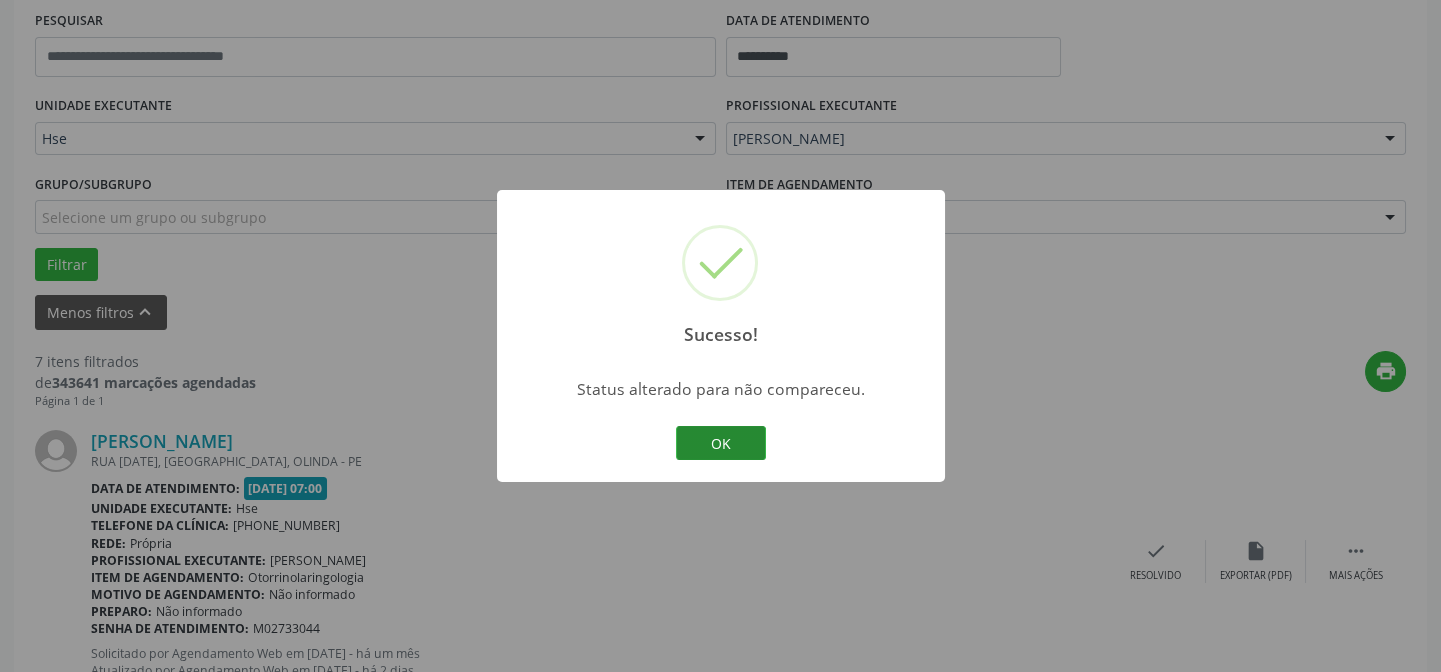 click on "OK" at bounding box center [721, 443] 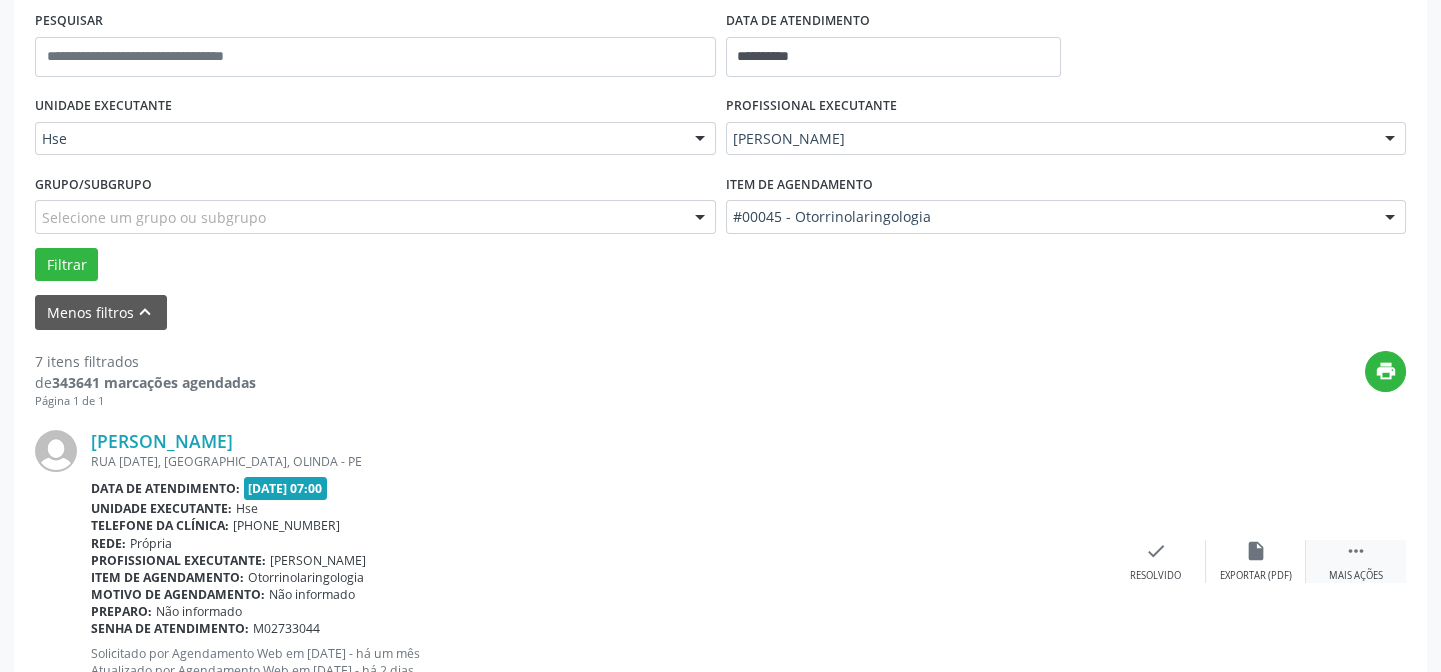 click on "" at bounding box center [1356, 551] 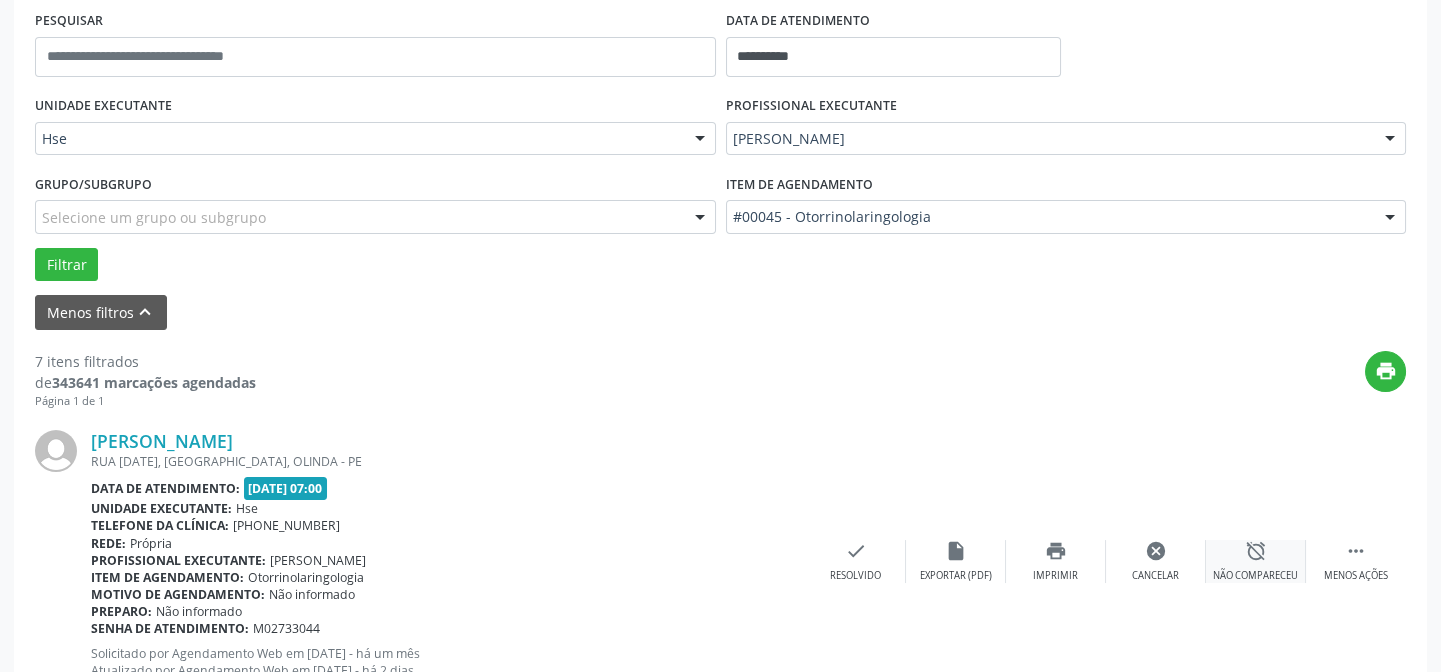 click on "alarm_off" at bounding box center [1256, 551] 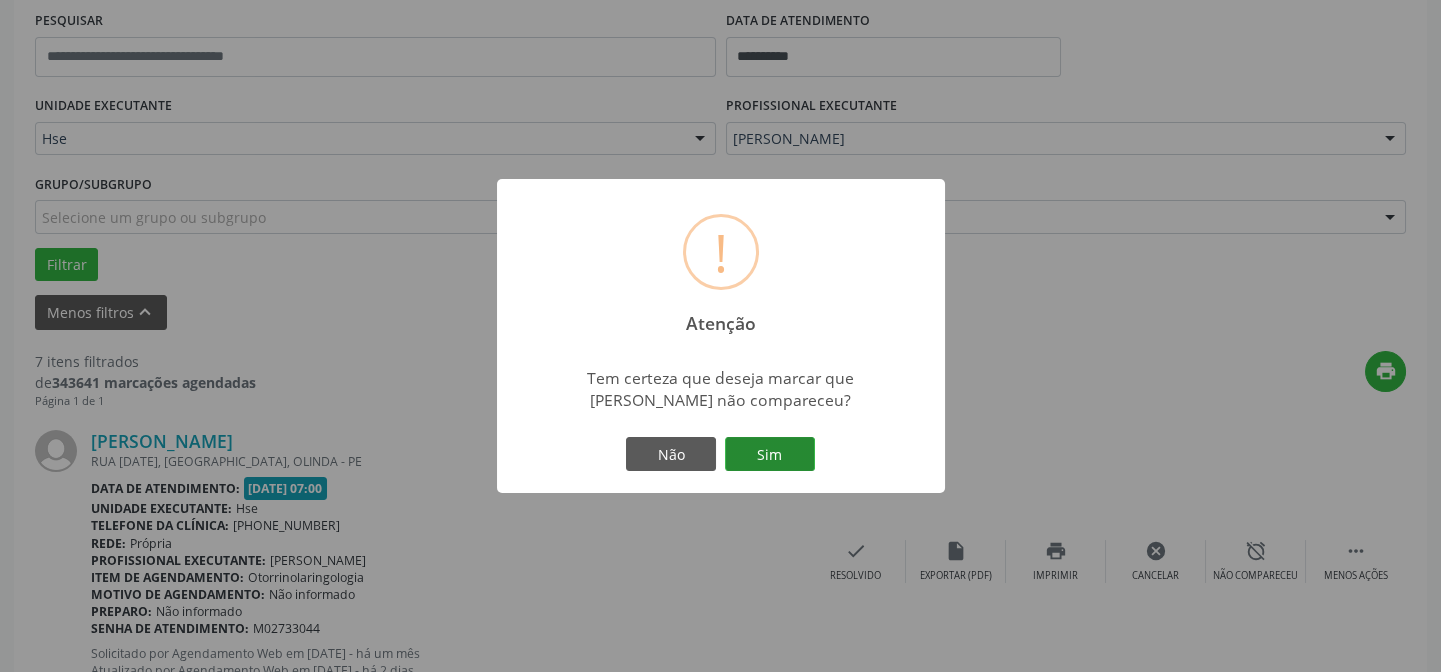 click on "Sim" at bounding box center (770, 454) 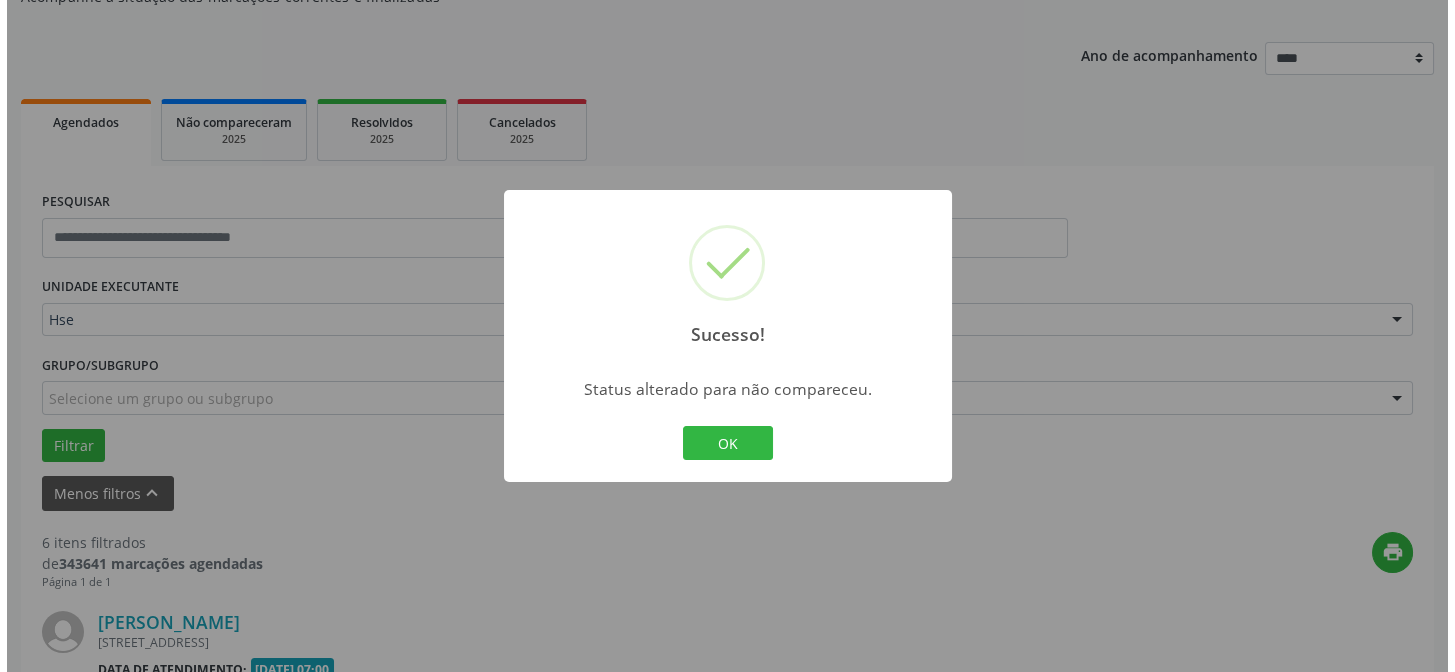 scroll, scrollTop: 381, scrollLeft: 0, axis: vertical 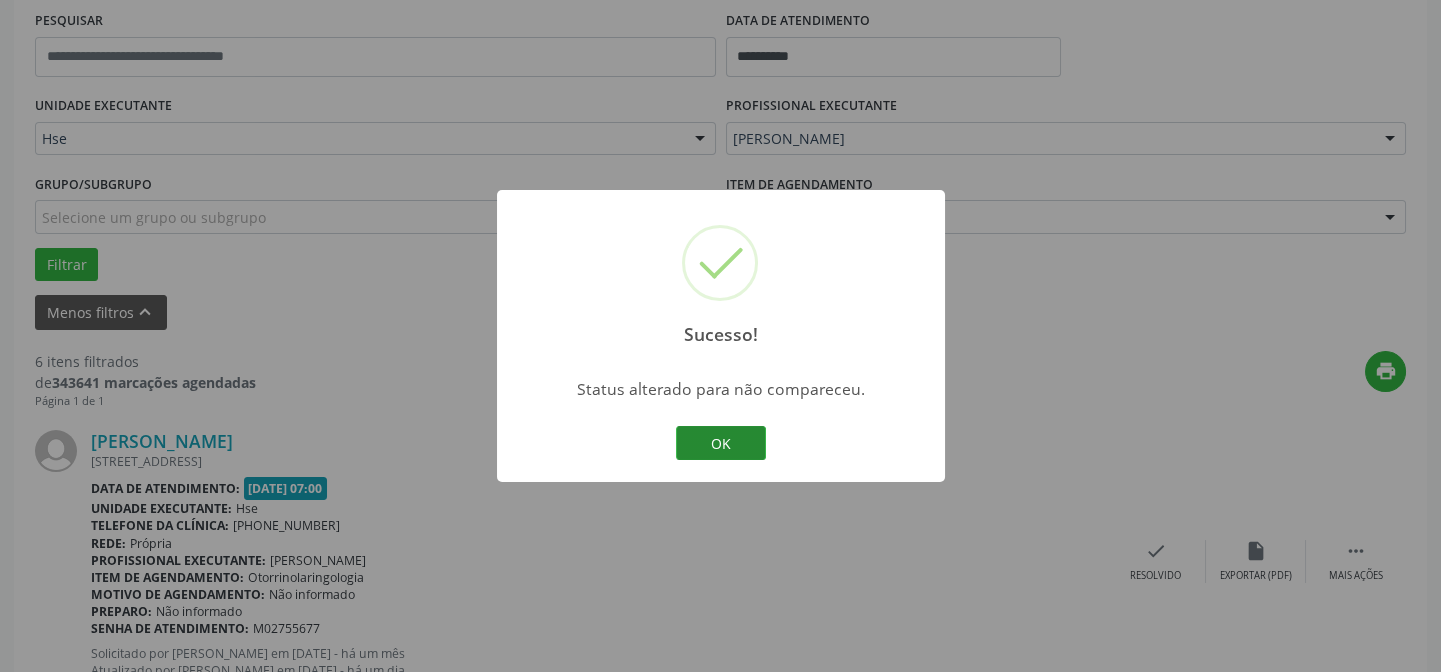 click on "OK" at bounding box center (721, 443) 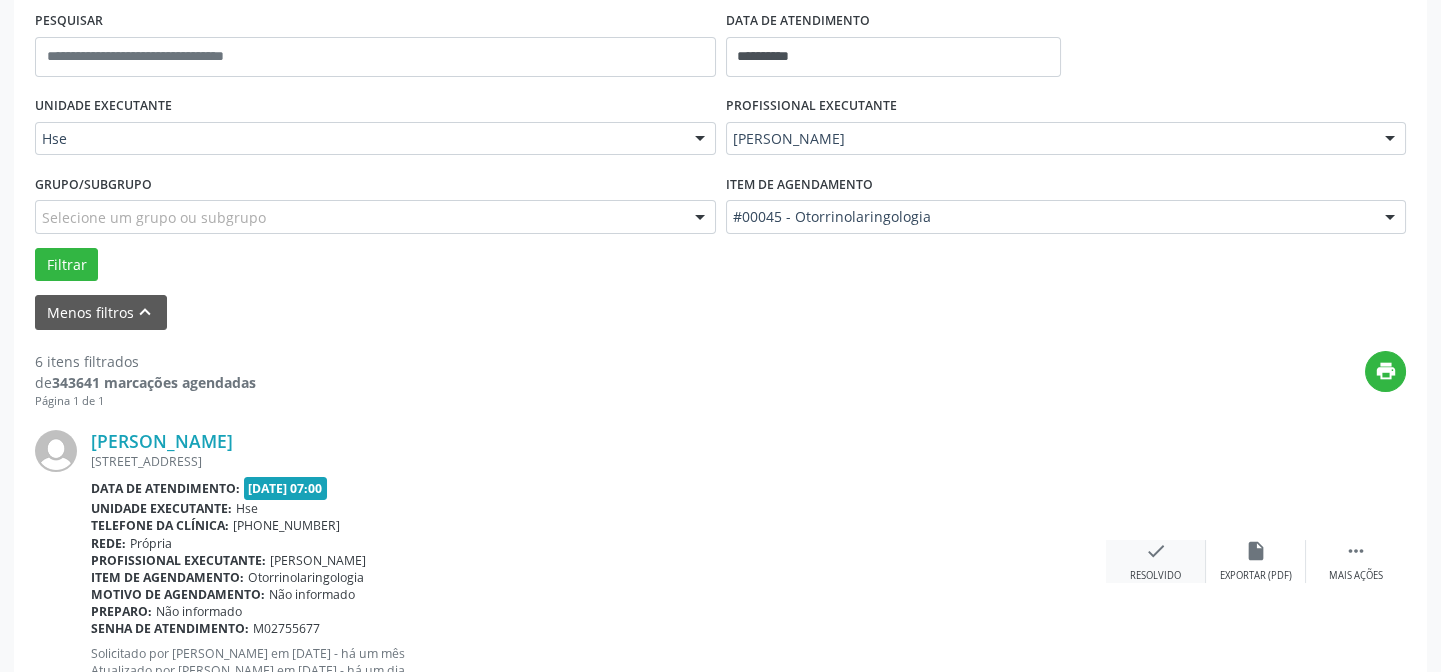 click on "check" at bounding box center (1156, 551) 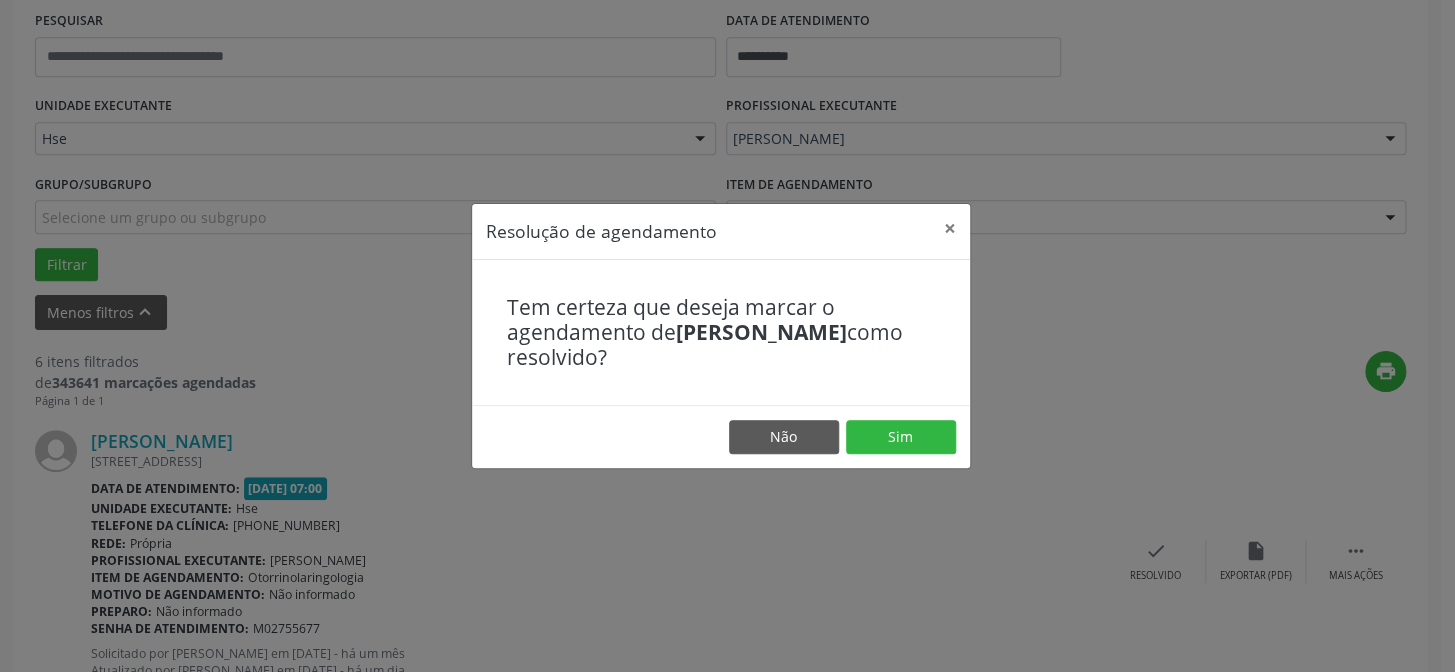 click on "Resolução de agendamento ×
Tem certeza que deseja marcar o agendamento de  Jose Manoel da Silva  como resolvido?
Não Sim" at bounding box center [727, 336] 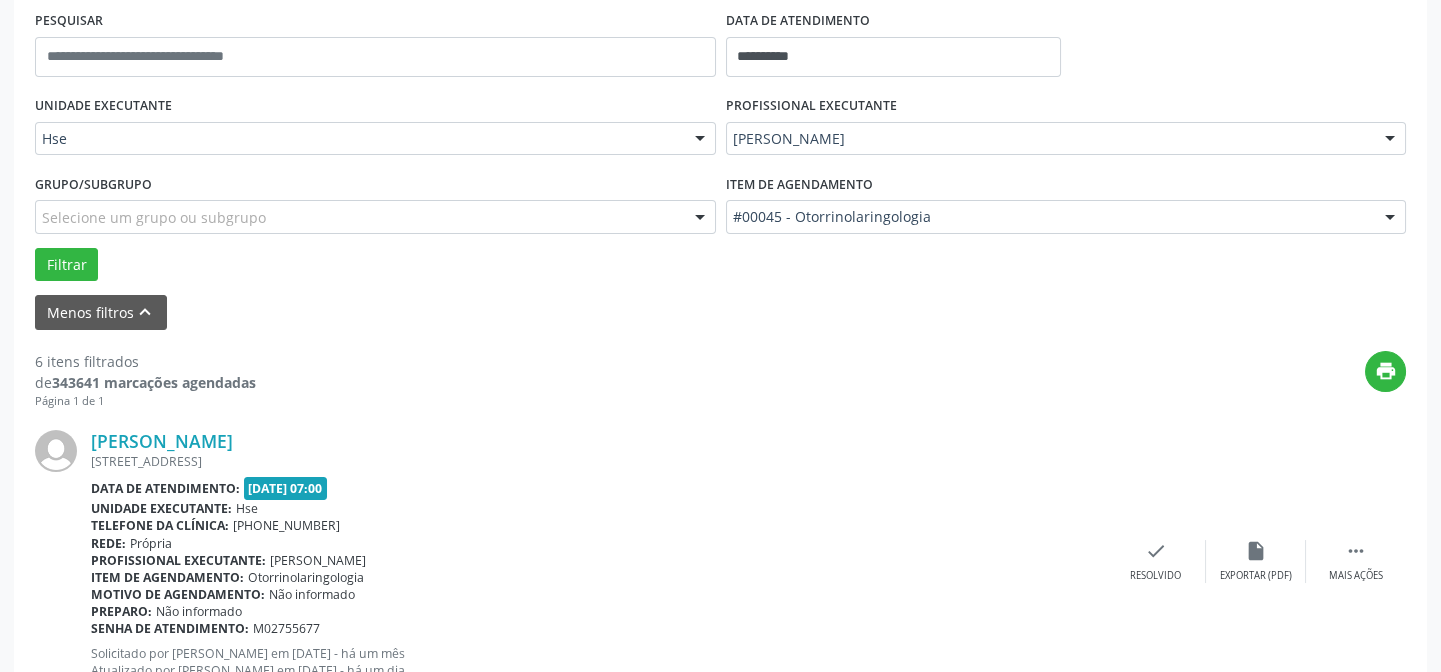 click on "check" at bounding box center [1156, 551] 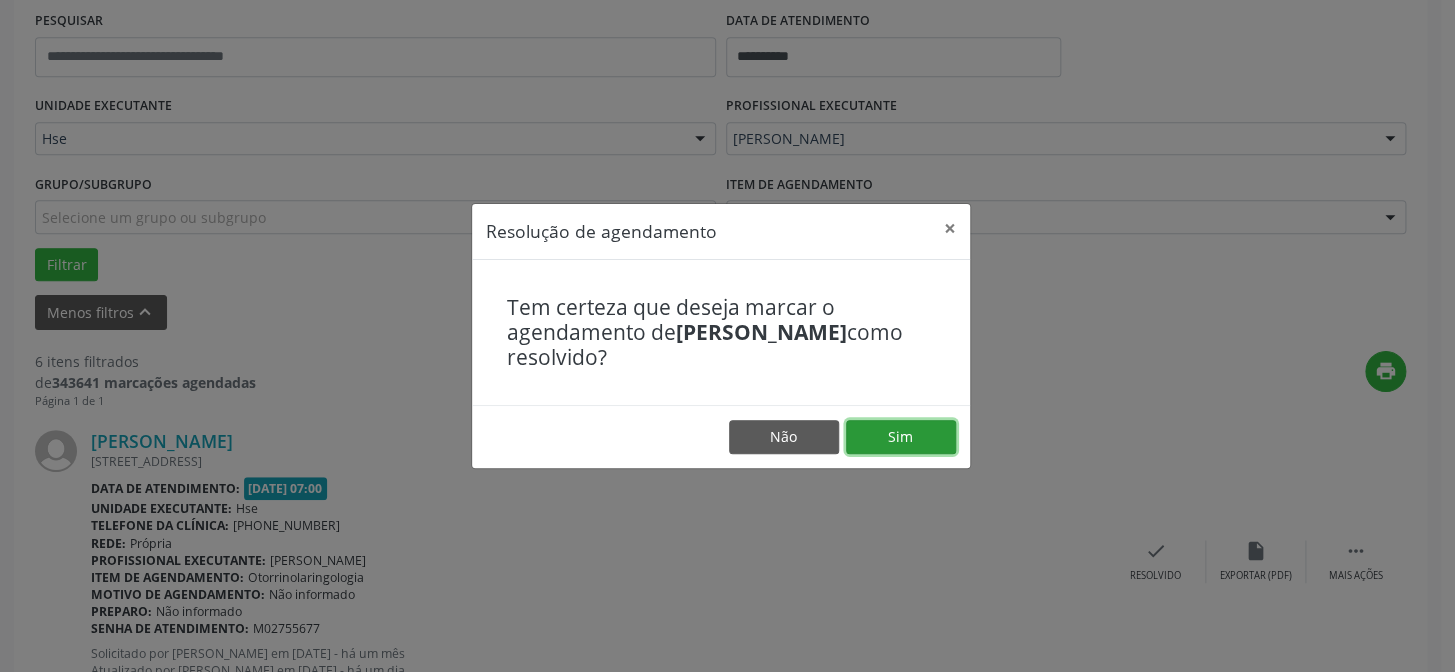 click on "Sim" at bounding box center (901, 437) 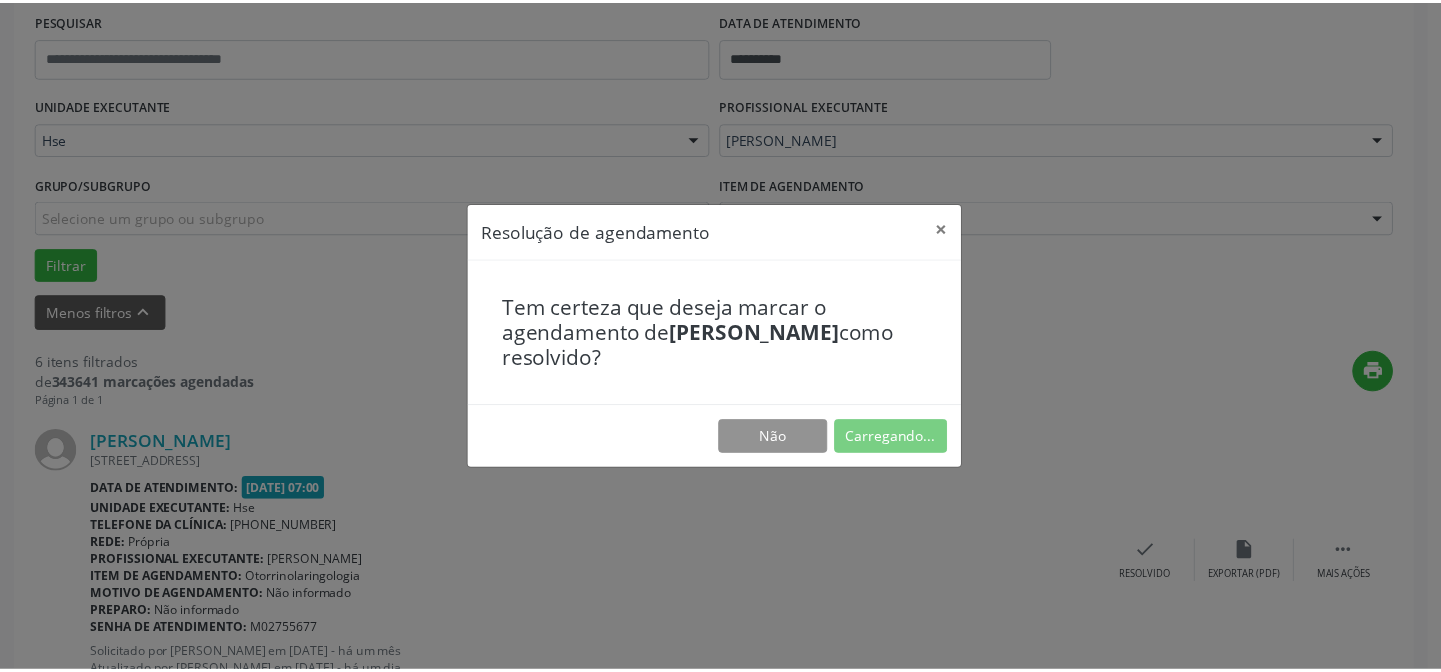 scroll, scrollTop: 179, scrollLeft: 0, axis: vertical 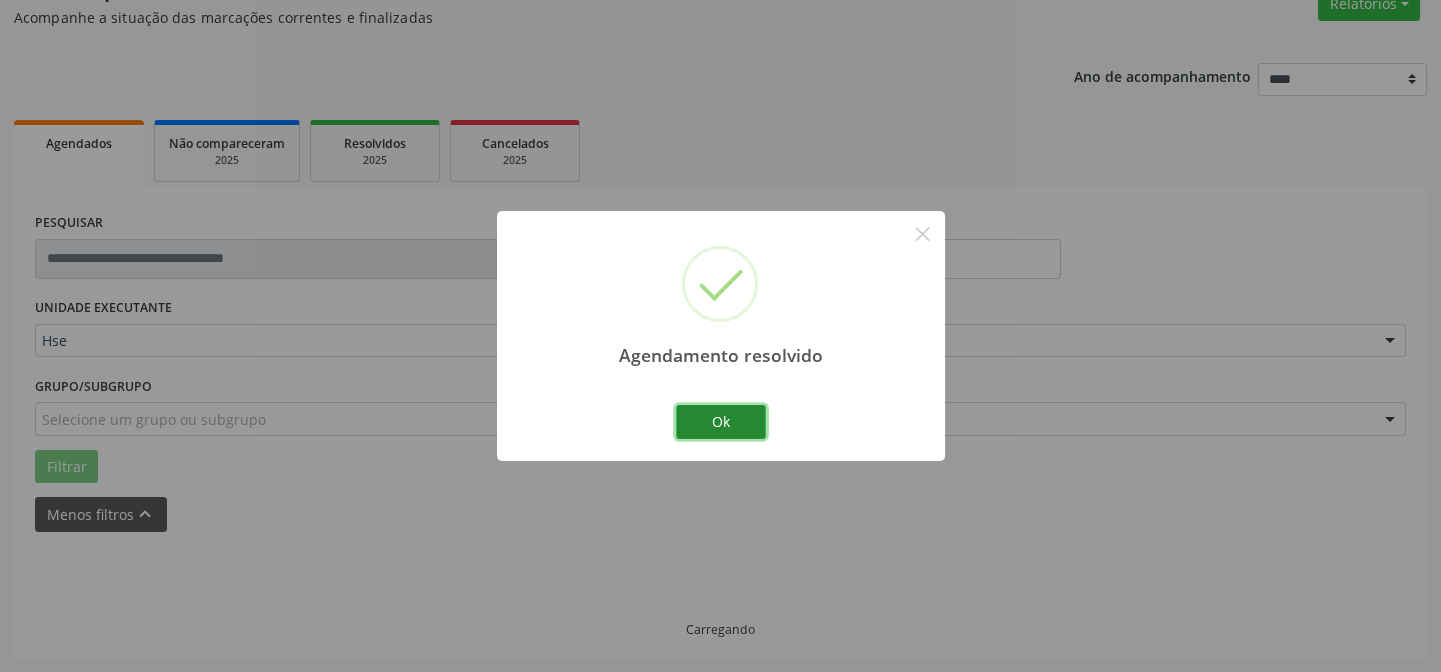 click on "Ok" at bounding box center (721, 422) 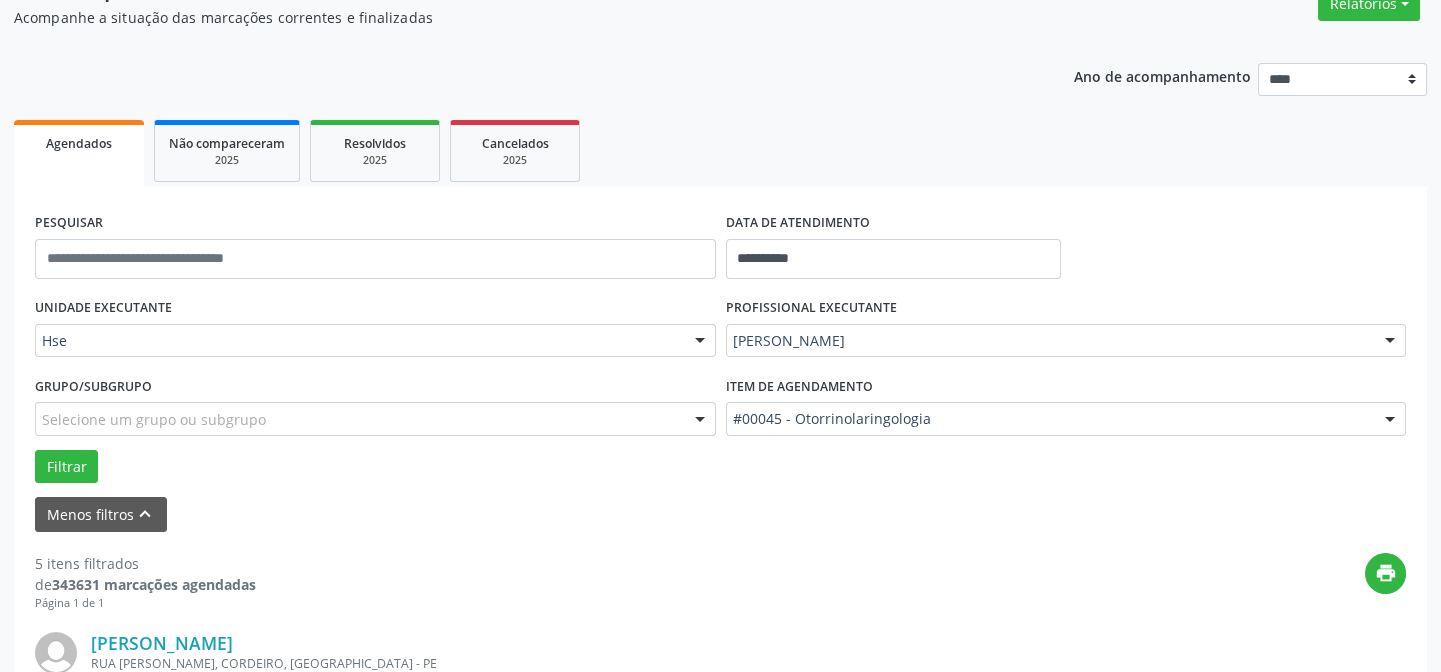 scroll, scrollTop: 360, scrollLeft: 0, axis: vertical 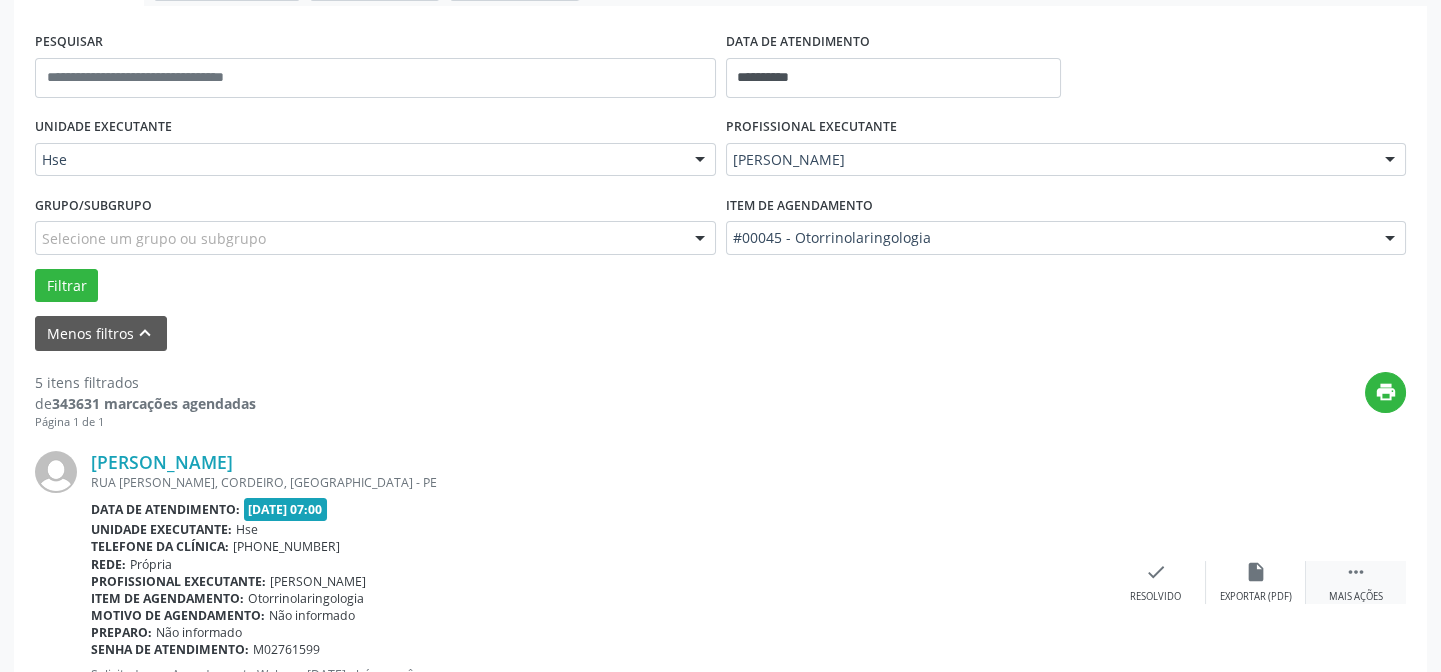 click on "" at bounding box center (1356, 572) 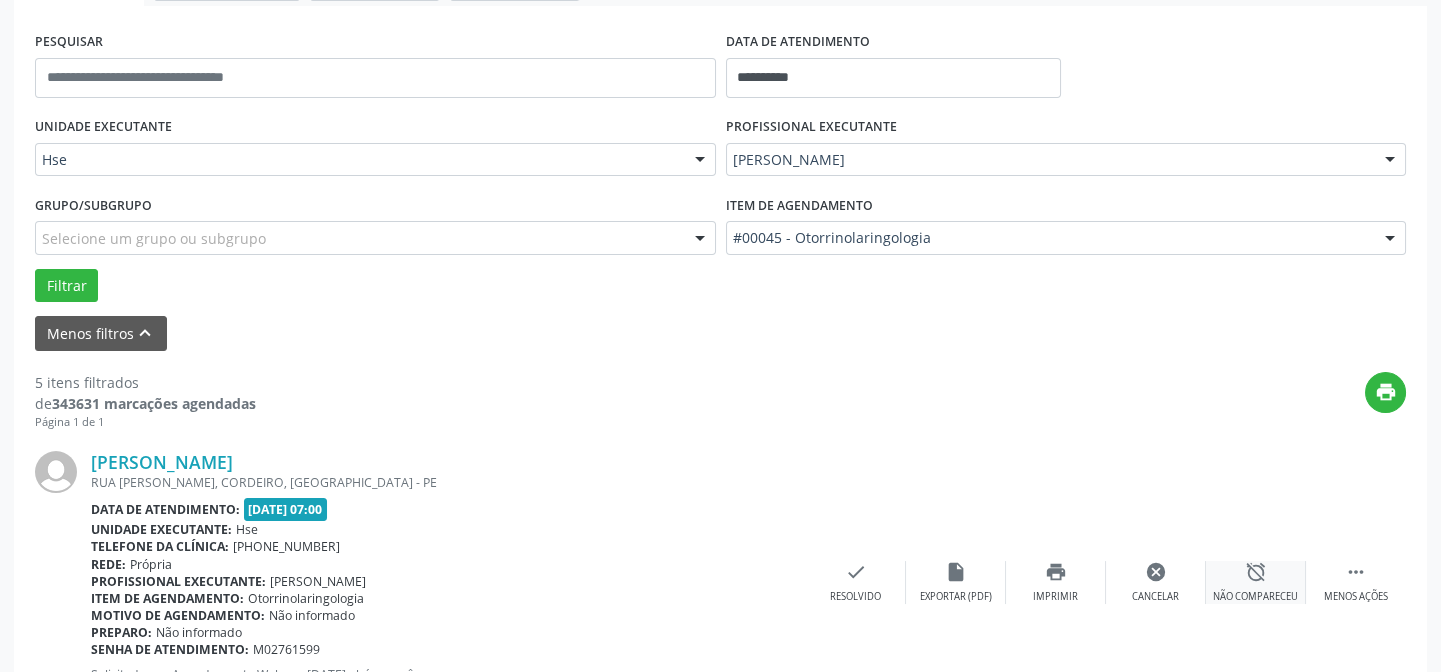 click on "alarm_off" at bounding box center [1256, 572] 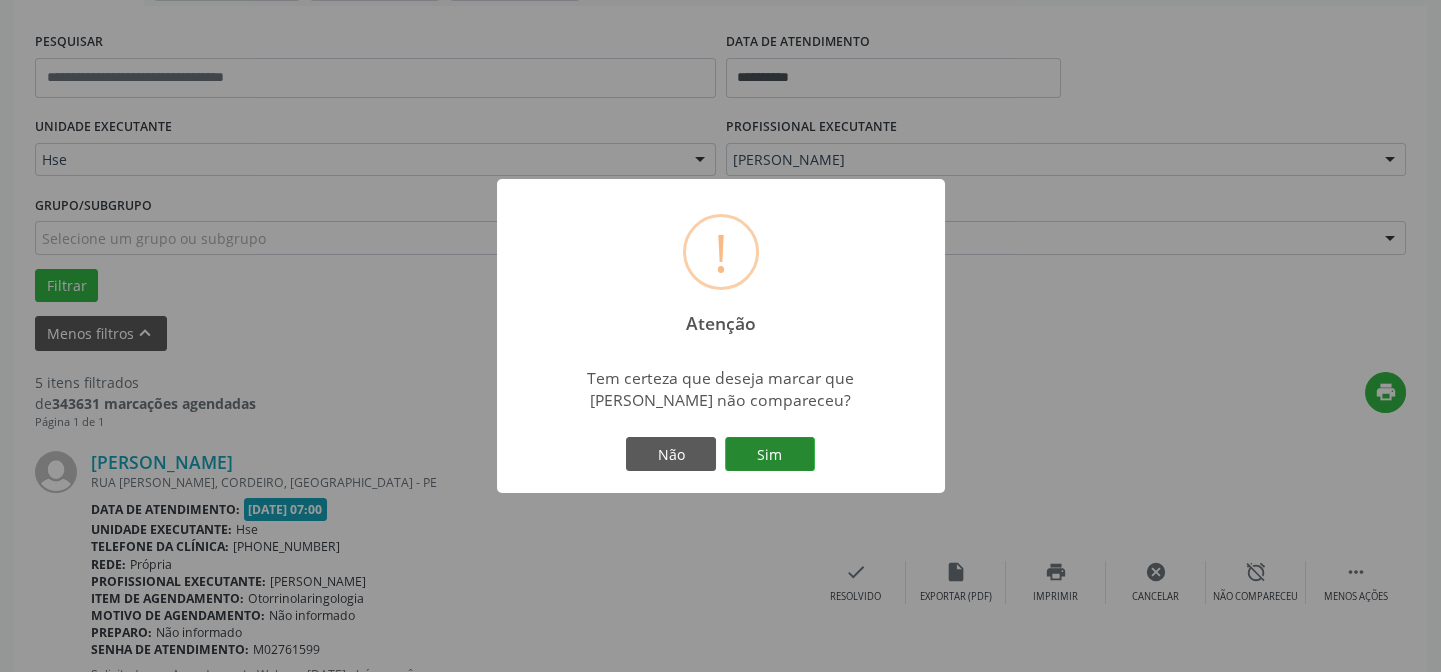click on "Sim" at bounding box center [770, 454] 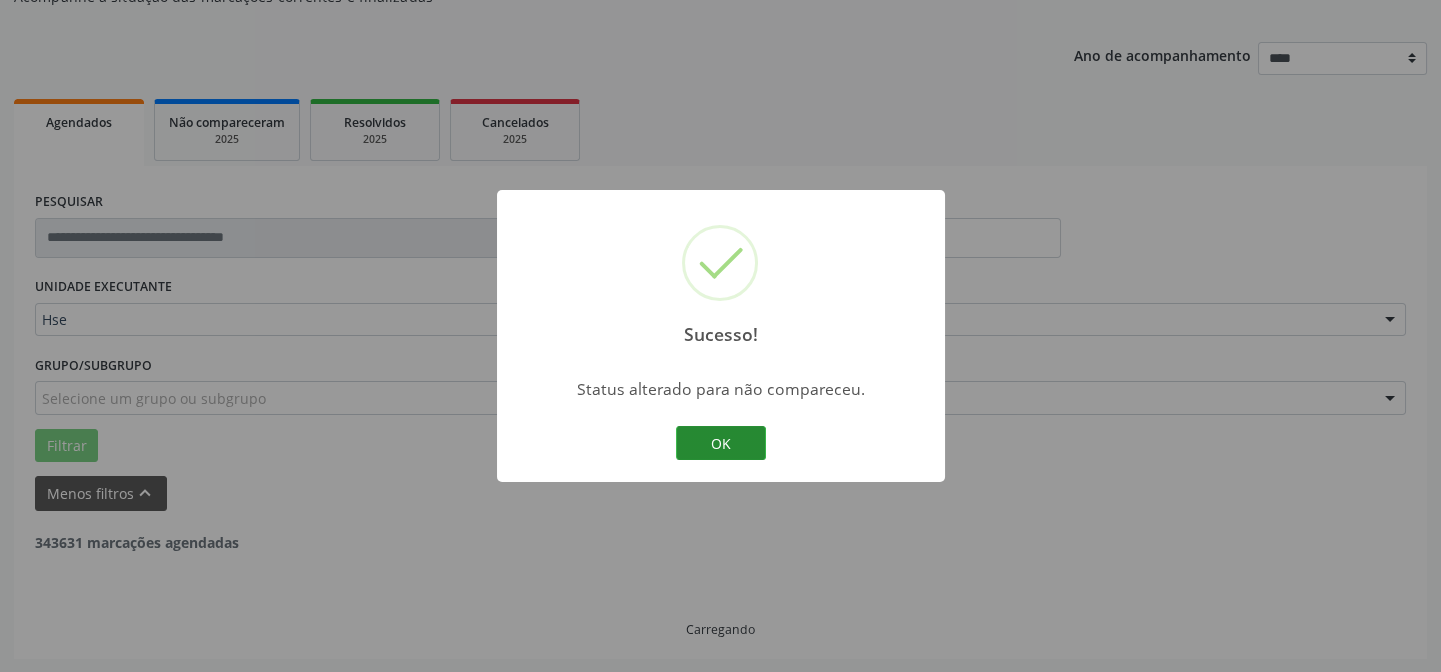 scroll, scrollTop: 360, scrollLeft: 0, axis: vertical 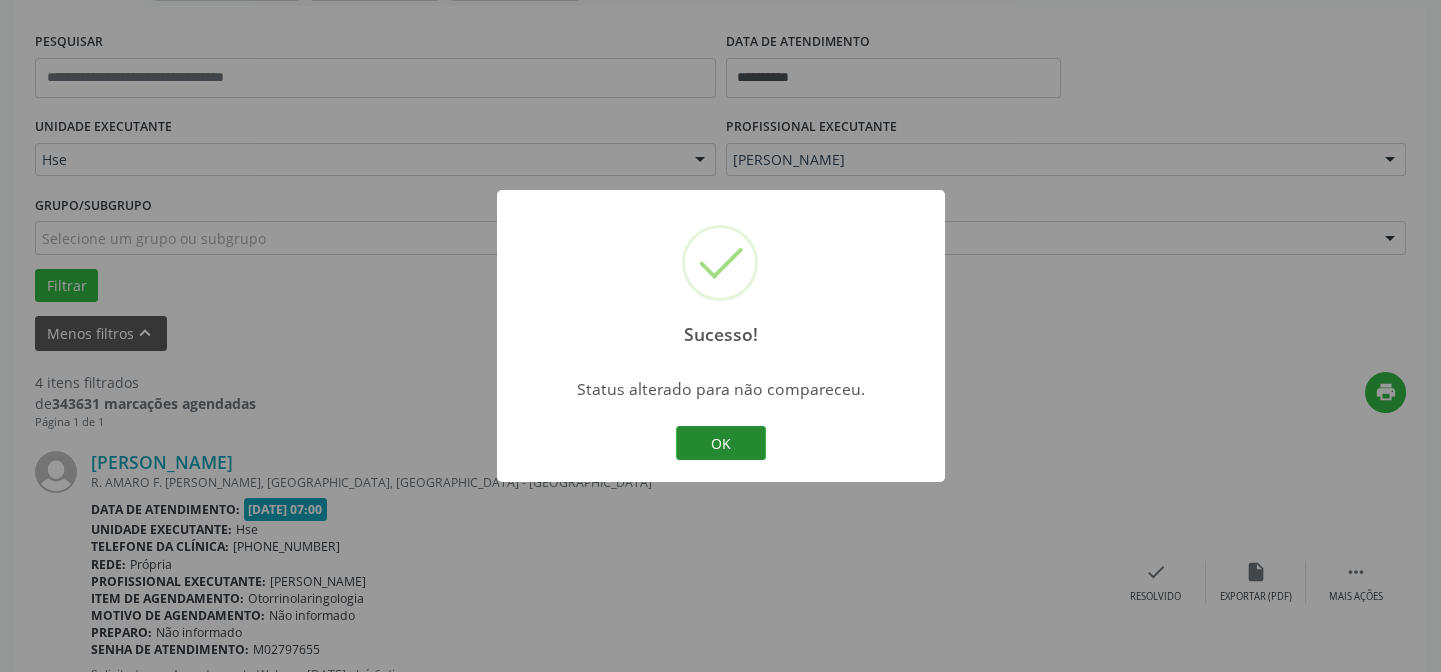 click on "OK" at bounding box center (721, 443) 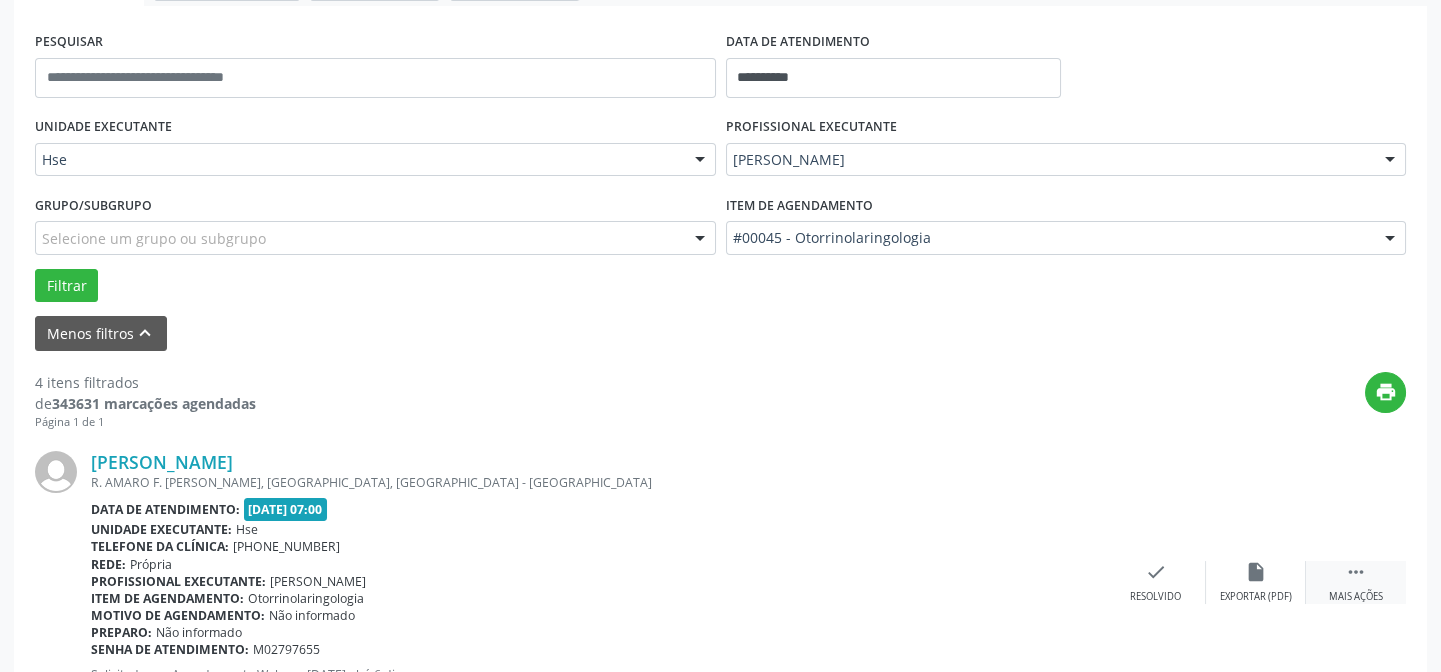 click on "" at bounding box center [1356, 572] 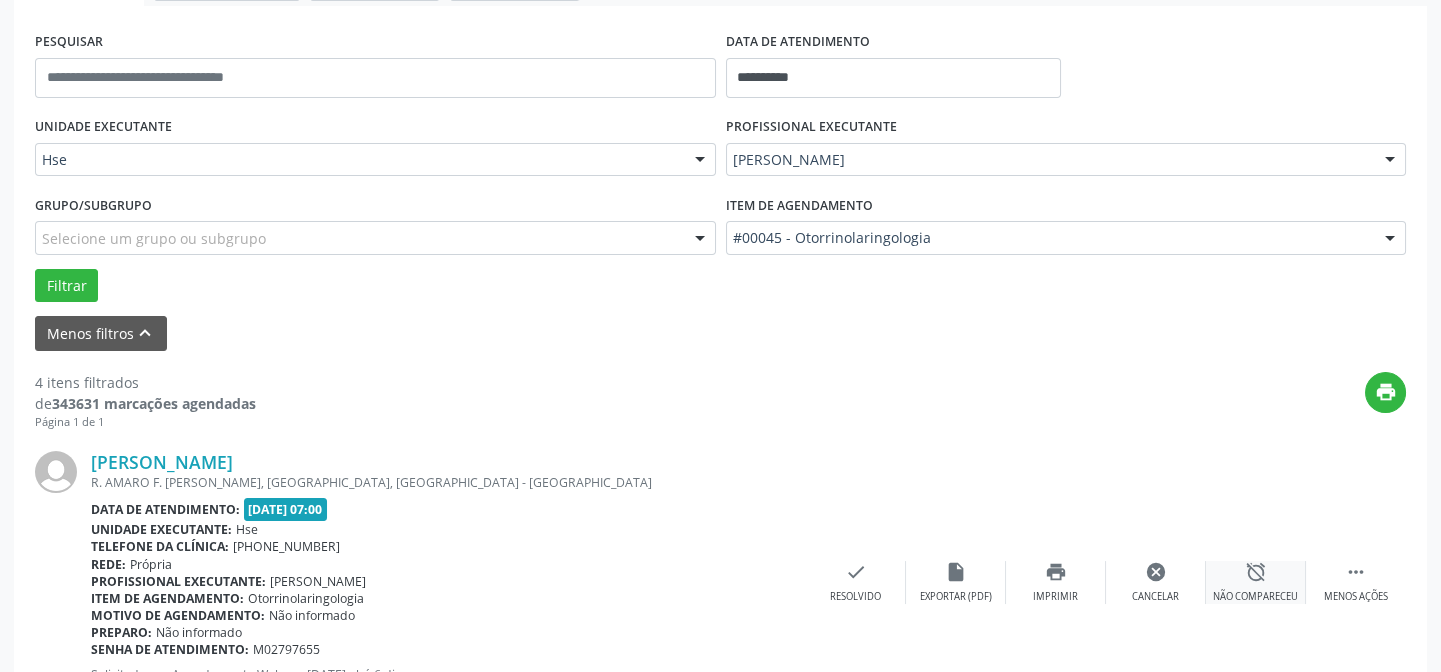 click on "alarm_off" at bounding box center (1256, 572) 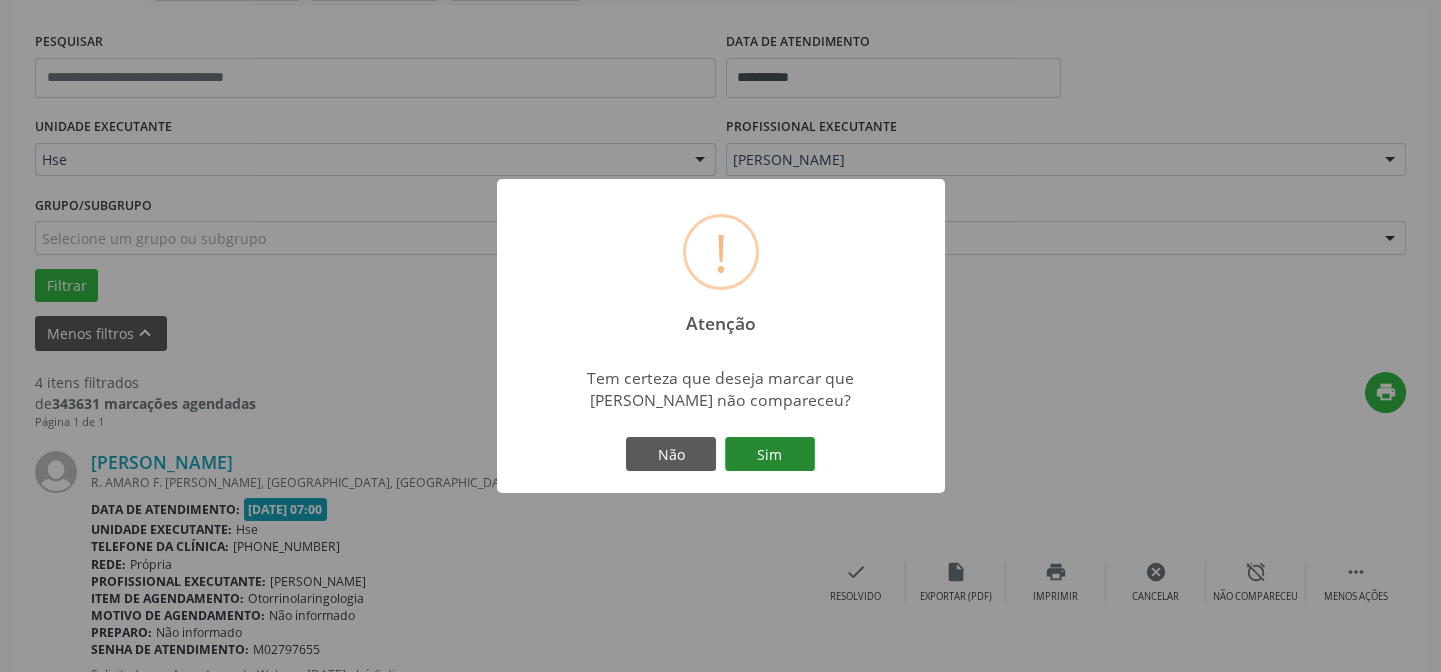 click on "Sim" at bounding box center (770, 454) 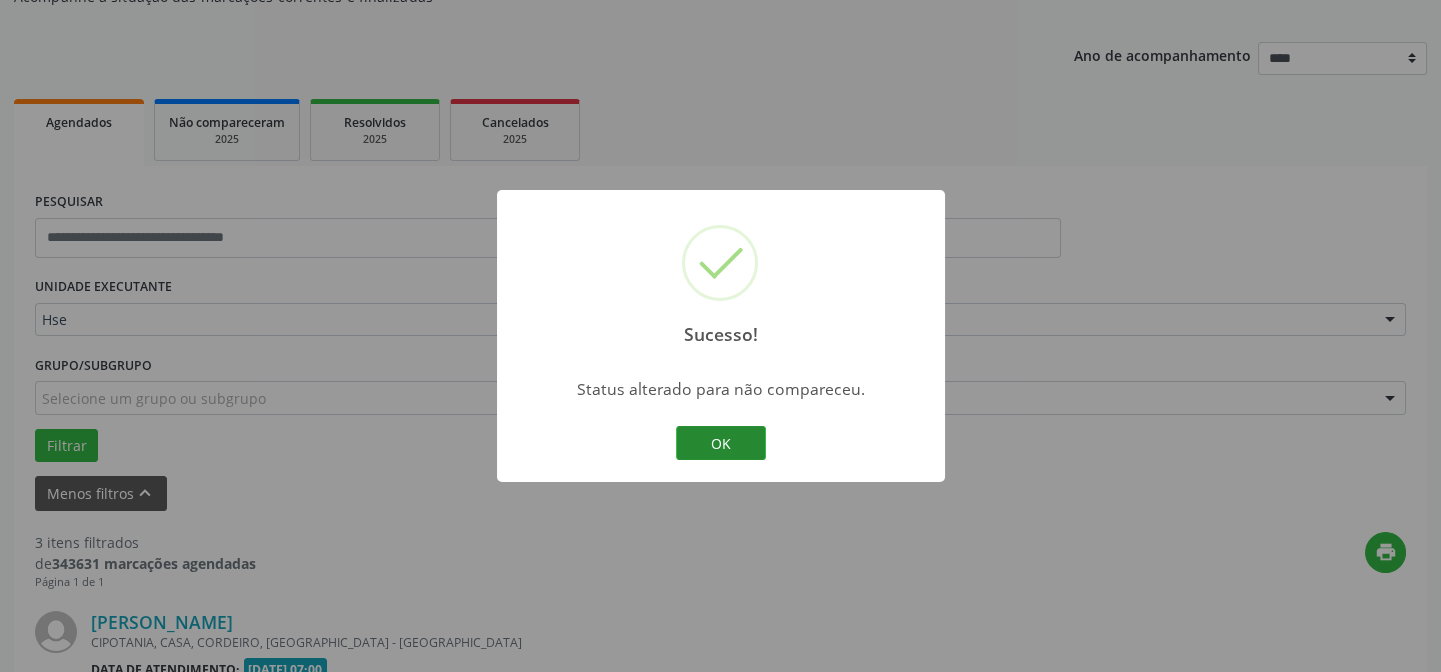 scroll, scrollTop: 360, scrollLeft: 0, axis: vertical 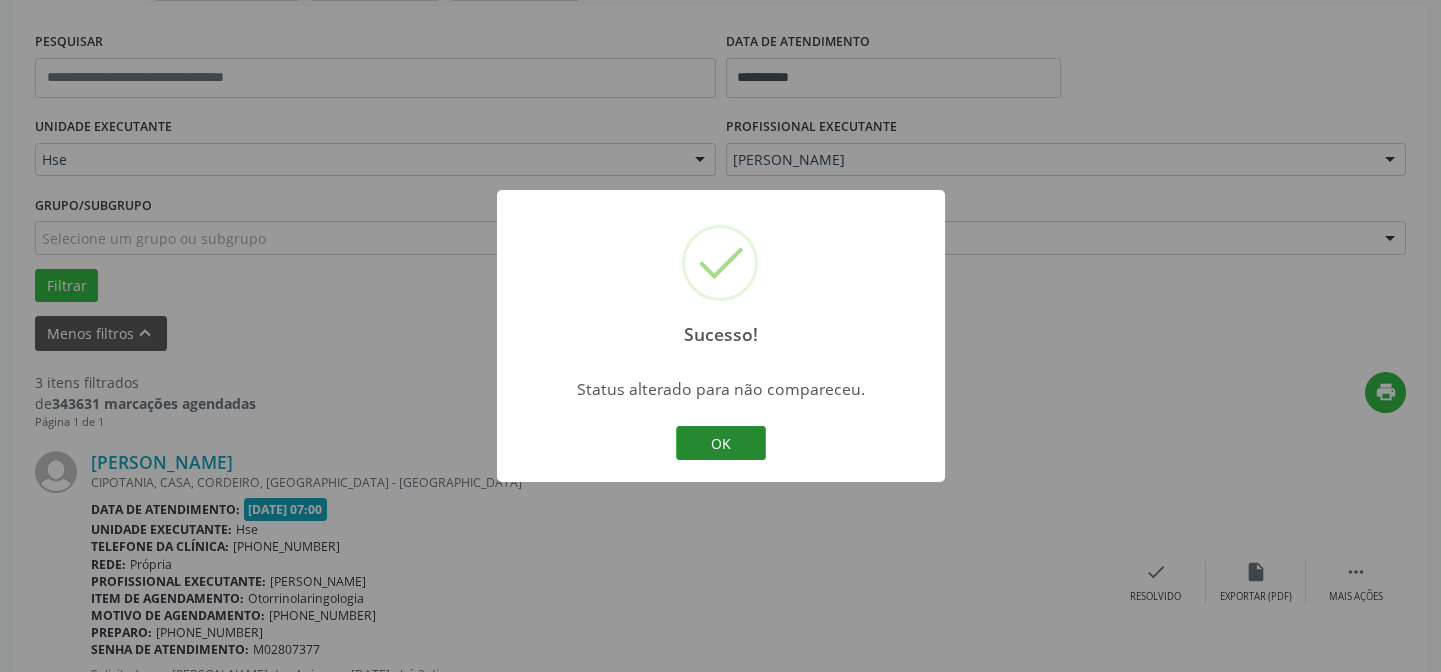 click on "OK" at bounding box center [721, 443] 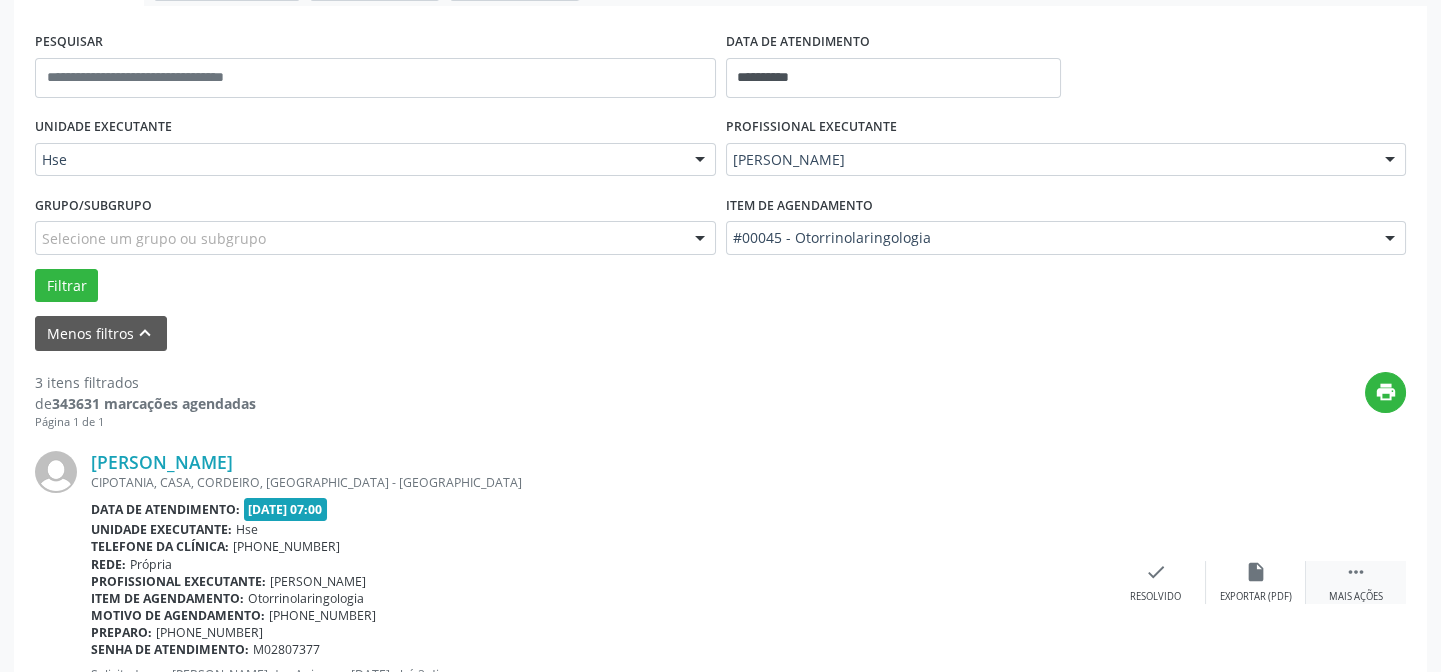 click on "" at bounding box center (1356, 572) 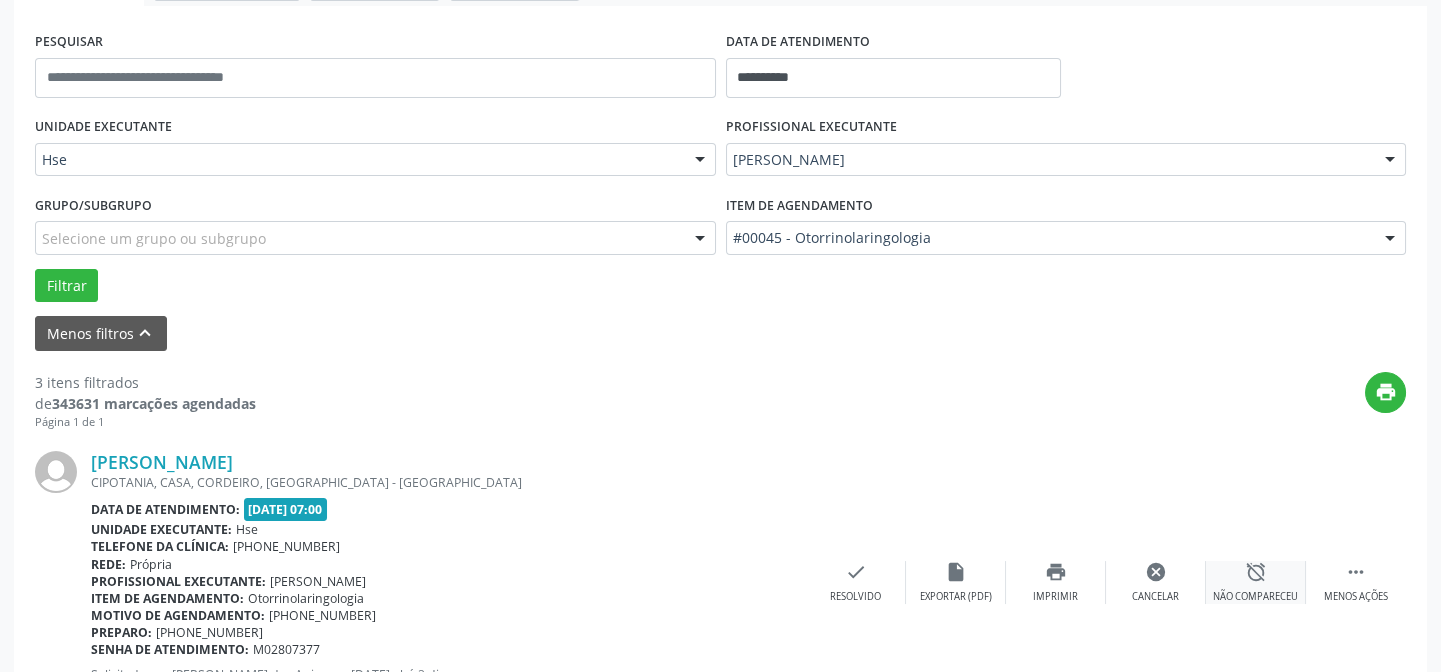 click on "alarm_off" at bounding box center [1256, 572] 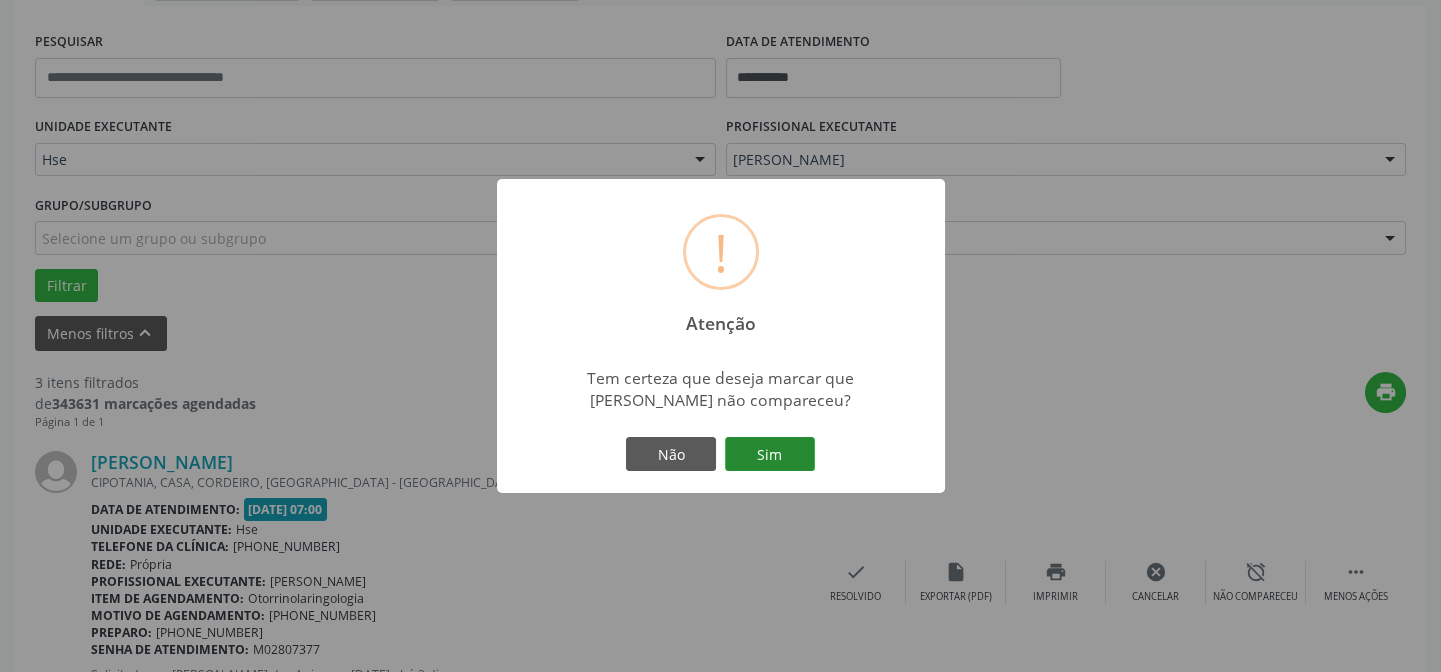click on "Sim" at bounding box center (770, 454) 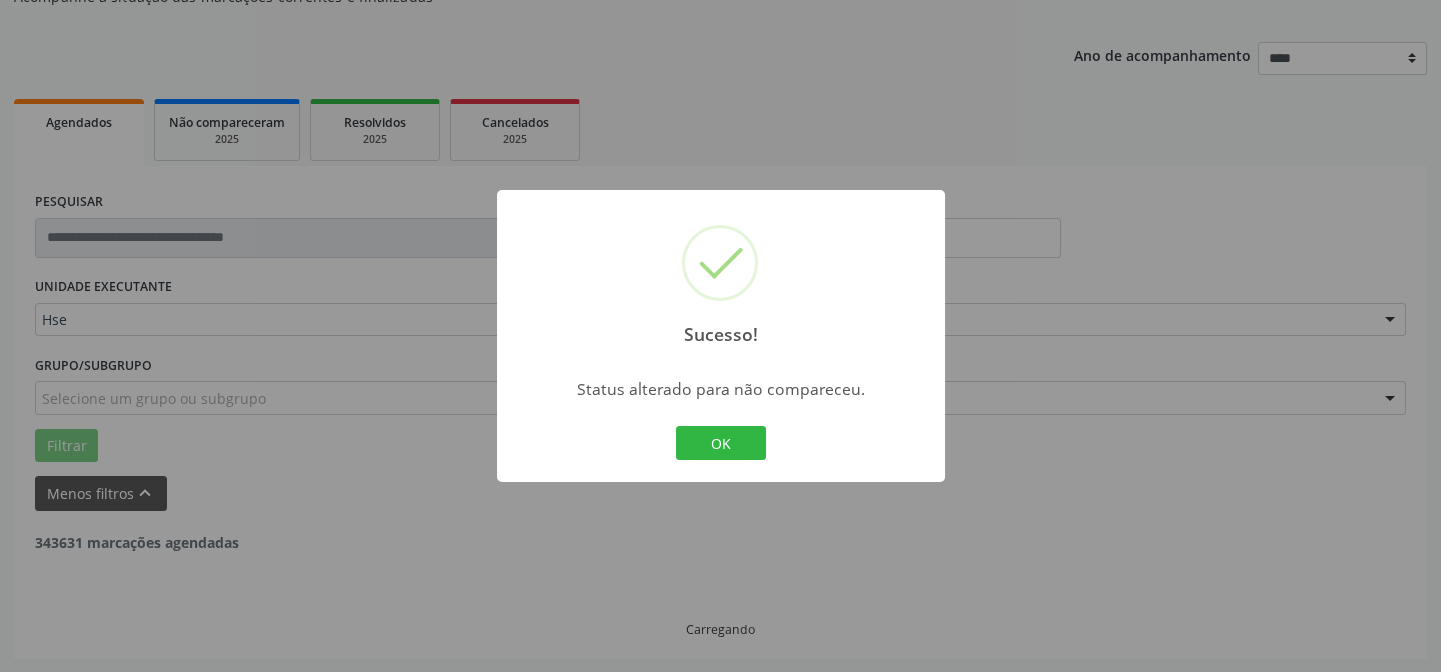 scroll, scrollTop: 360, scrollLeft: 0, axis: vertical 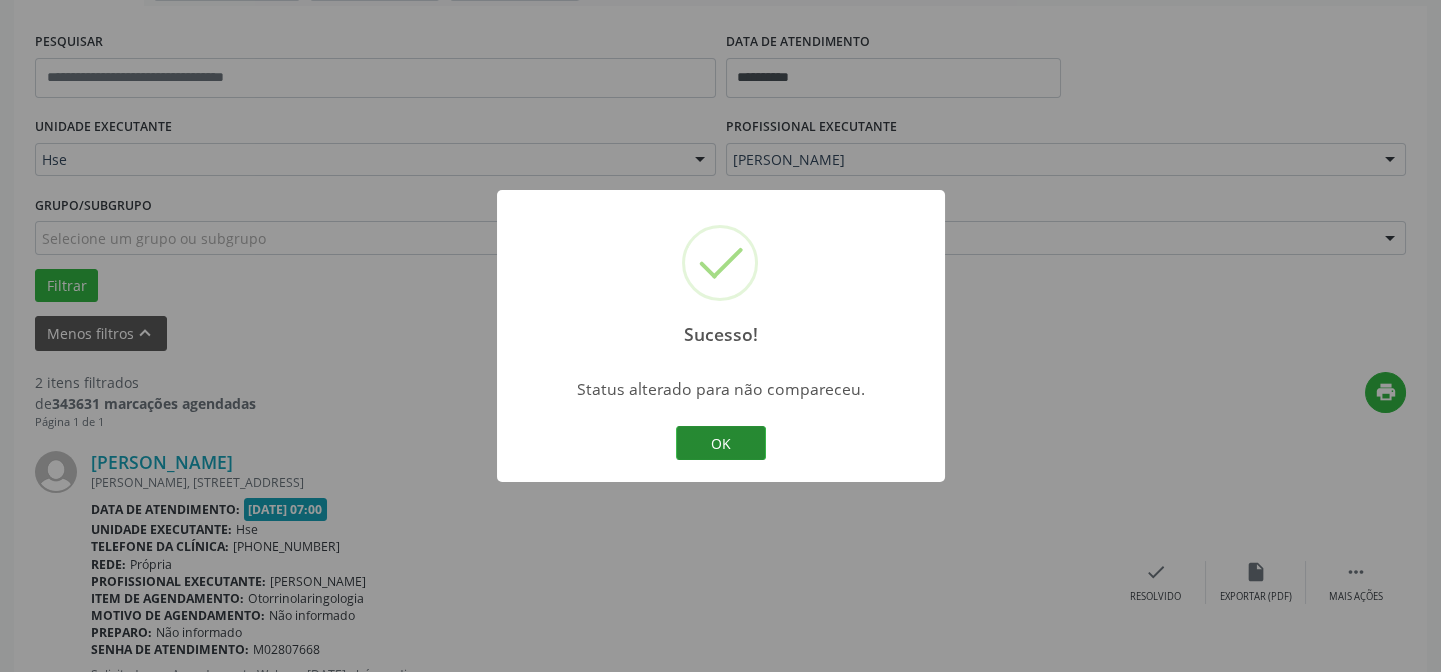 click on "OK" at bounding box center (721, 443) 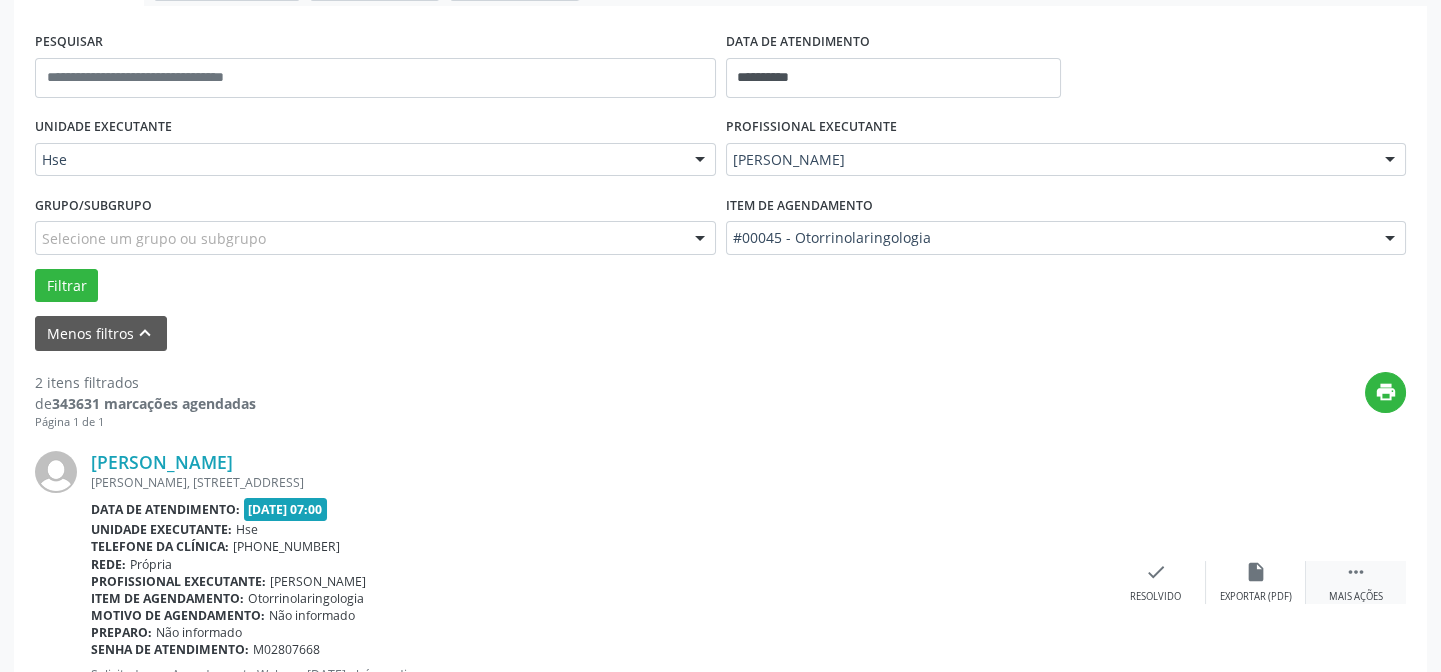 click on "" at bounding box center [1356, 572] 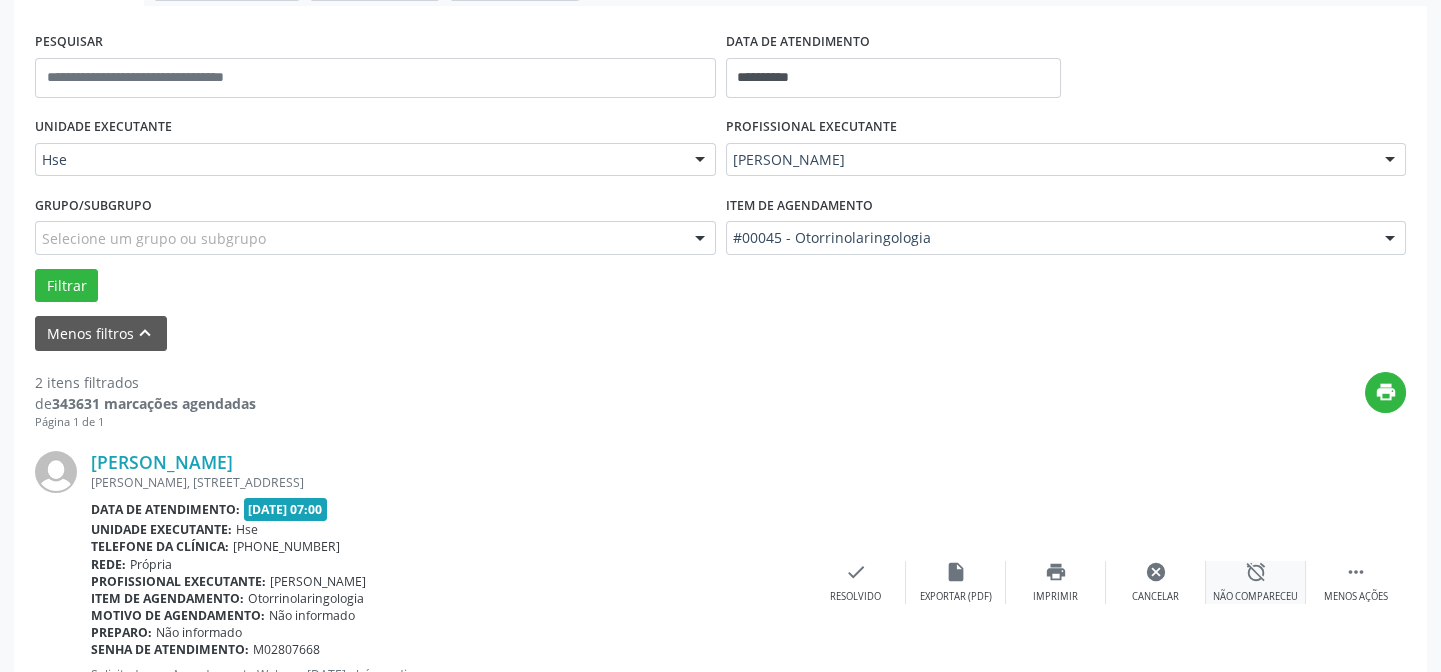 click on "alarm_off" at bounding box center (1256, 572) 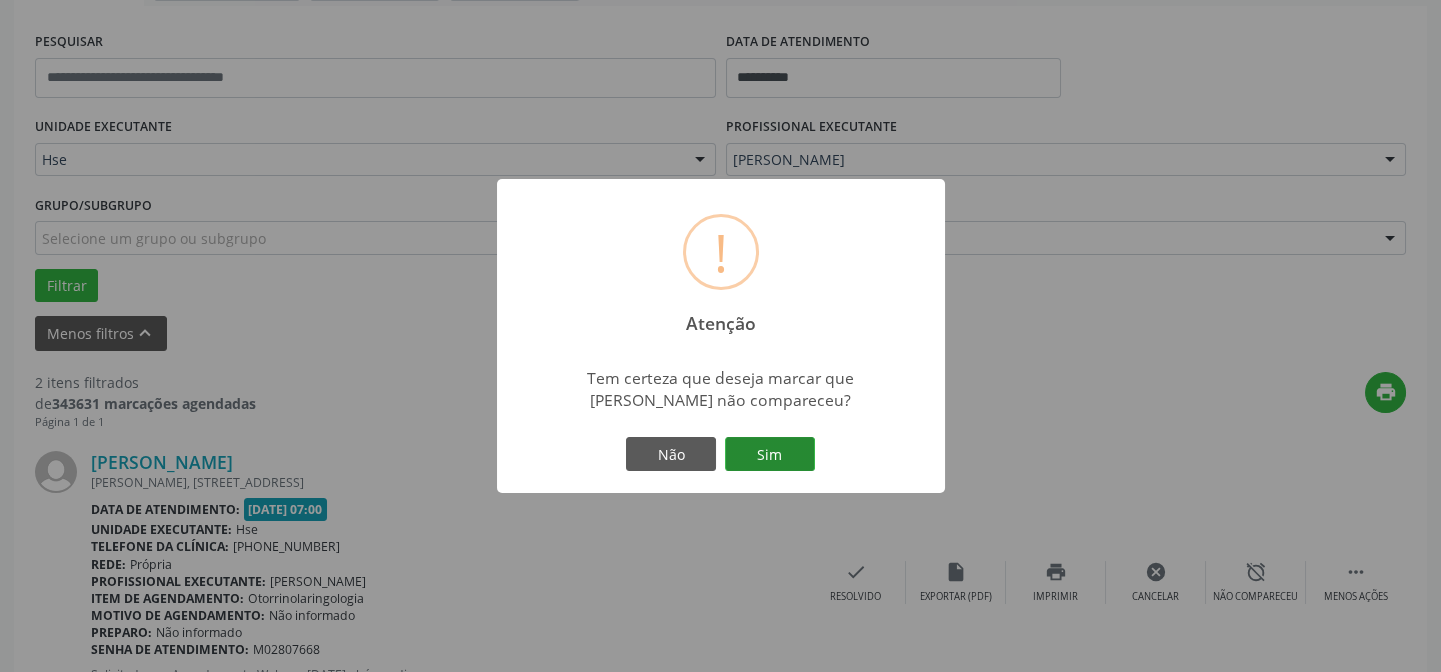click on "Sim" at bounding box center (770, 454) 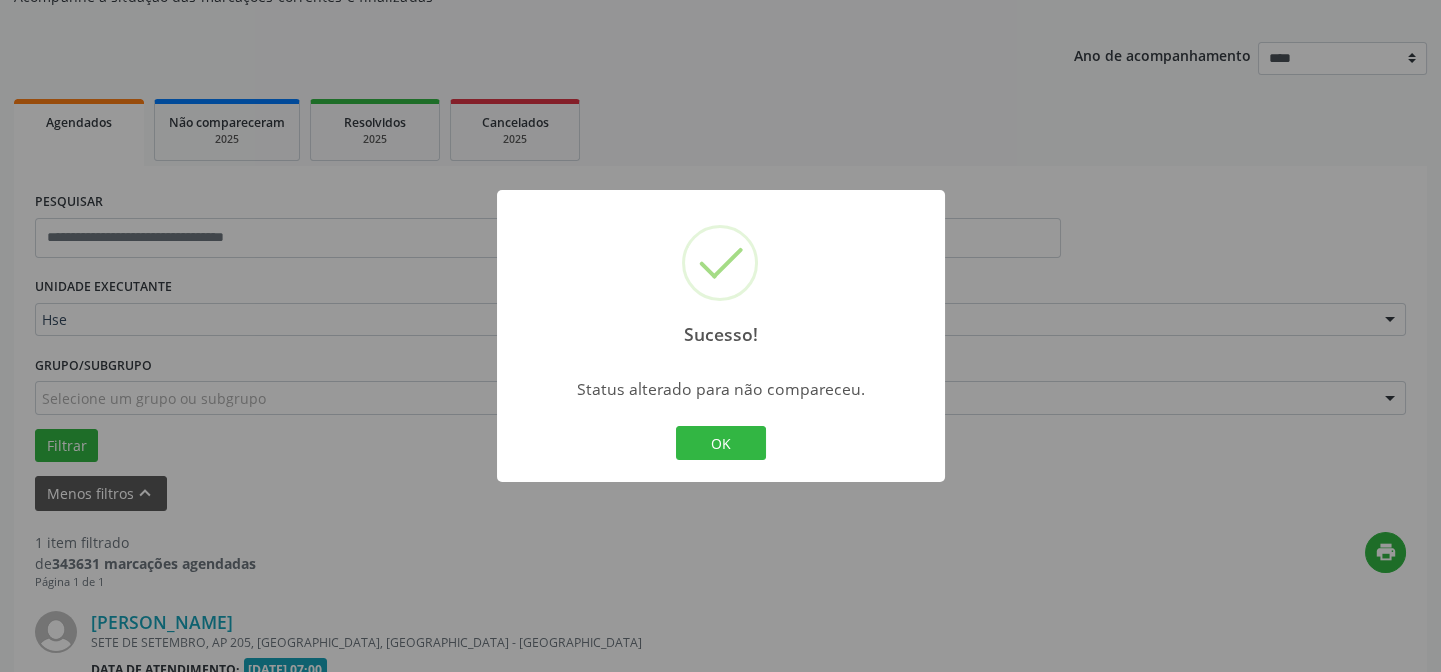 scroll, scrollTop: 360, scrollLeft: 0, axis: vertical 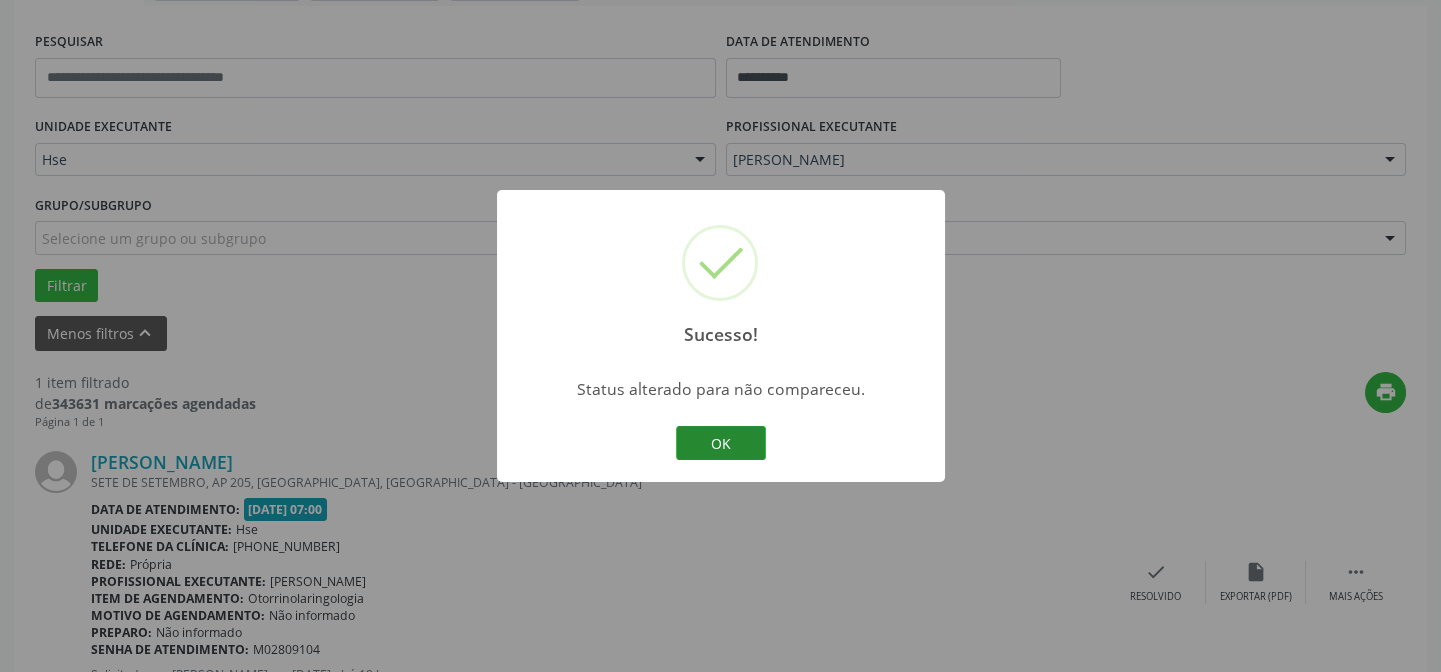 click on "OK" at bounding box center (721, 443) 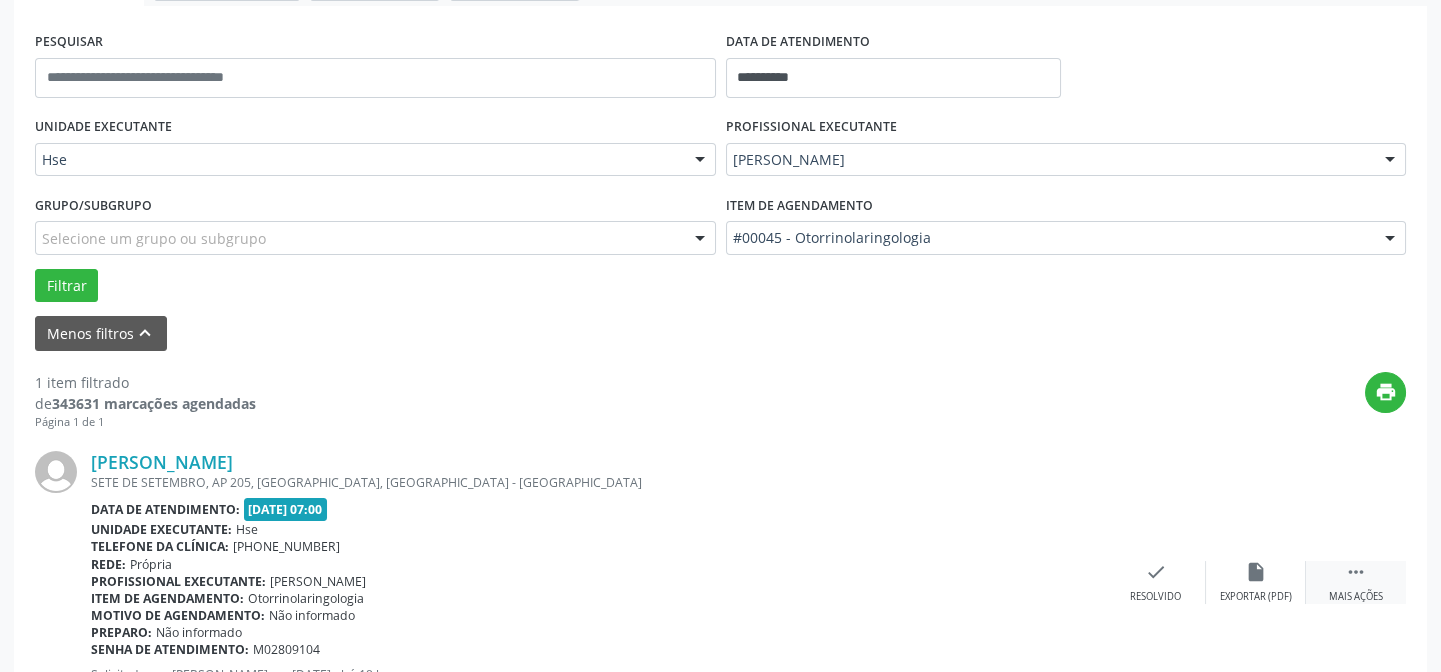 click on "" at bounding box center [1356, 572] 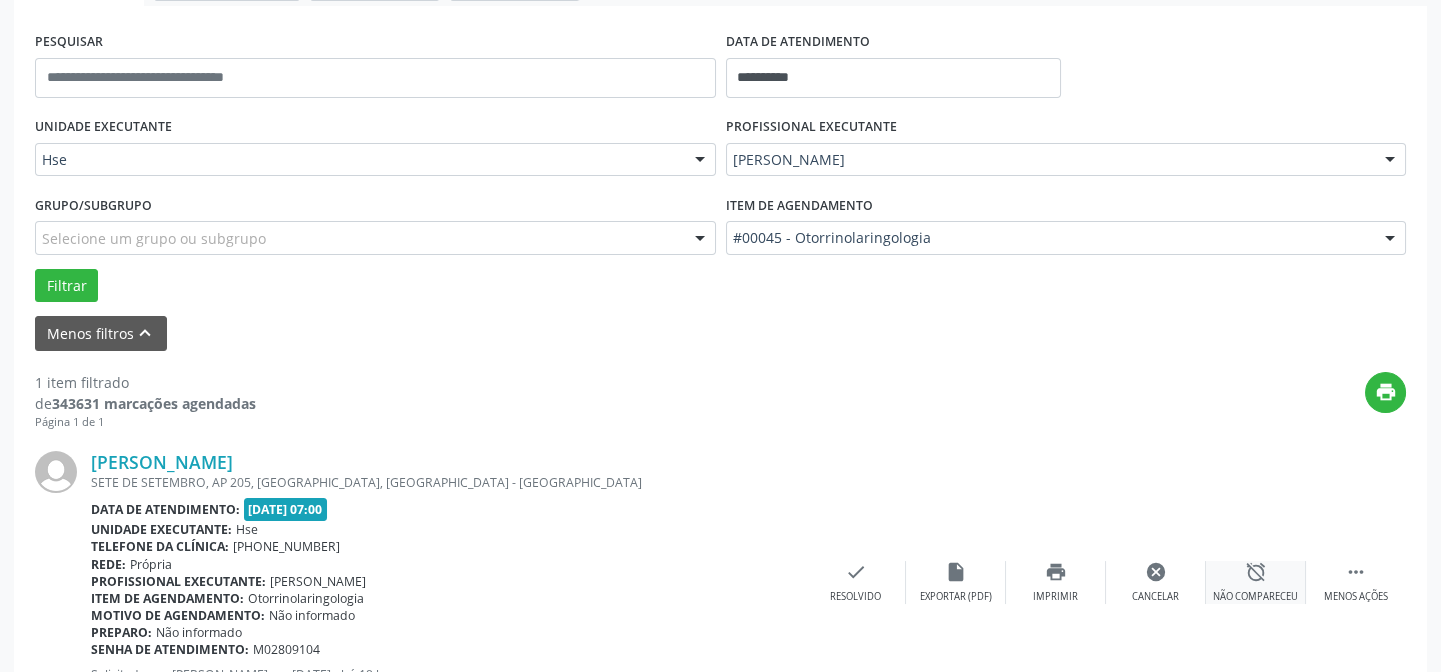 click on "alarm_off" at bounding box center (1256, 572) 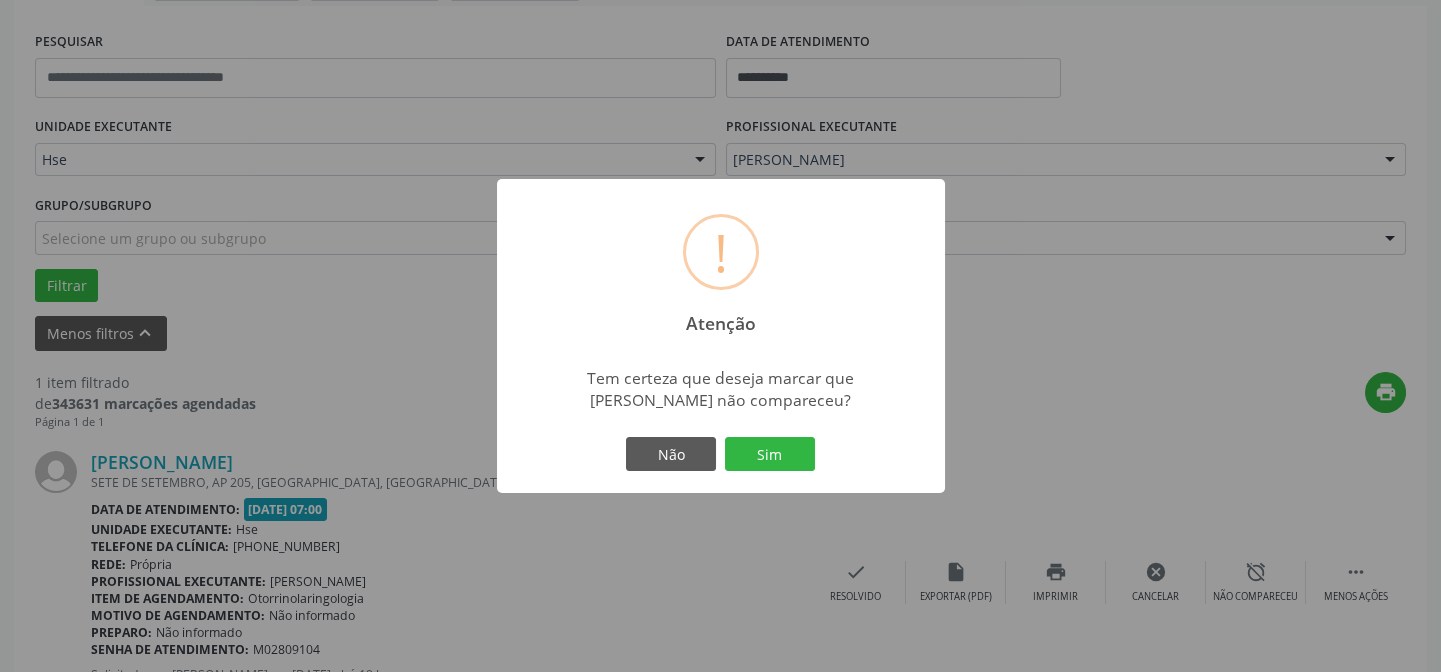 drag, startPoint x: 764, startPoint y: 449, endPoint x: 875, endPoint y: 452, distance: 111.040535 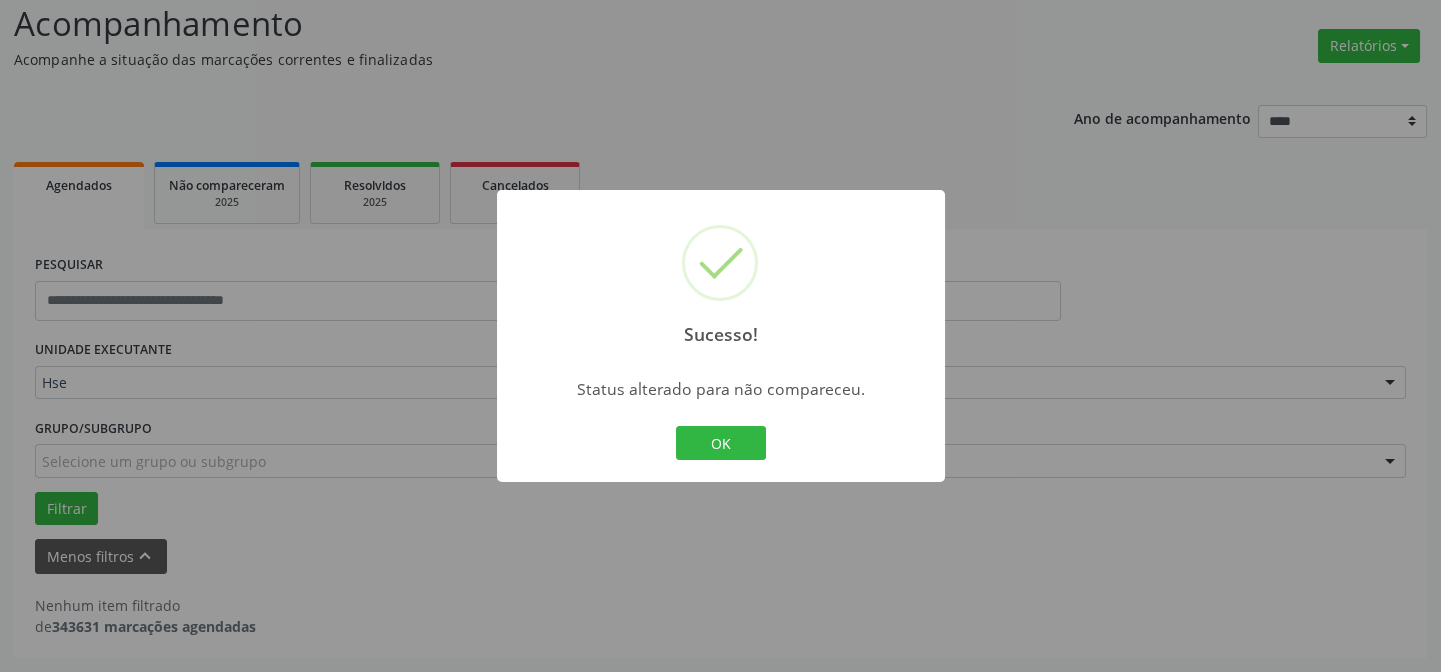 scroll, scrollTop: 135, scrollLeft: 0, axis: vertical 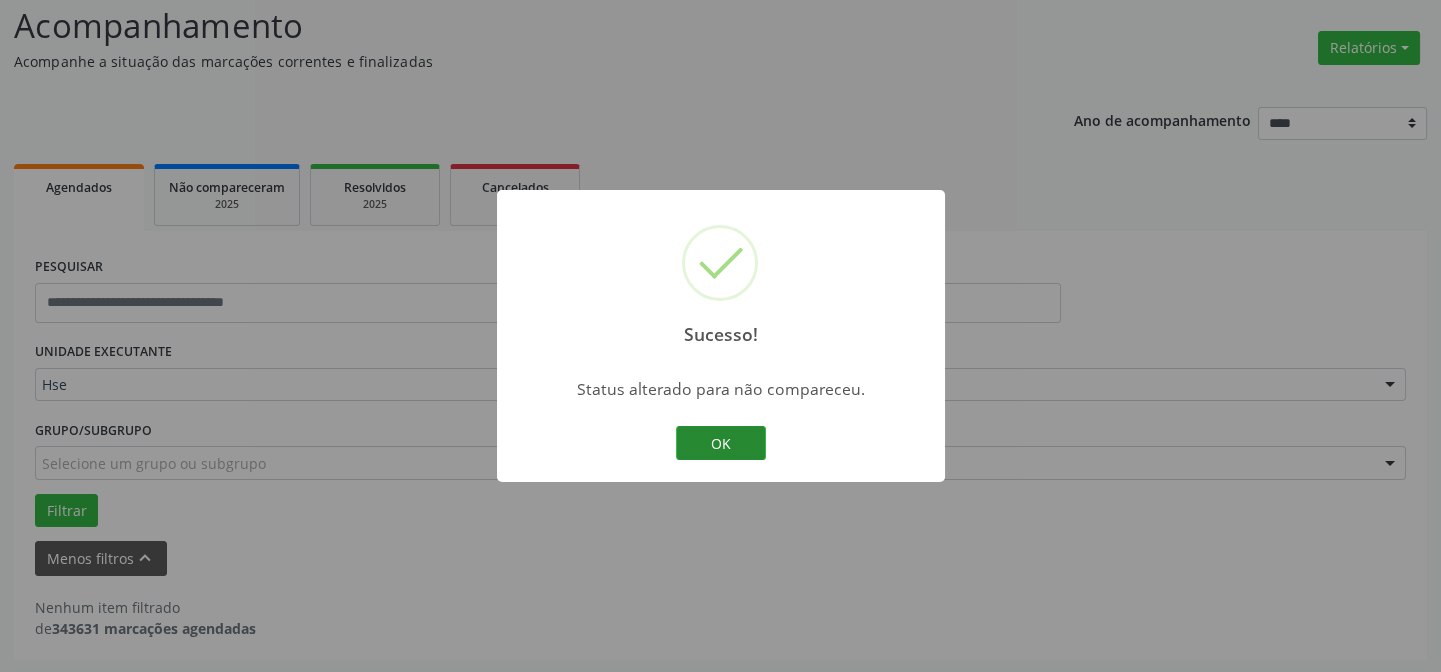 click on "OK" at bounding box center (721, 443) 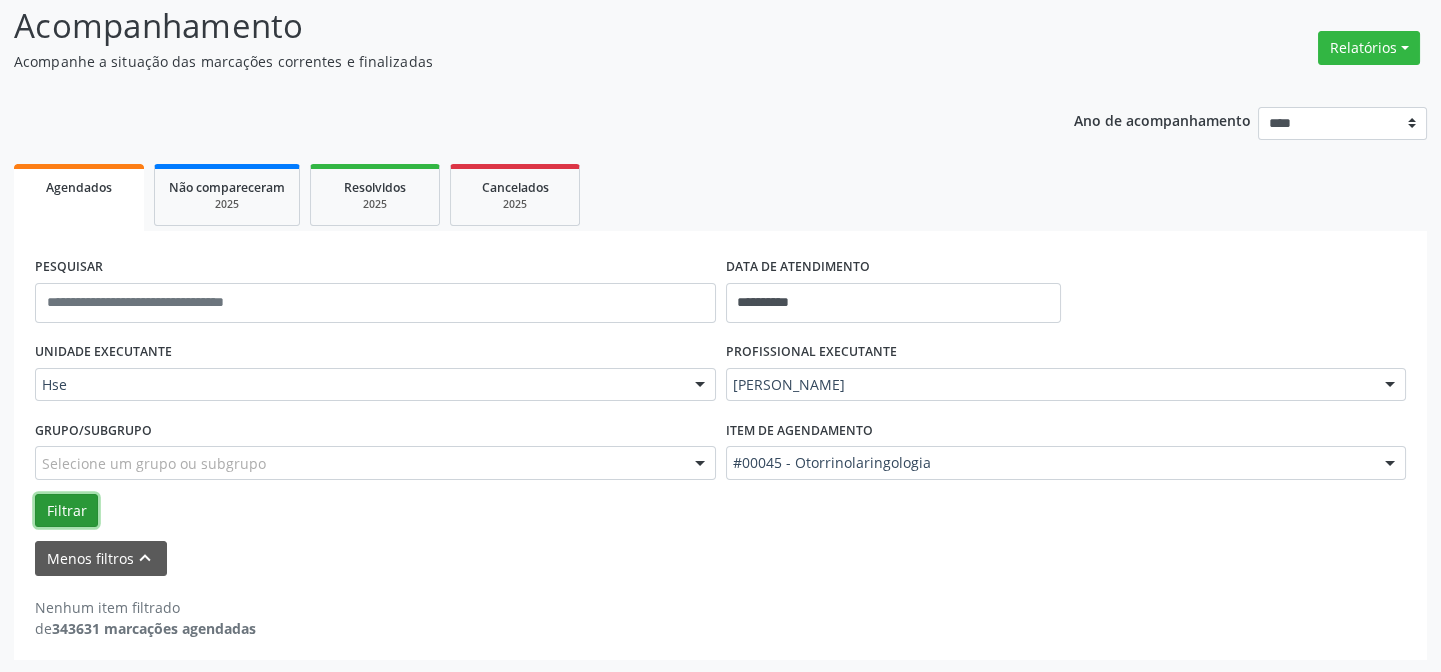 click on "Filtrar" at bounding box center (66, 511) 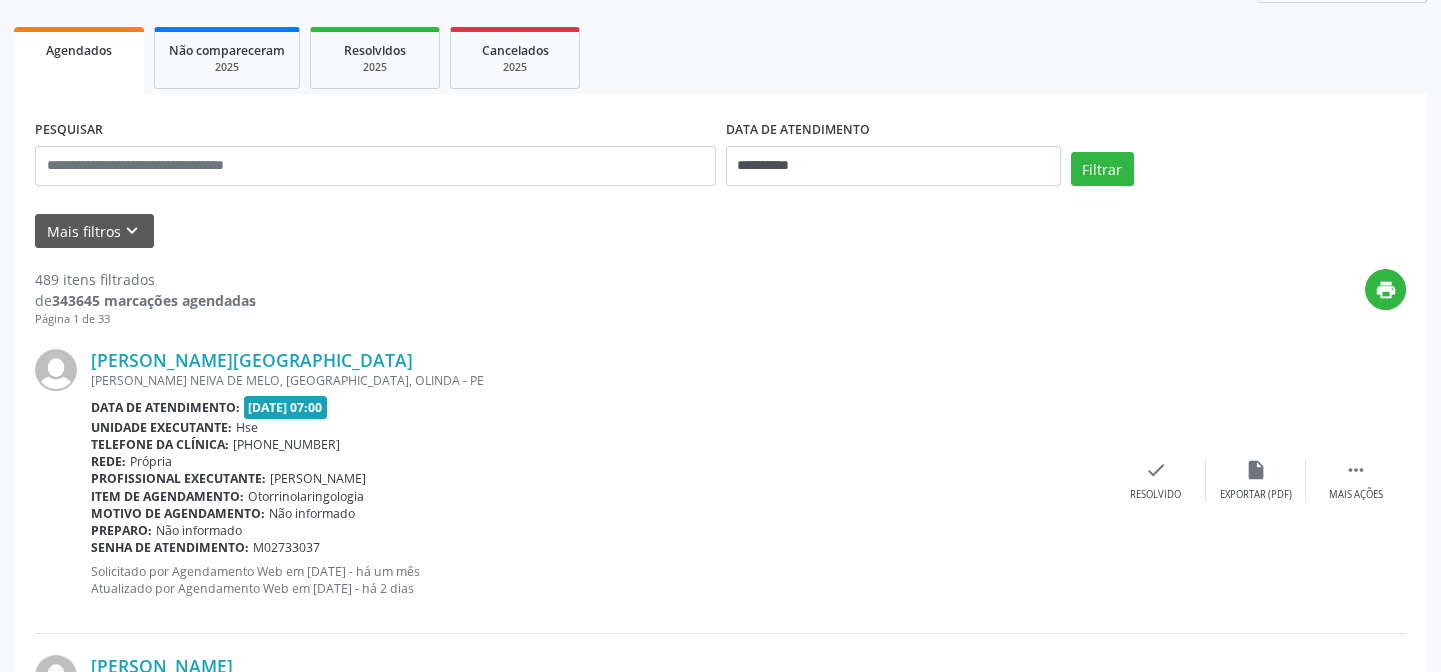 scroll, scrollTop: 90, scrollLeft: 0, axis: vertical 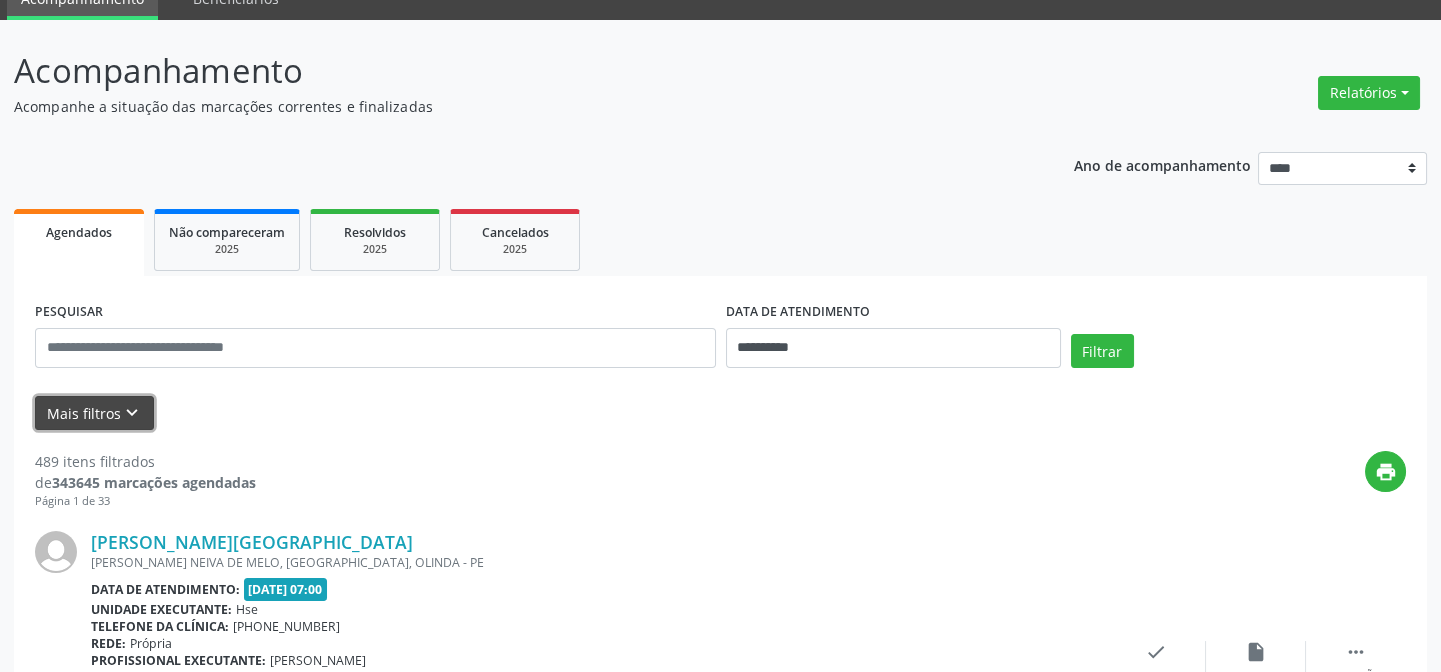 click on "Mais filtros
keyboard_arrow_down" at bounding box center [94, 413] 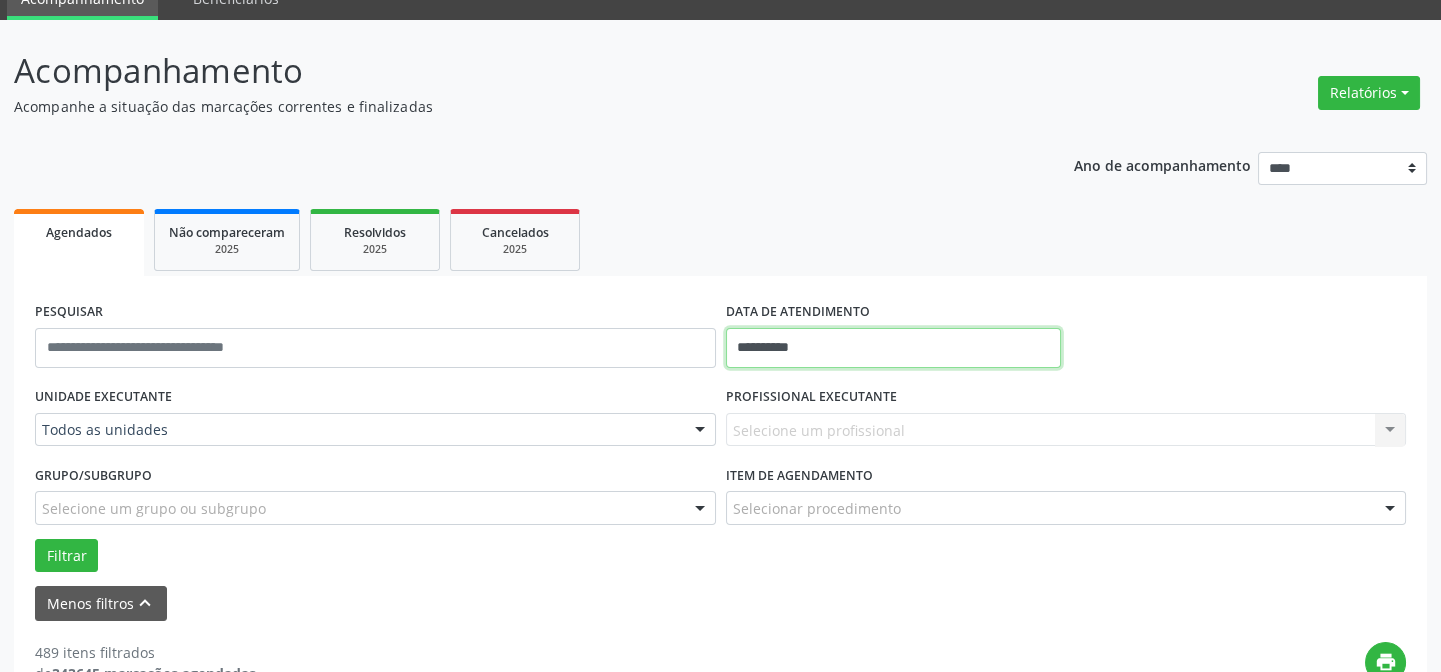 click on "**********" at bounding box center (893, 348) 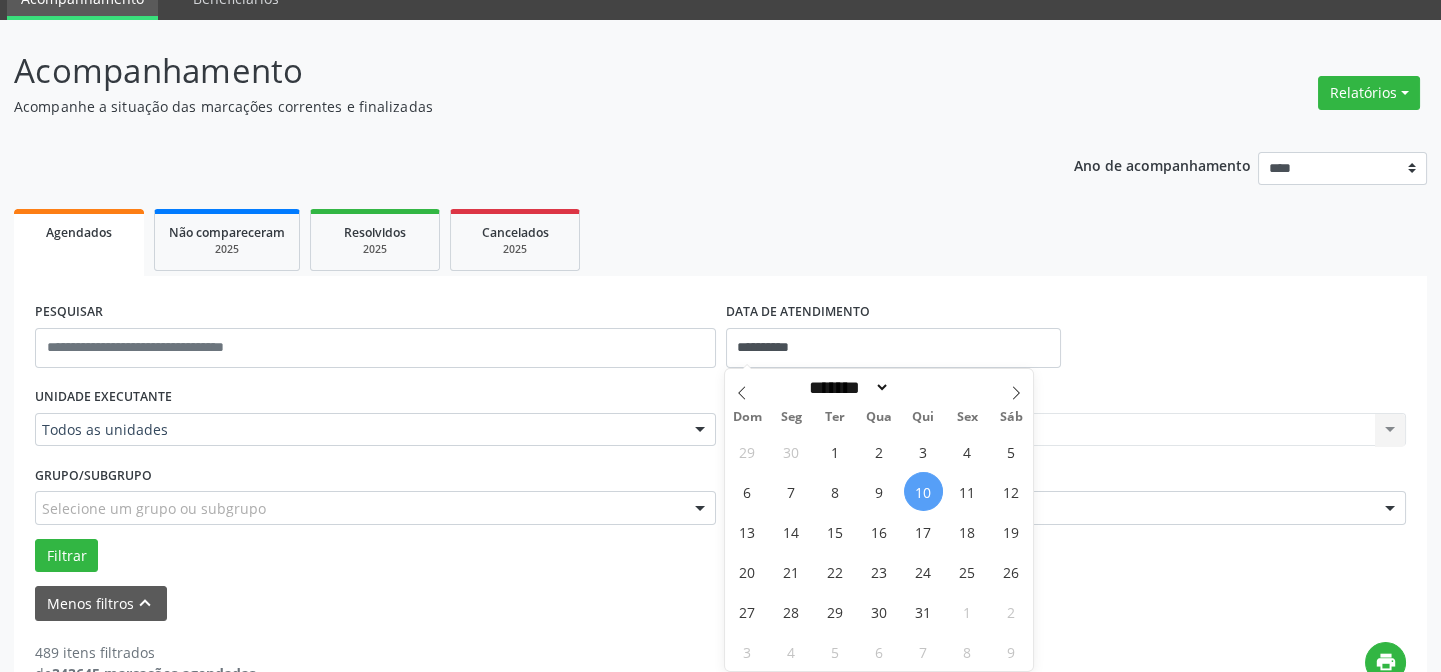 click on "10" at bounding box center (923, 491) 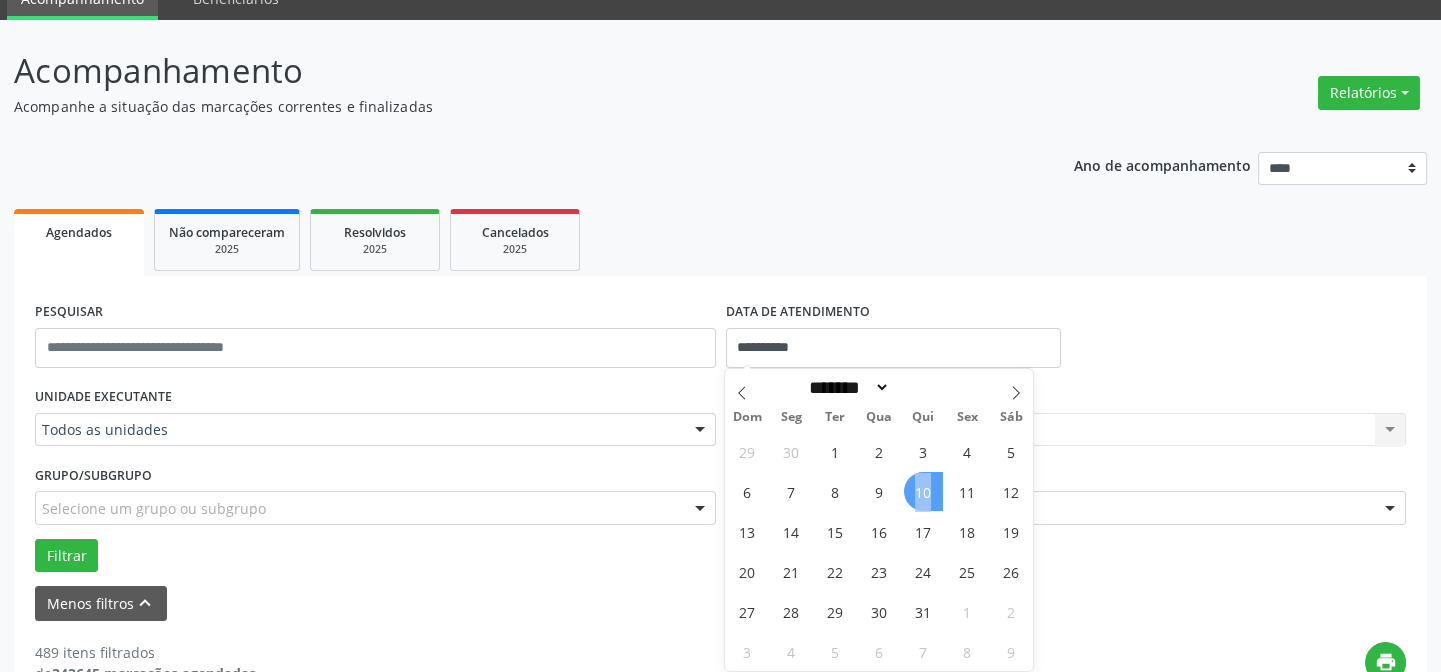 click on "10" at bounding box center [923, 491] 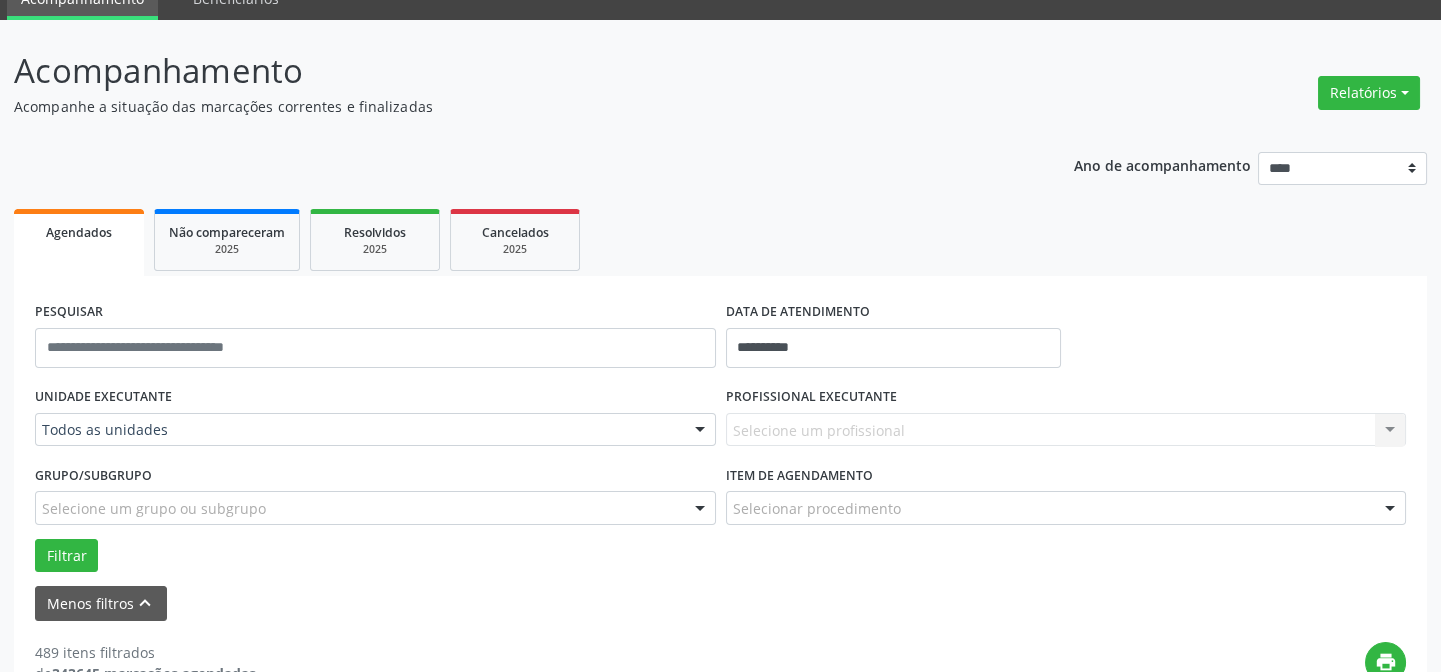 click on "Selecione um profissional
Nenhum resultado encontrado para: "   "
Não há nenhuma opção para ser exibida." at bounding box center [1066, 430] 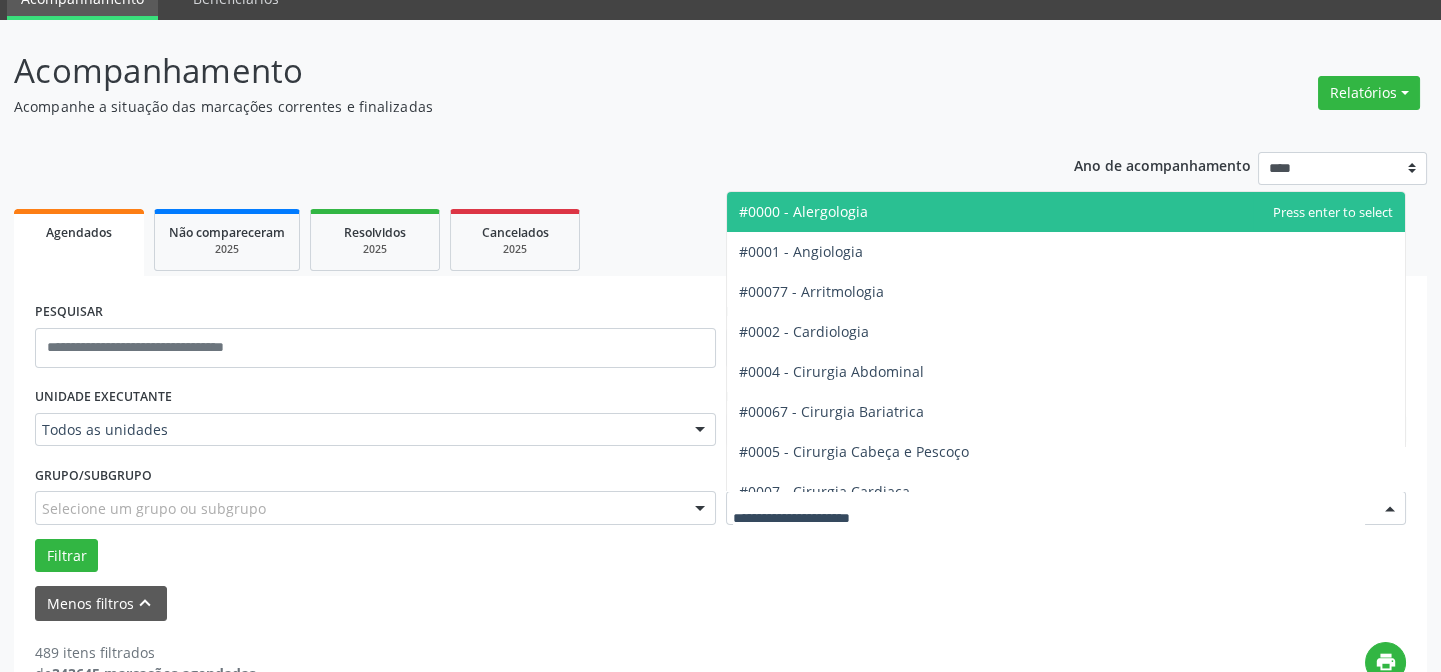 click at bounding box center [1066, 508] 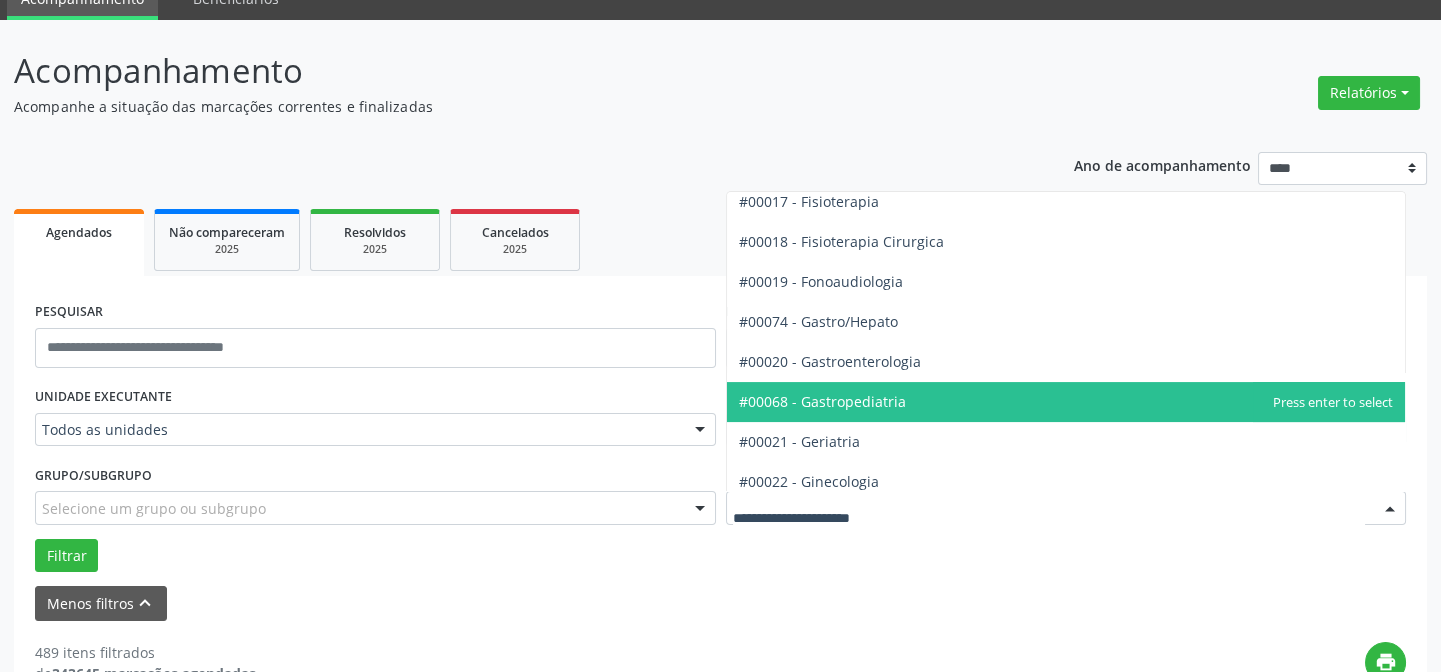 scroll, scrollTop: 909, scrollLeft: 0, axis: vertical 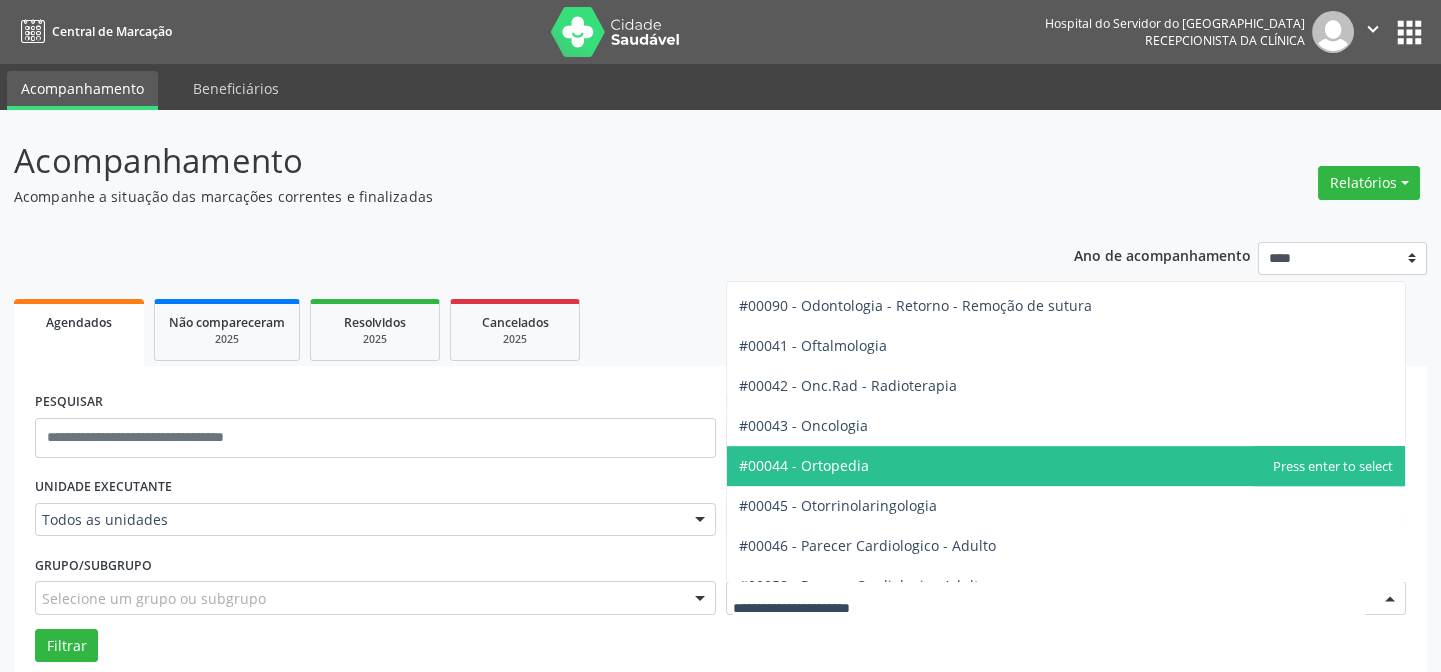 click on "#00044 - Ortopedia" at bounding box center [804, 465] 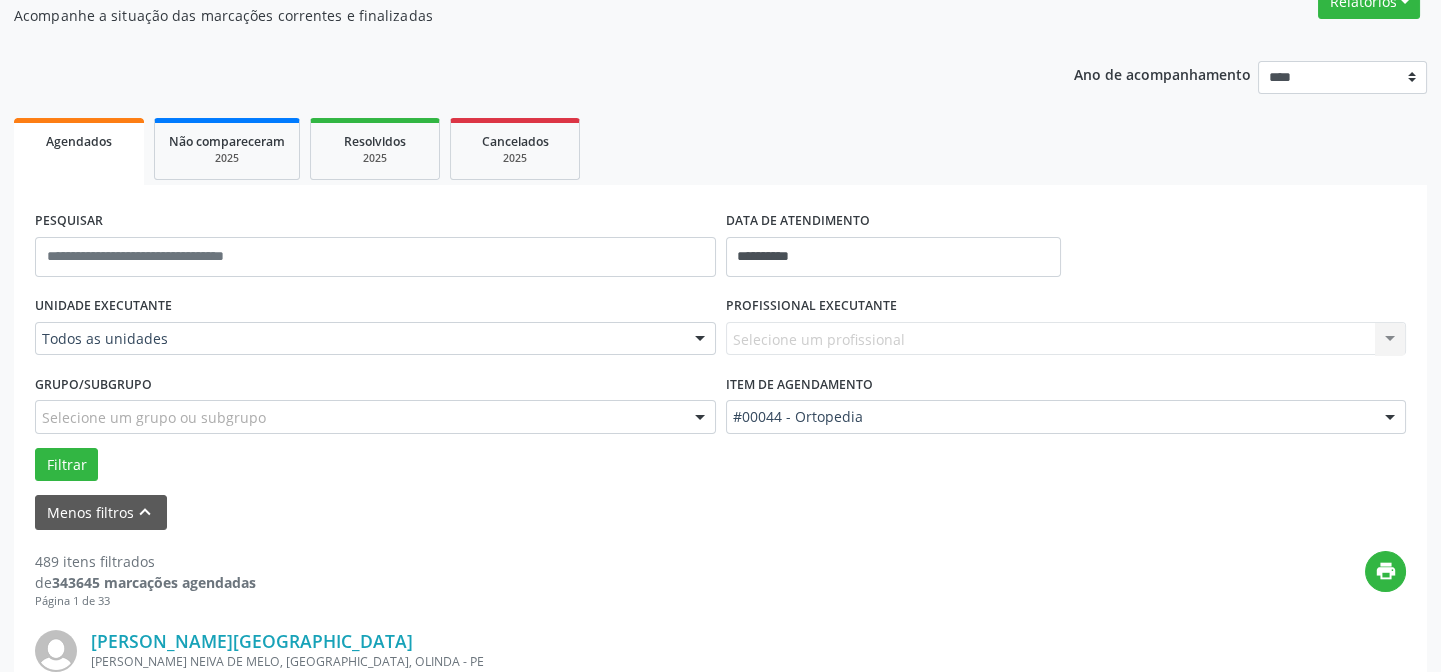 scroll, scrollTop: 90, scrollLeft: 0, axis: vertical 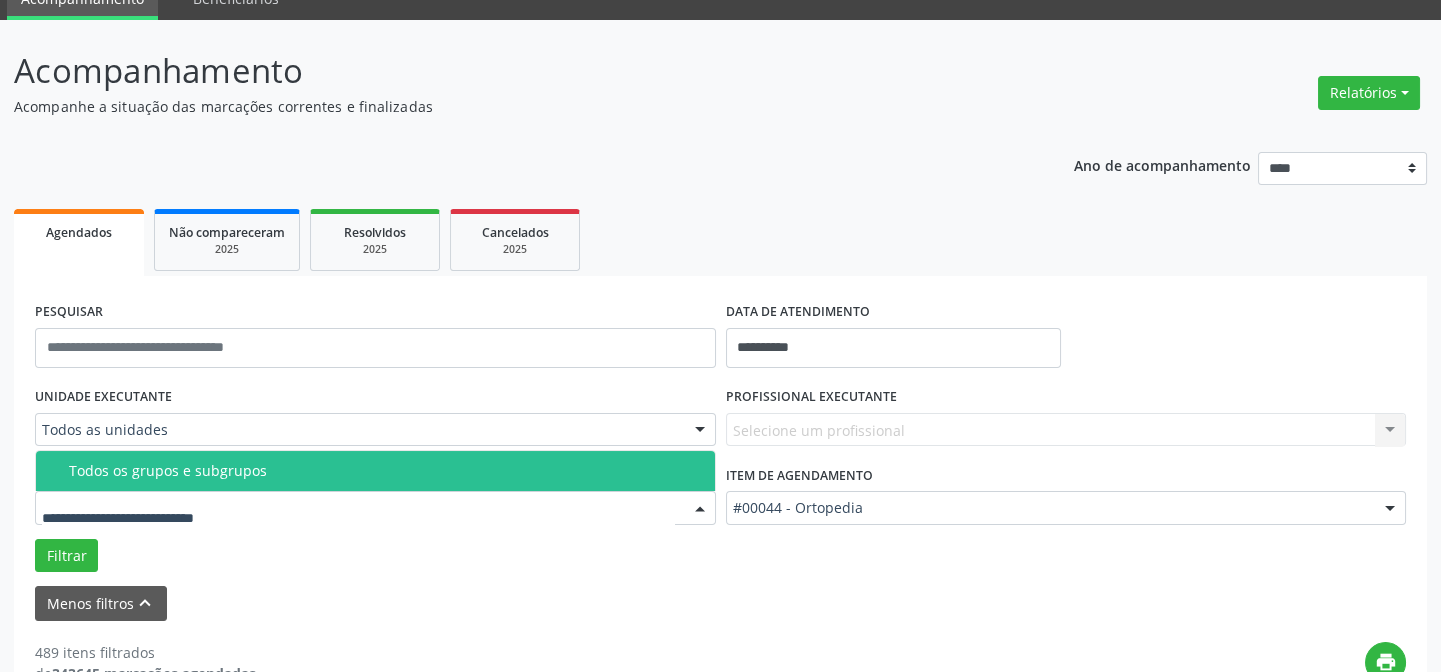 drag, startPoint x: 289, startPoint y: 501, endPoint x: 298, endPoint y: 490, distance: 14.21267 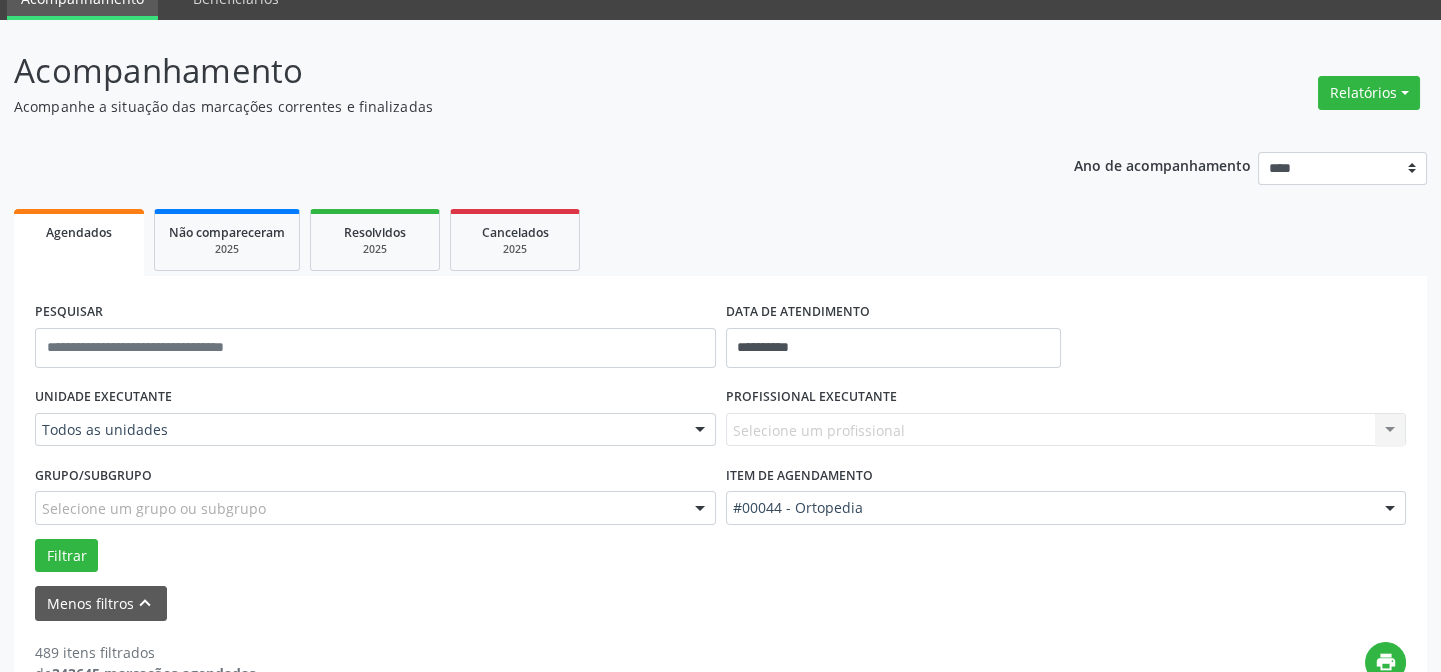 click on "Selecione um profissional
Nenhum resultado encontrado para: "   "
Não há nenhuma opção para ser exibida." at bounding box center [1066, 430] 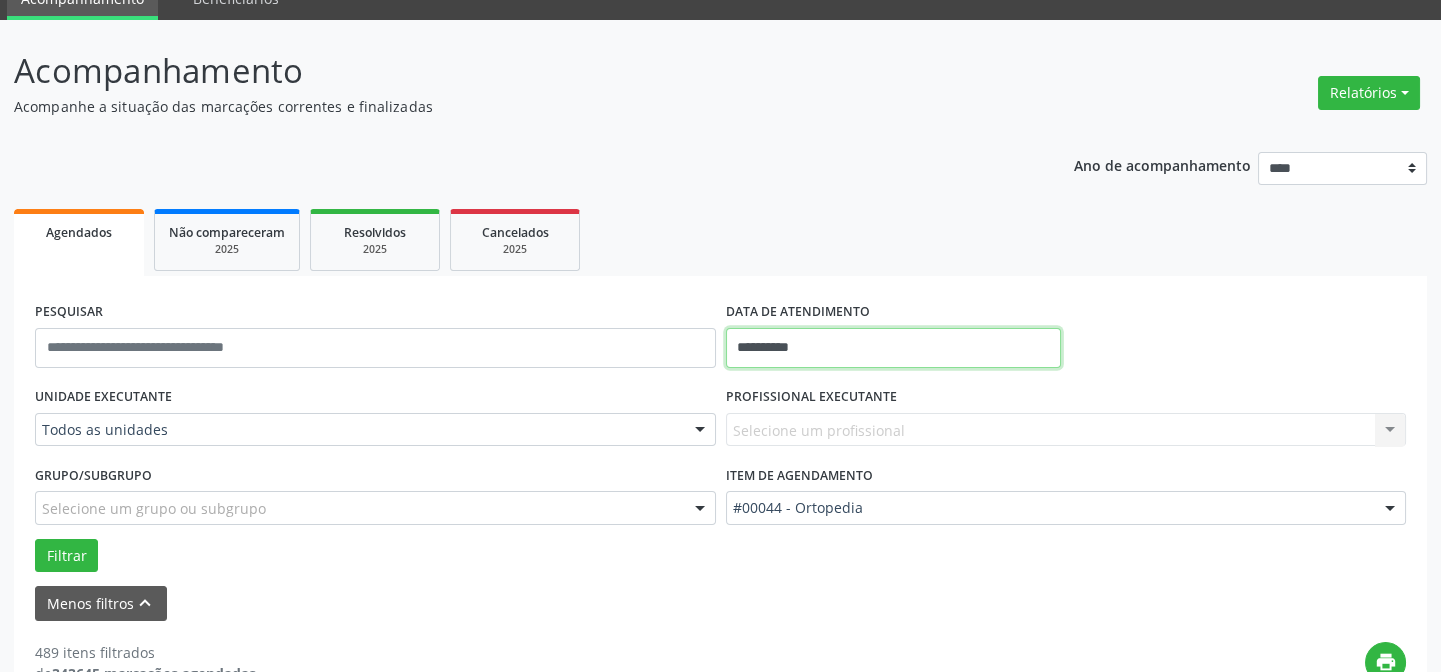 click on "**********" at bounding box center (893, 348) 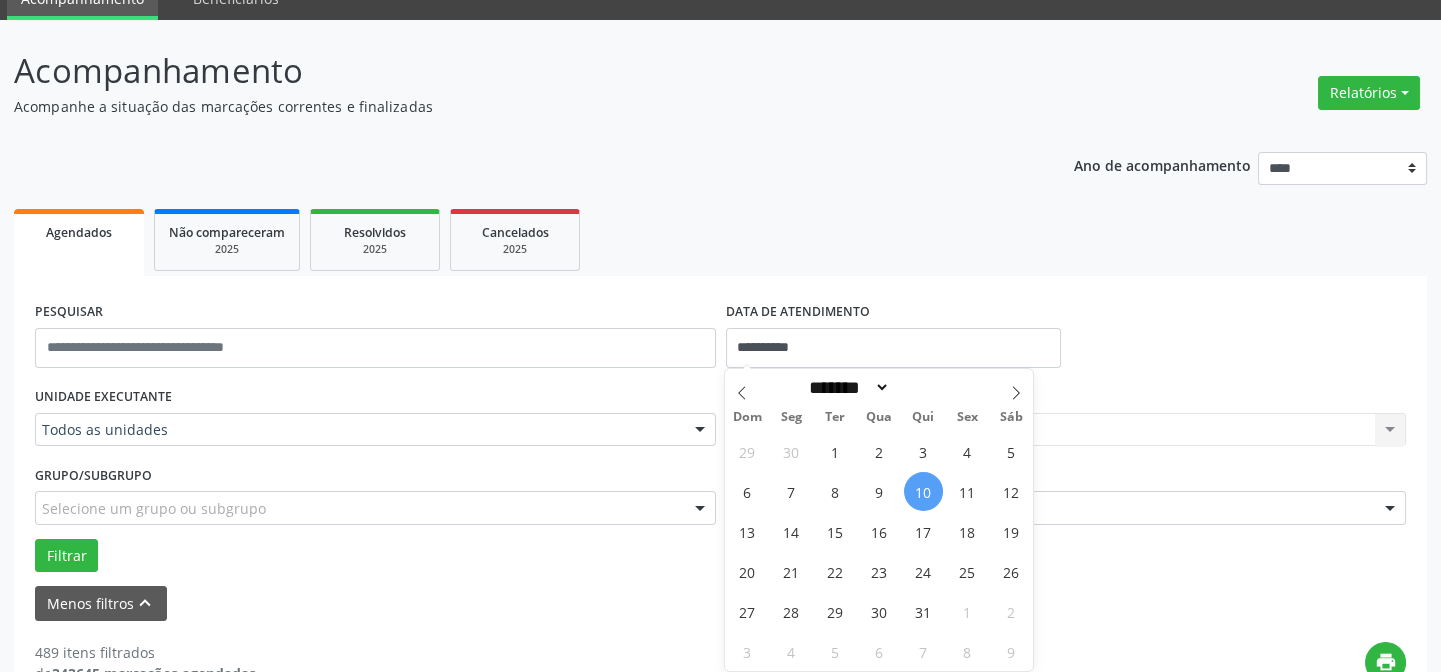click on "10" at bounding box center (923, 491) 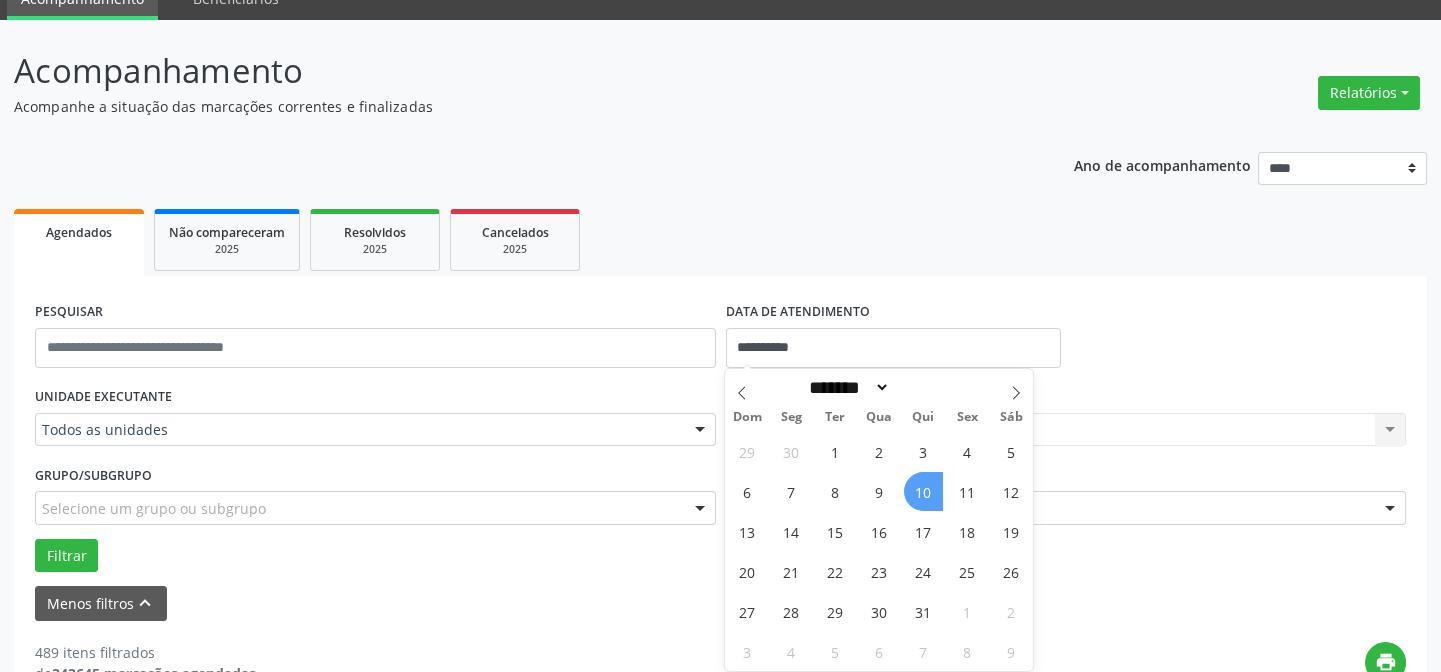 click on "10" at bounding box center (923, 491) 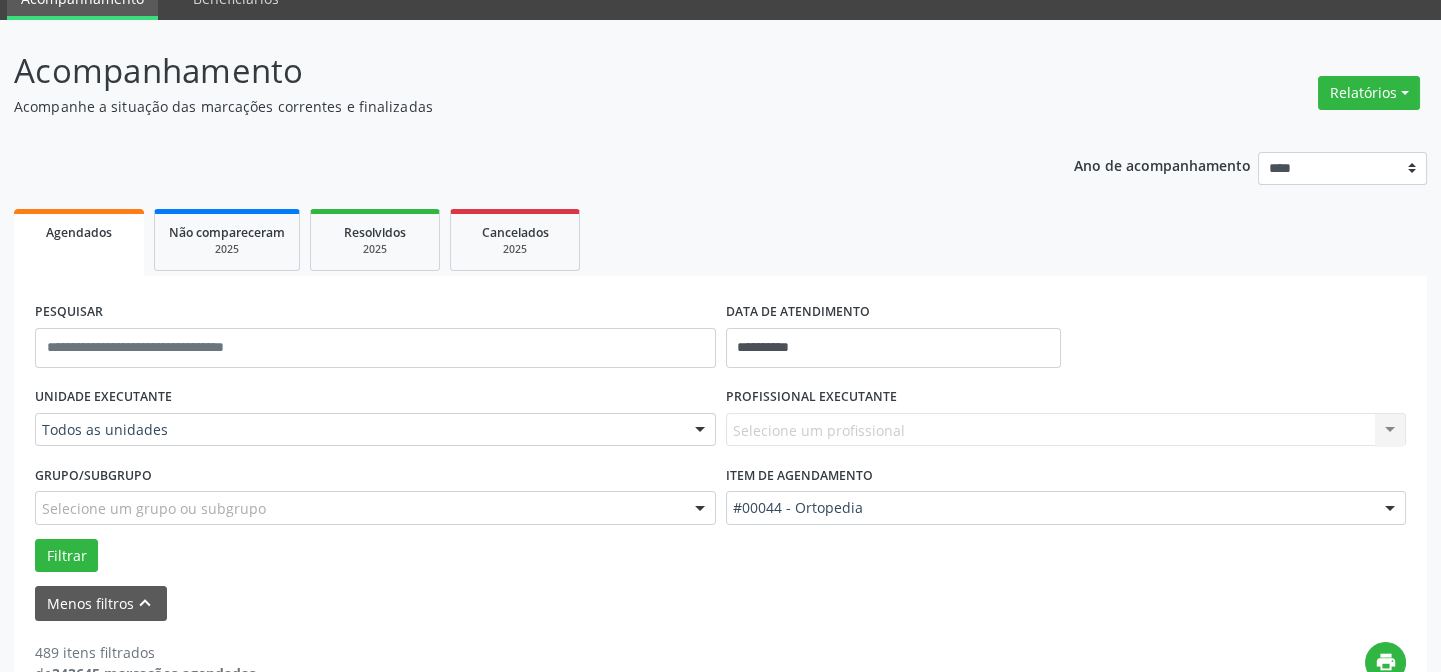 click on "Selecione um profissional
Nenhum resultado encontrado para: "   "
Não há nenhuma opção para ser exibida." at bounding box center (1066, 430) 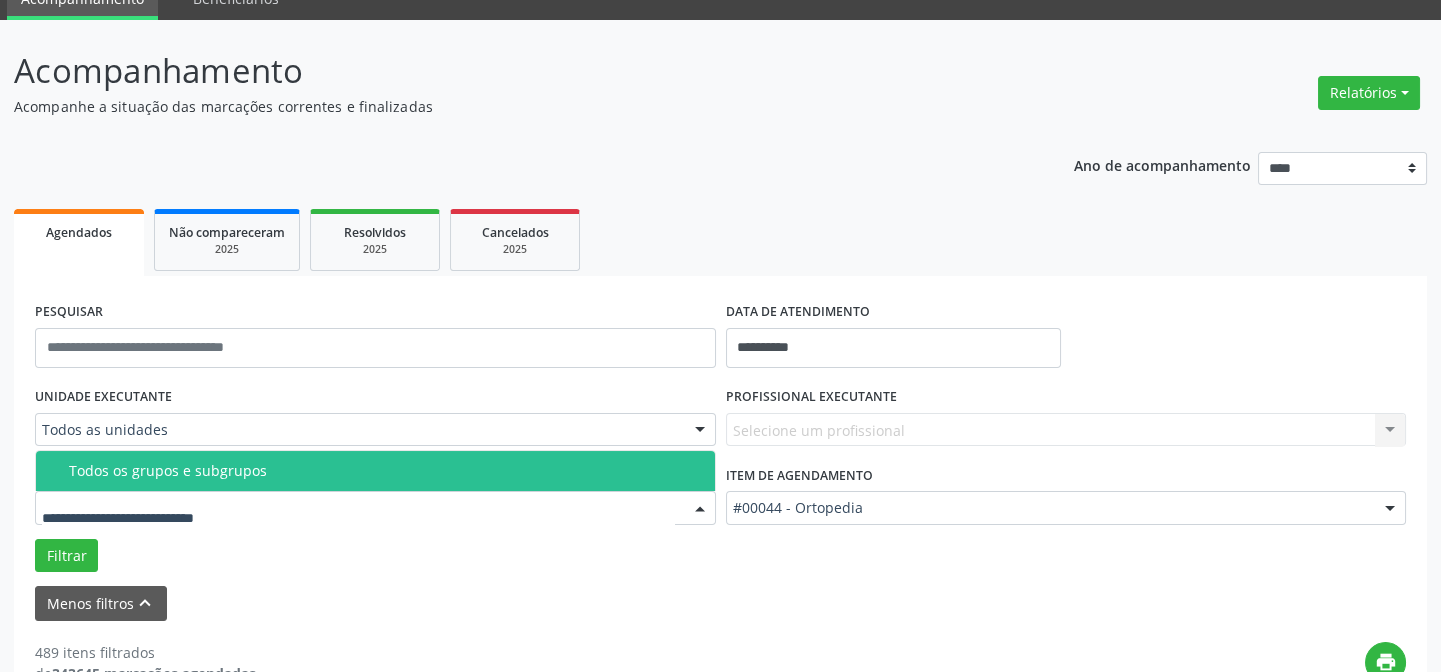 click at bounding box center (375, 508) 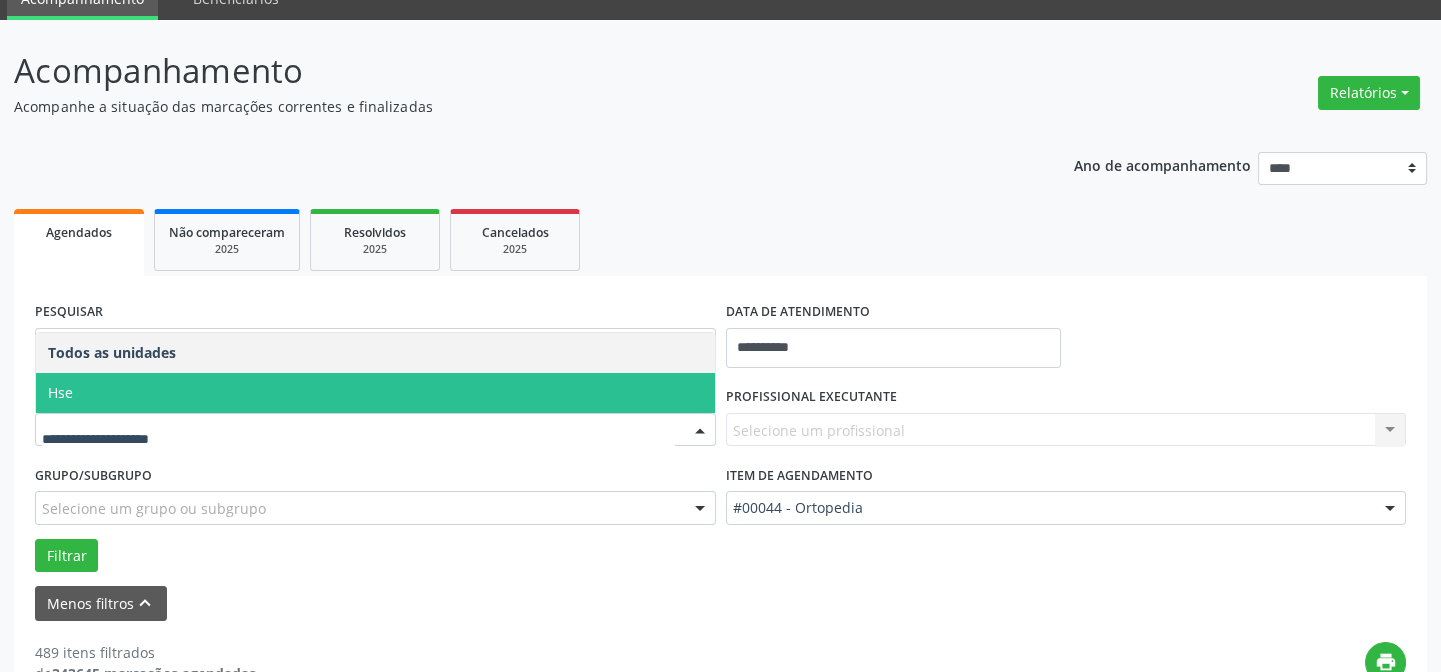 click on "Hse" at bounding box center [375, 393] 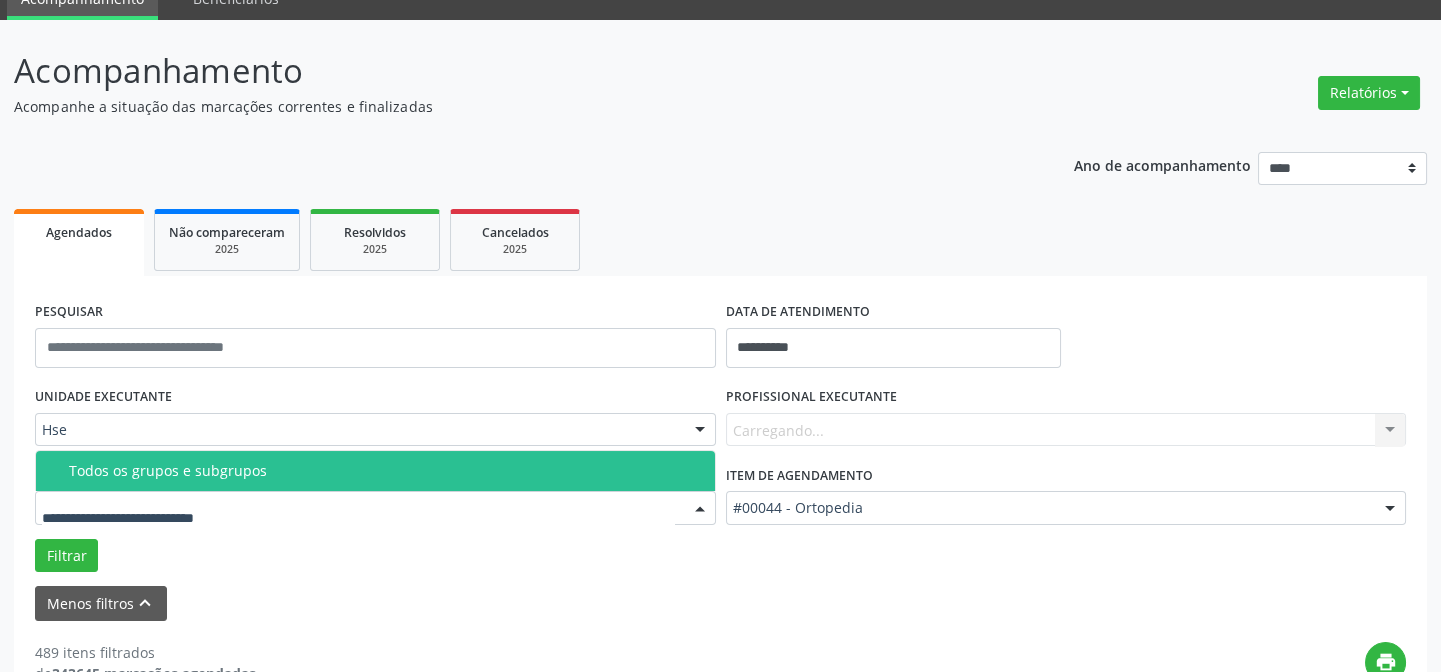 click on "Todos os grupos e subgrupos" at bounding box center [375, 471] 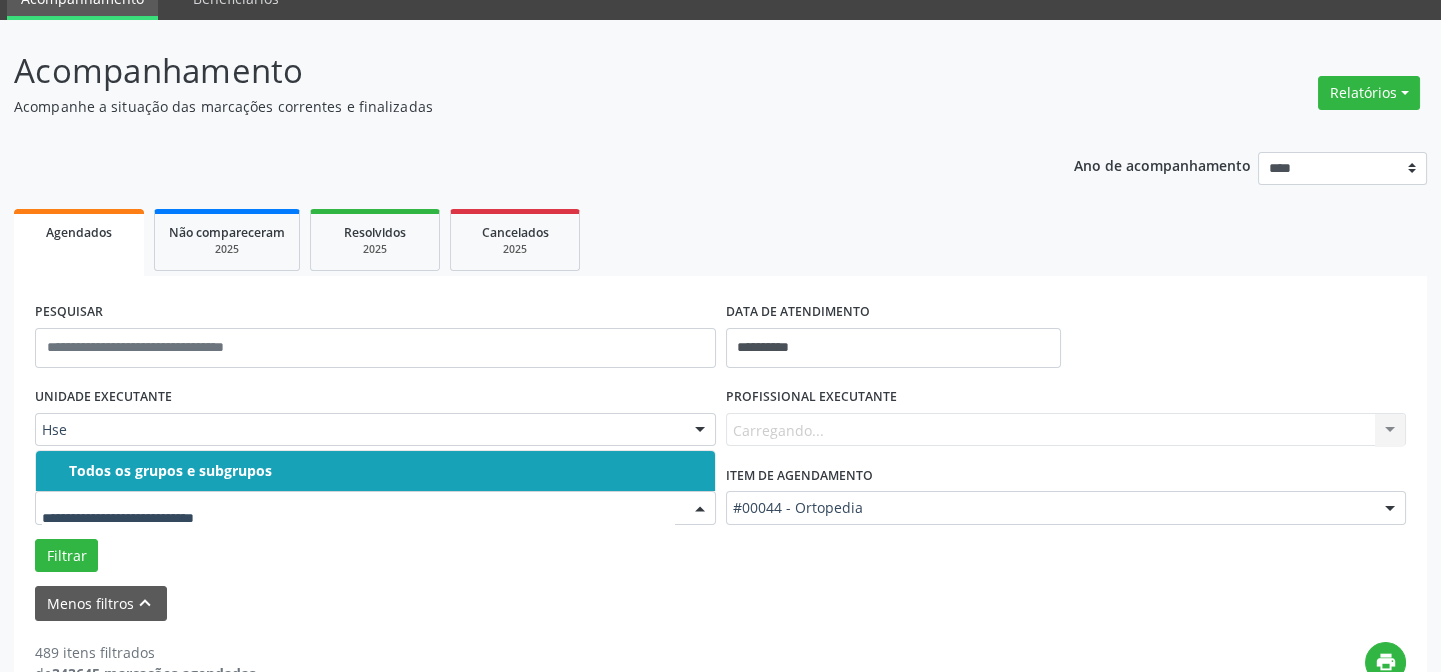 click on "Todos os grupos e subgrupos" at bounding box center [375, 471] 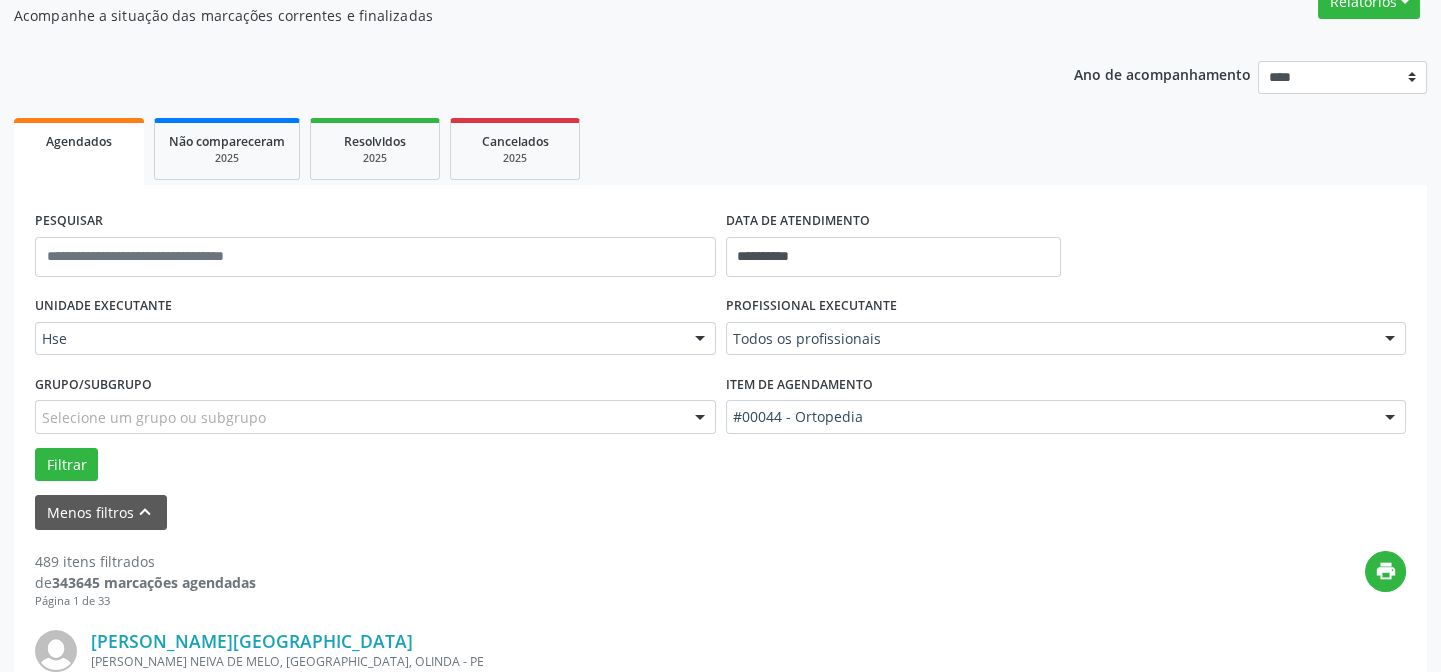 scroll, scrollTop: 90, scrollLeft: 0, axis: vertical 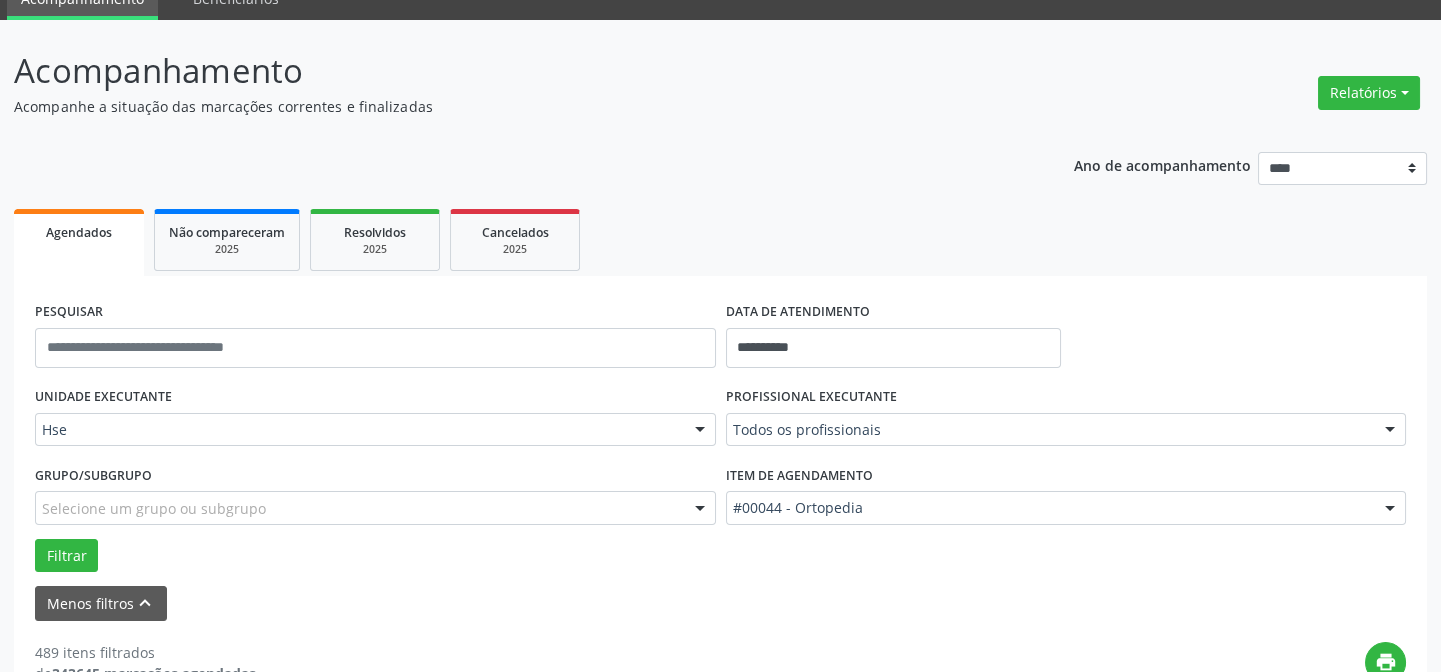 click on "Hse" at bounding box center (375, 430) 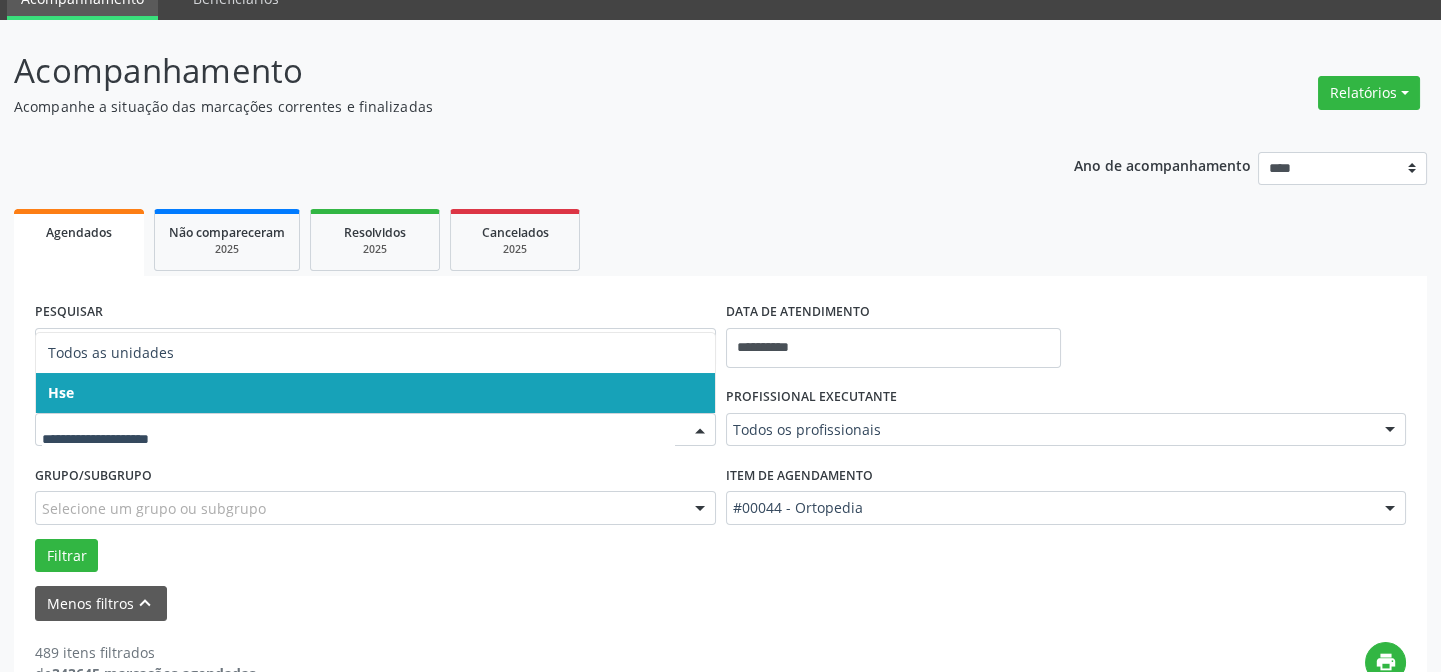 click on "Hse" at bounding box center [375, 393] 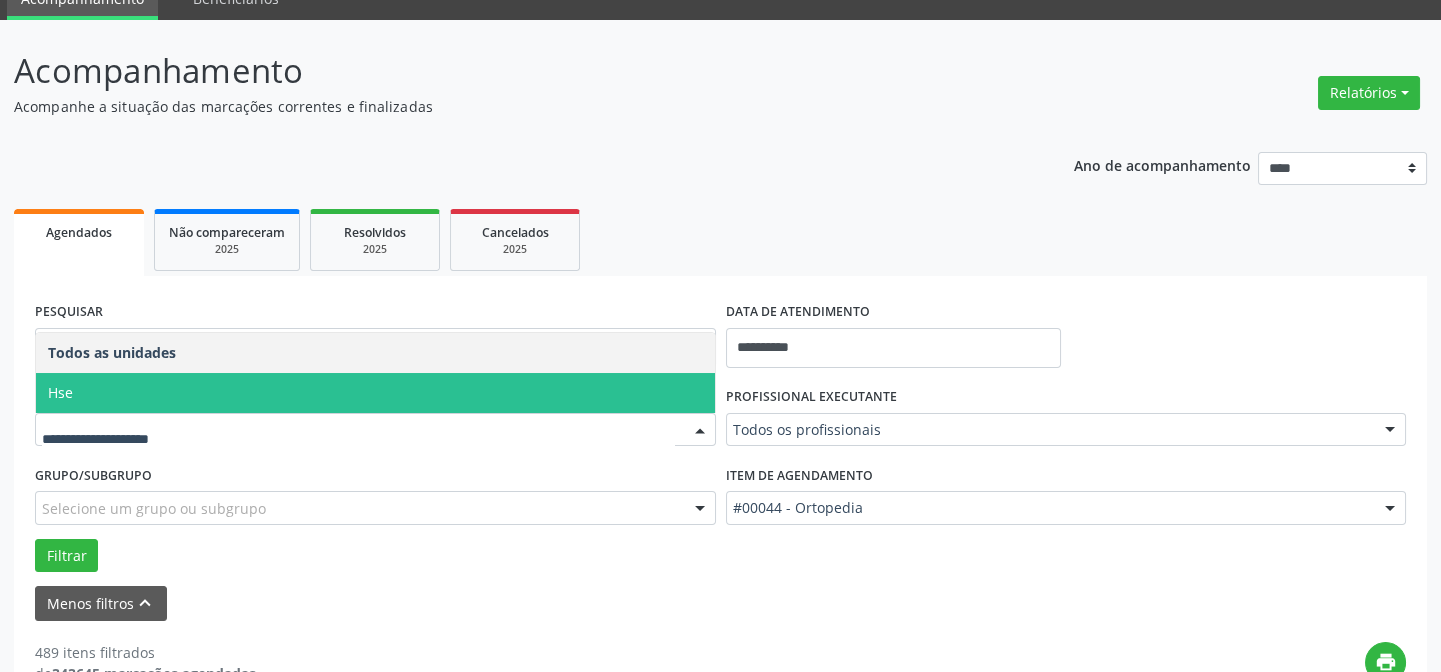 click on "Hse" at bounding box center (375, 393) 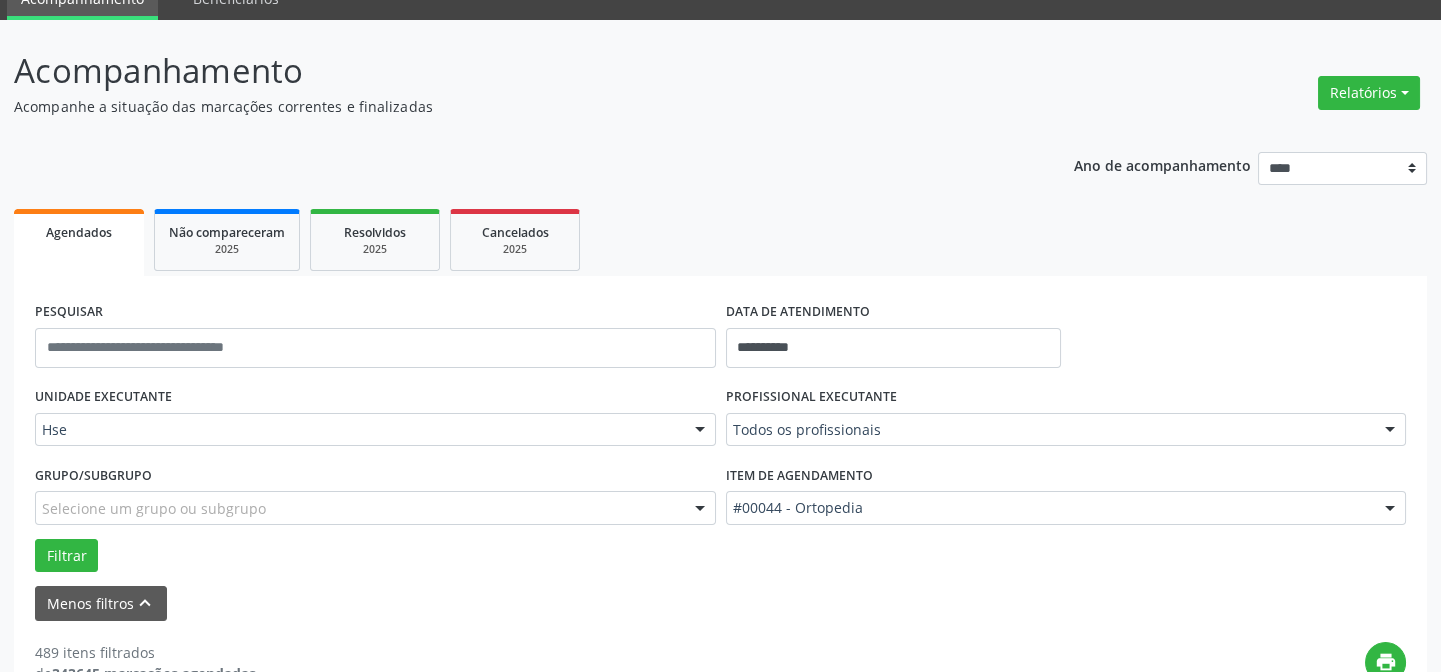 click on "**********" at bounding box center (720, 459) 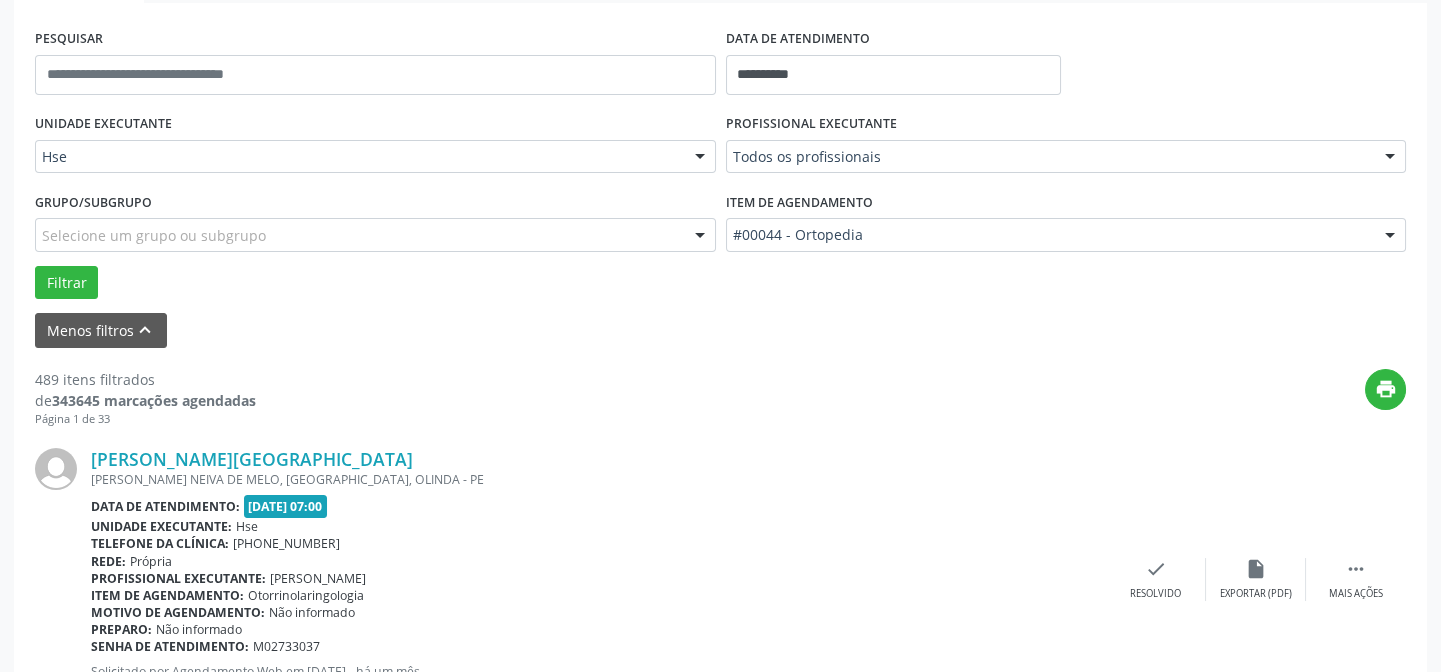 scroll, scrollTop: 90, scrollLeft: 0, axis: vertical 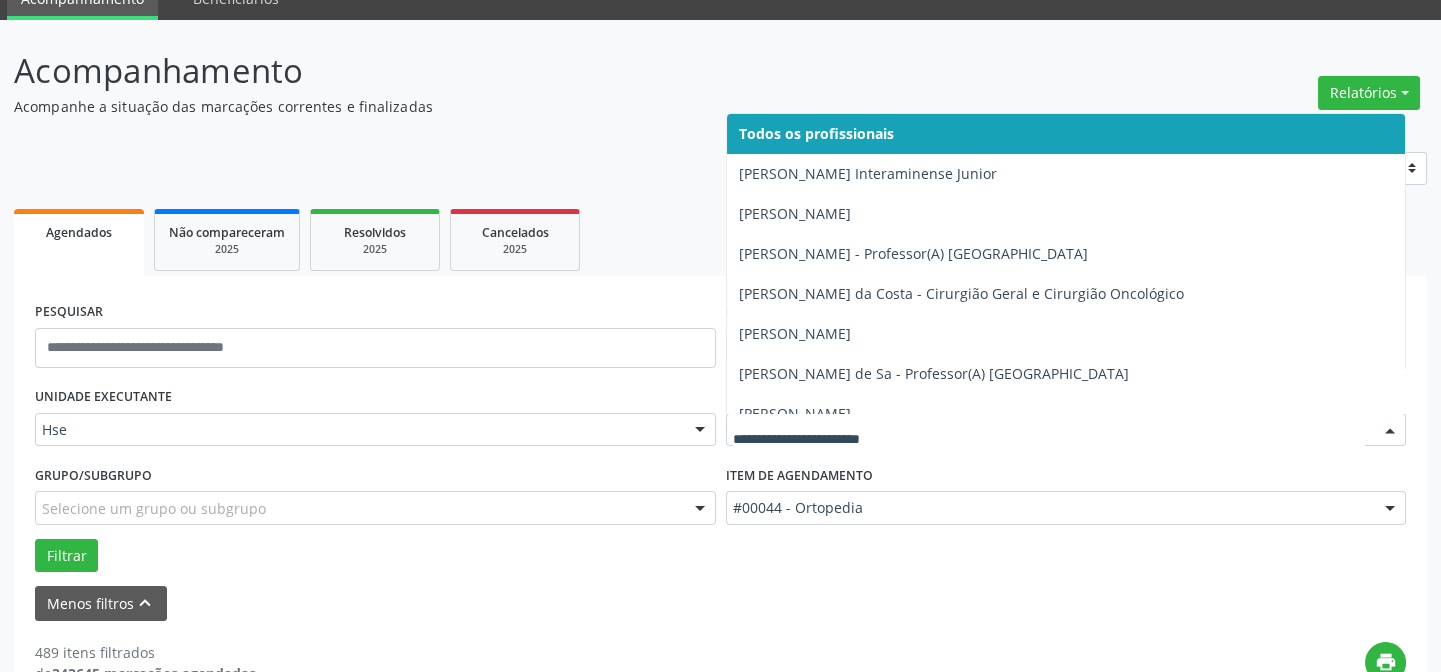 click at bounding box center [1390, 431] 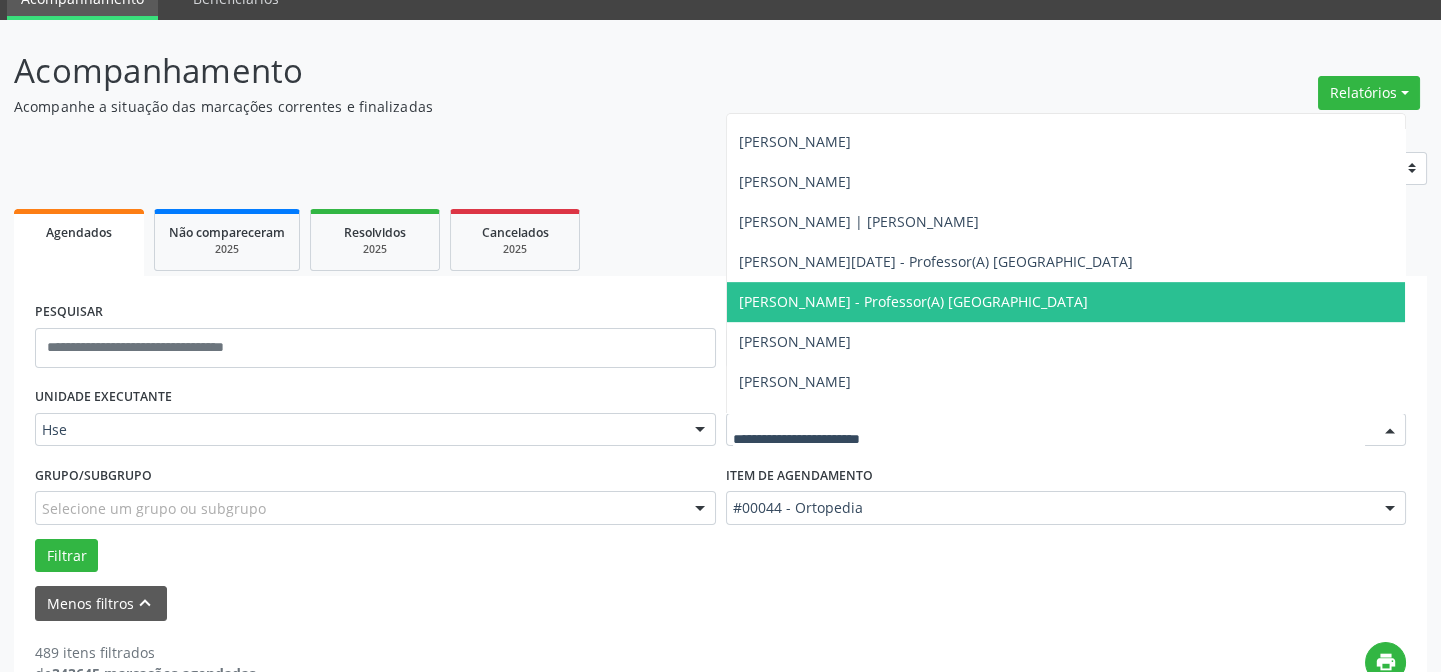 scroll, scrollTop: 2363, scrollLeft: 0, axis: vertical 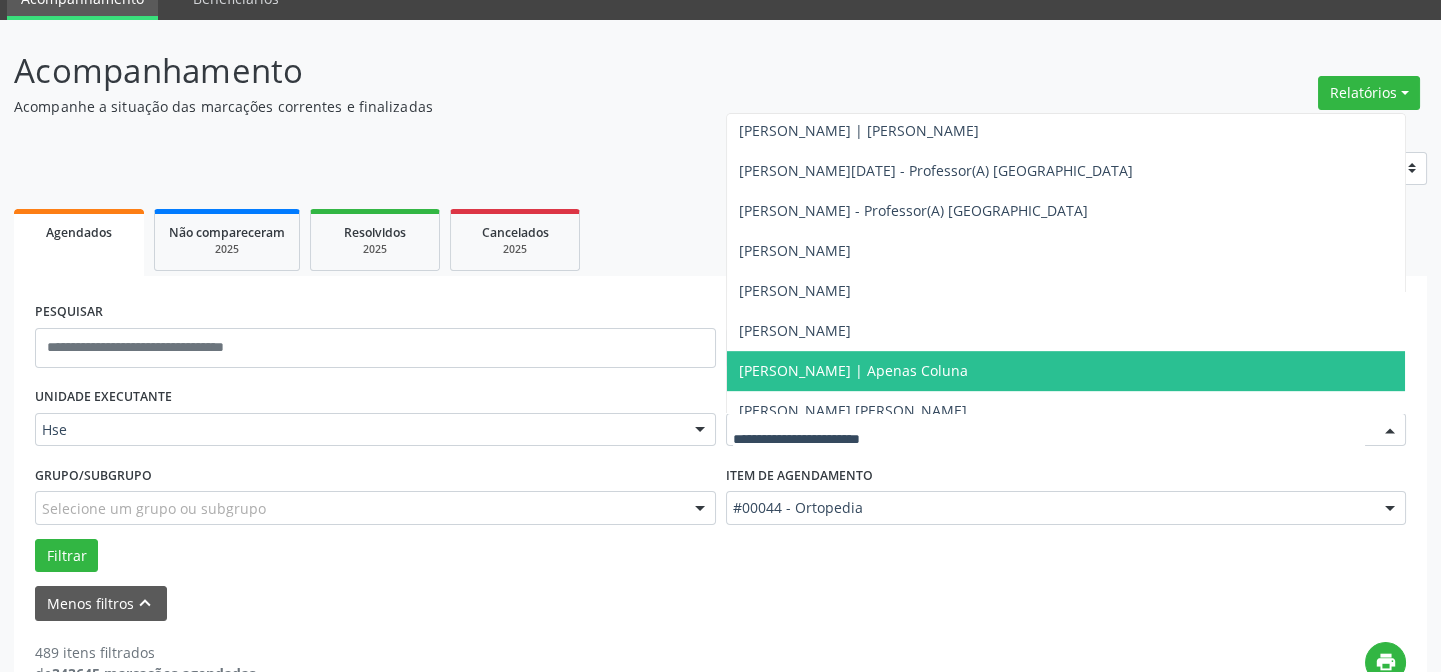 click on "[PERSON_NAME] | Apenas Coluna" at bounding box center [853, 370] 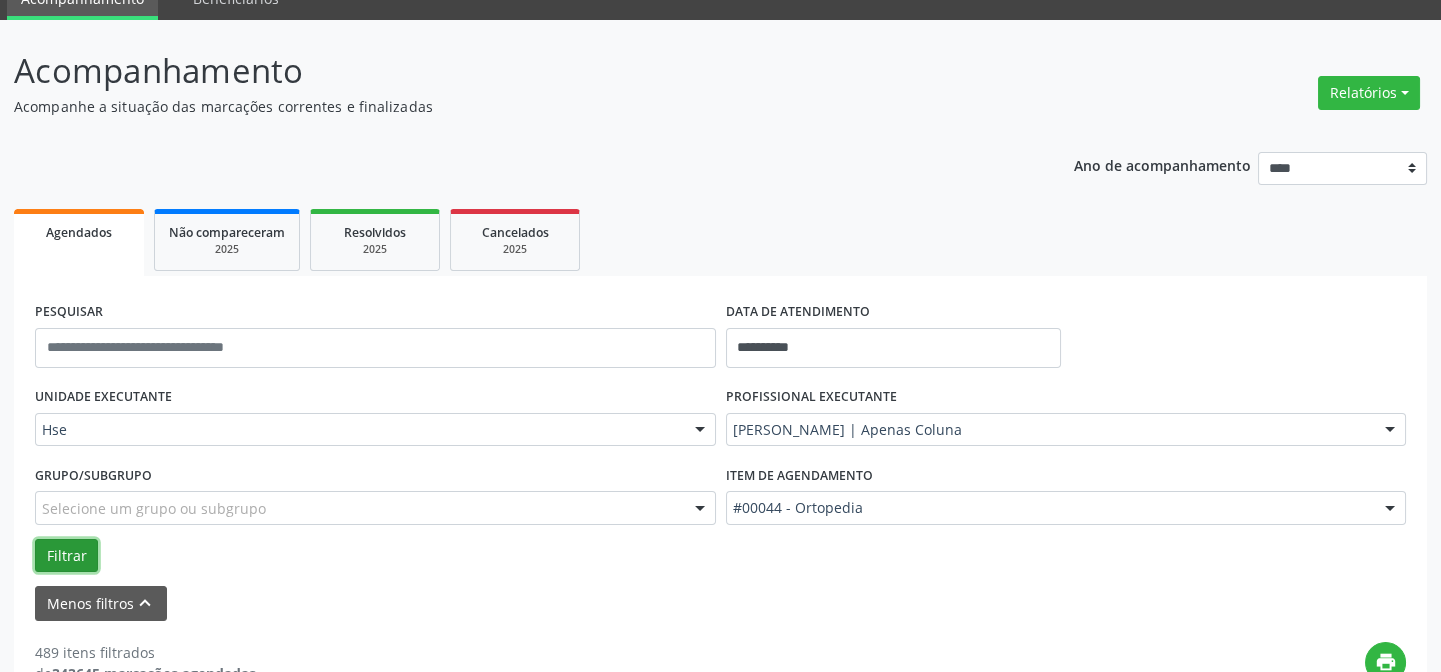 click on "Filtrar" at bounding box center [66, 556] 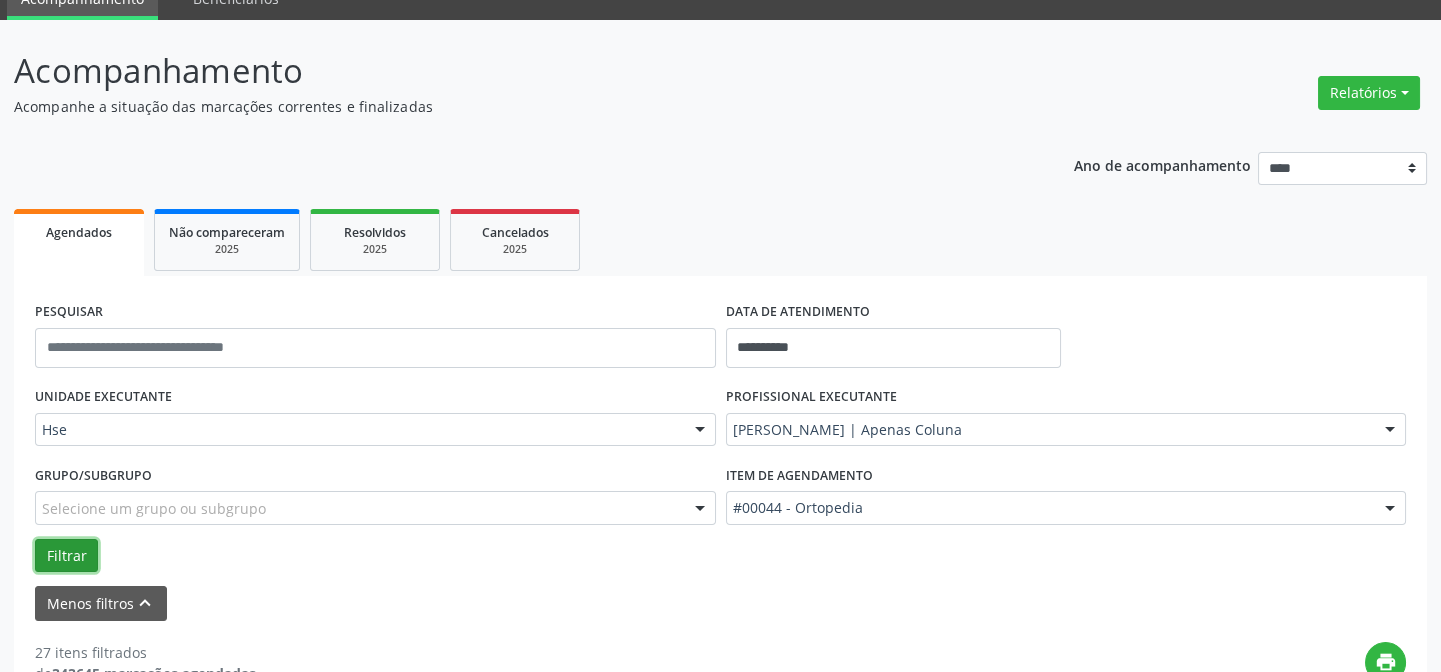 click on "Filtrar" at bounding box center (66, 556) 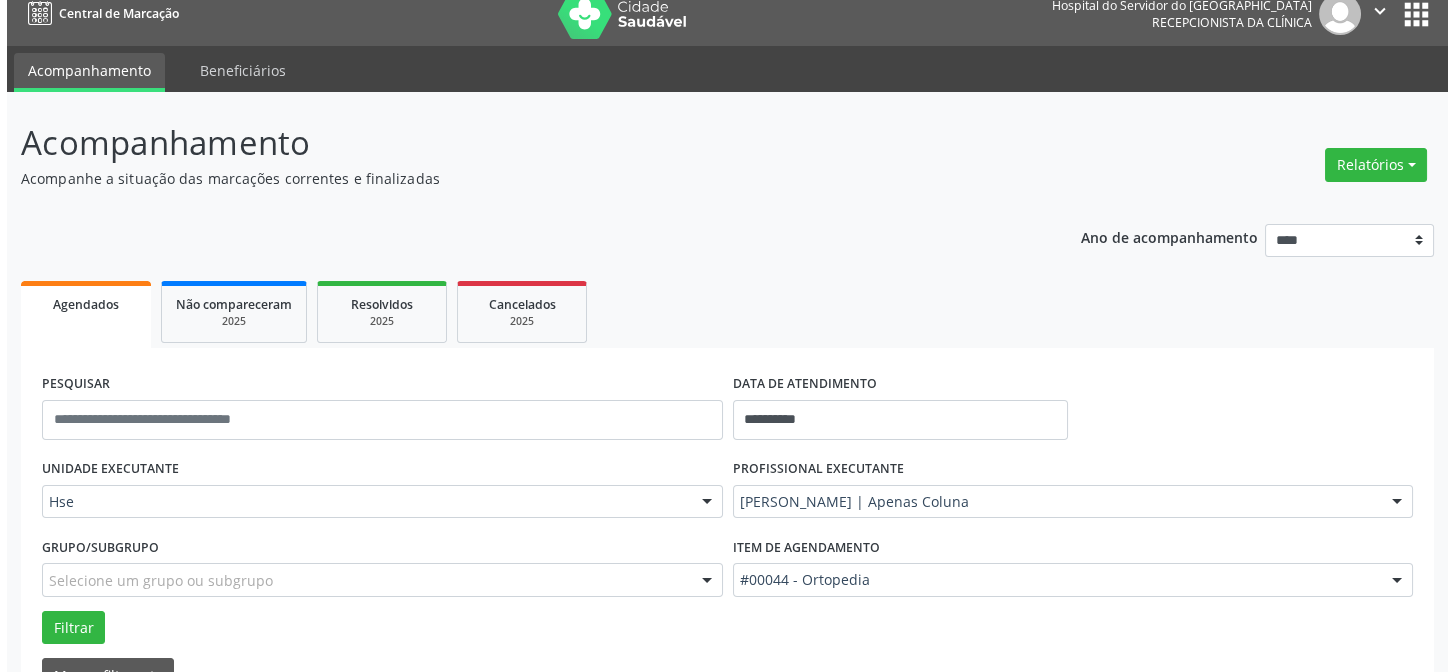 scroll, scrollTop: 0, scrollLeft: 0, axis: both 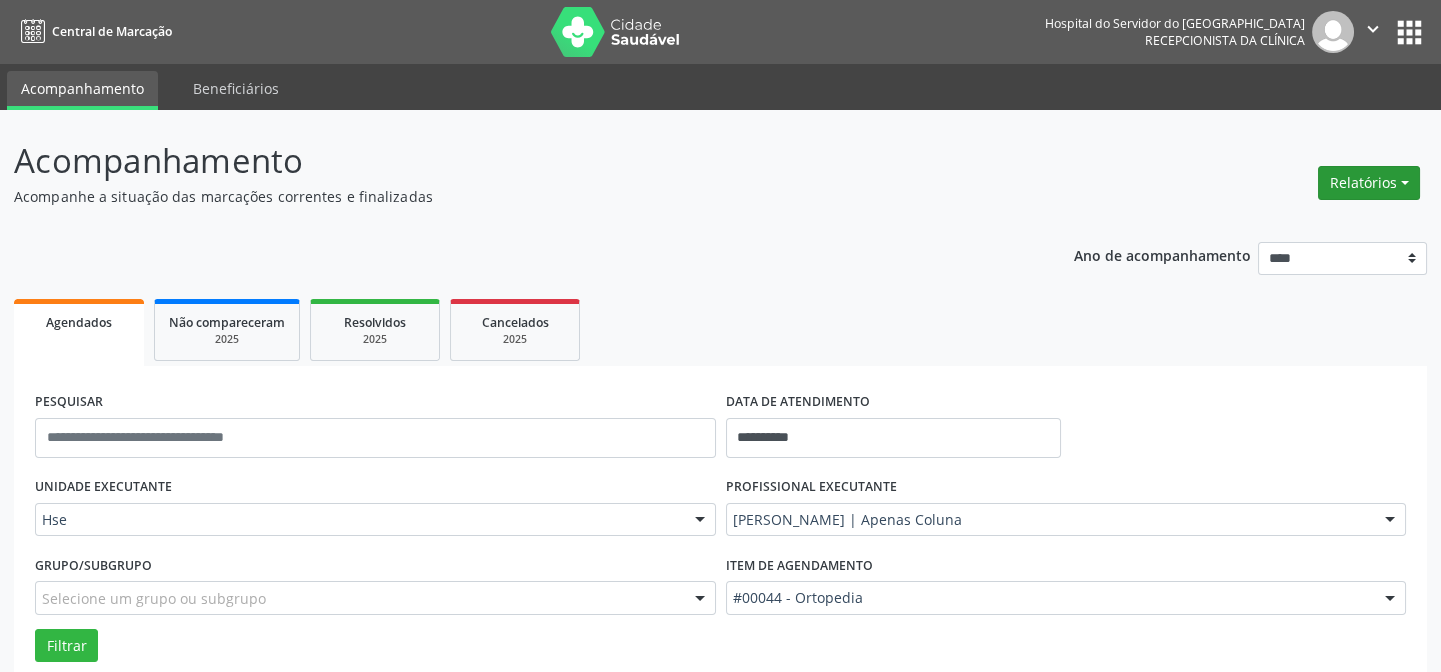 click on "Relatórios" at bounding box center [1369, 183] 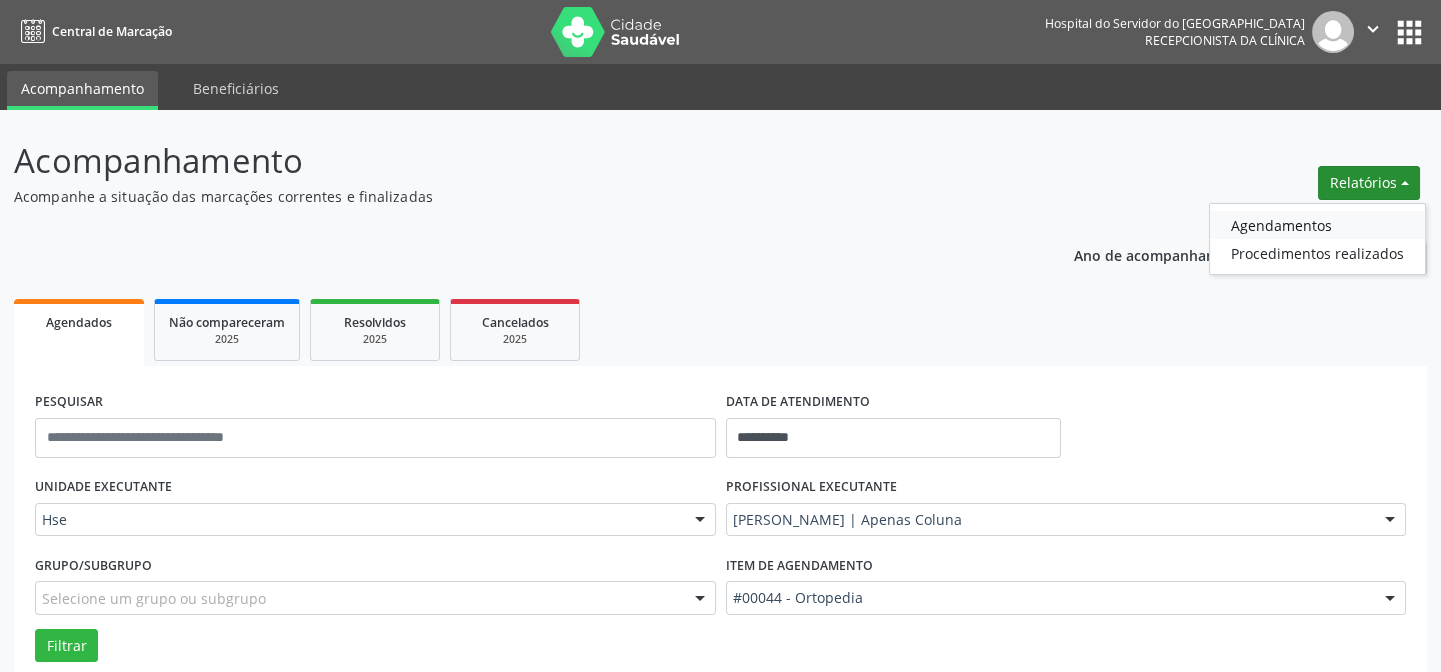 click on "Agendamentos" at bounding box center (1317, 225) 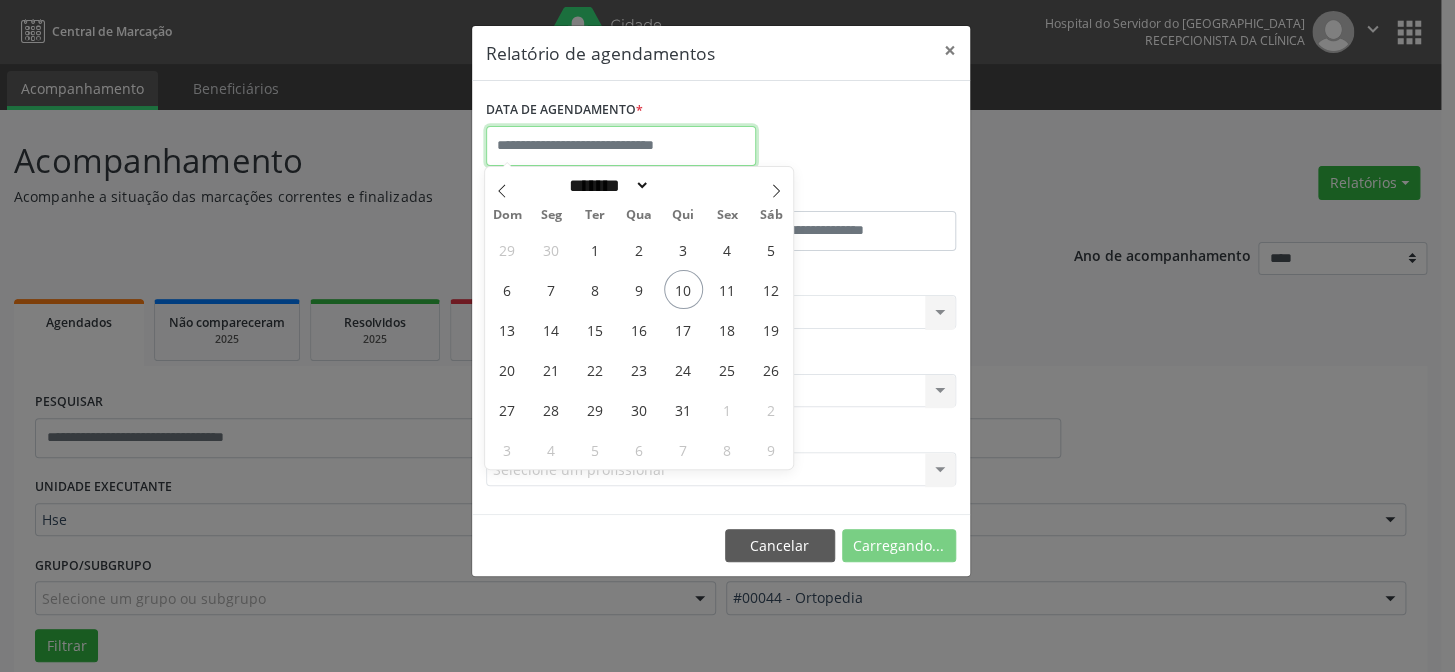 click at bounding box center (621, 146) 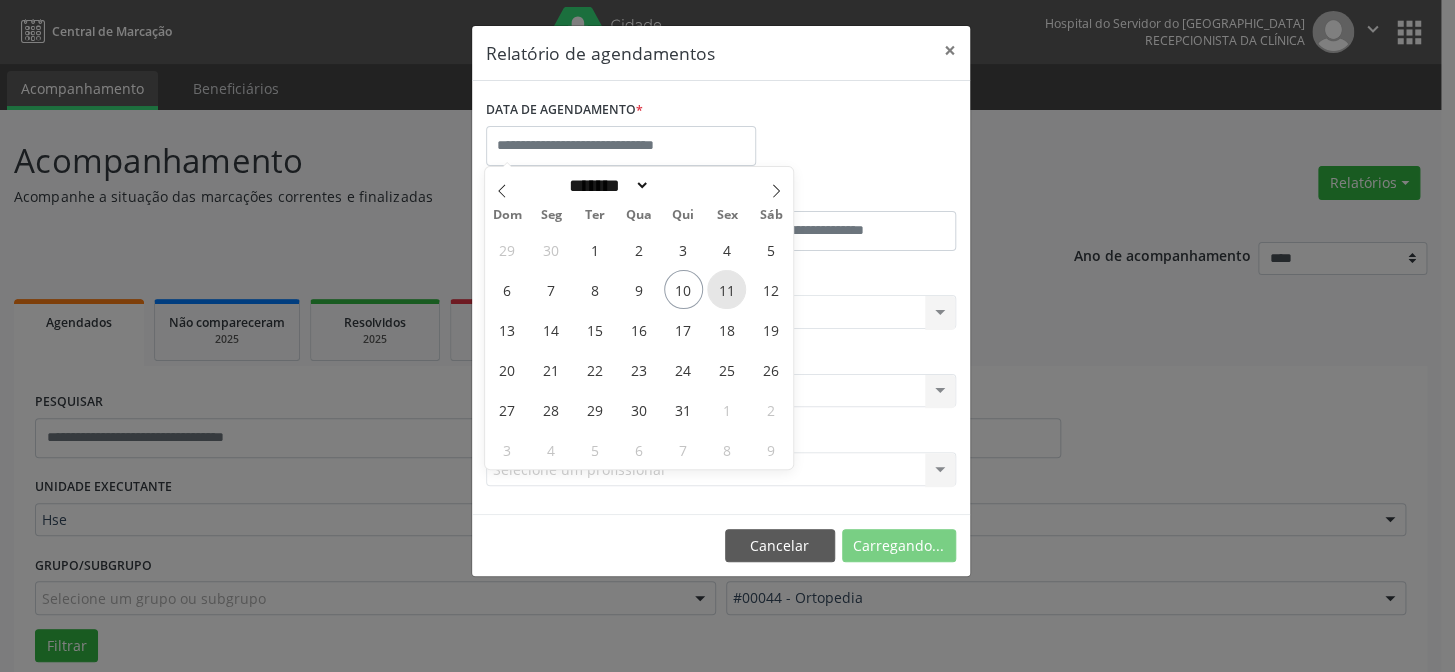 click on "11" at bounding box center [726, 289] 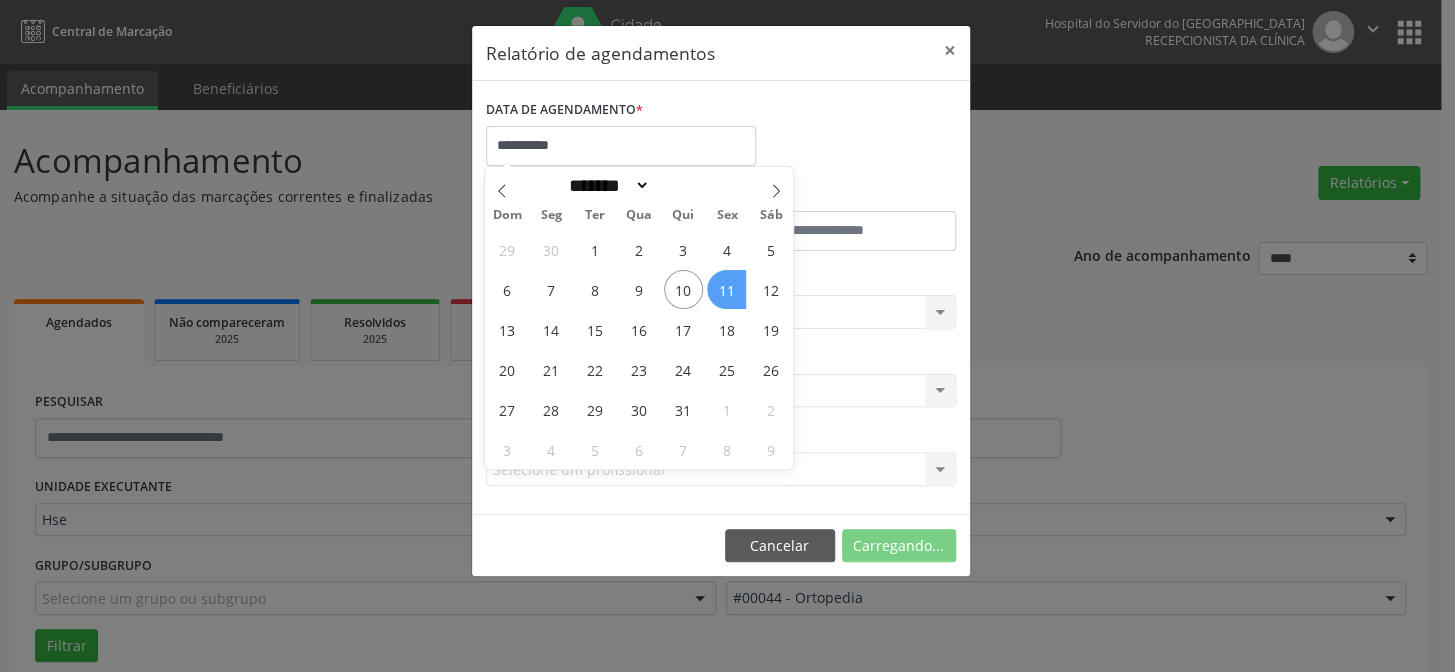 click on "11" at bounding box center (726, 289) 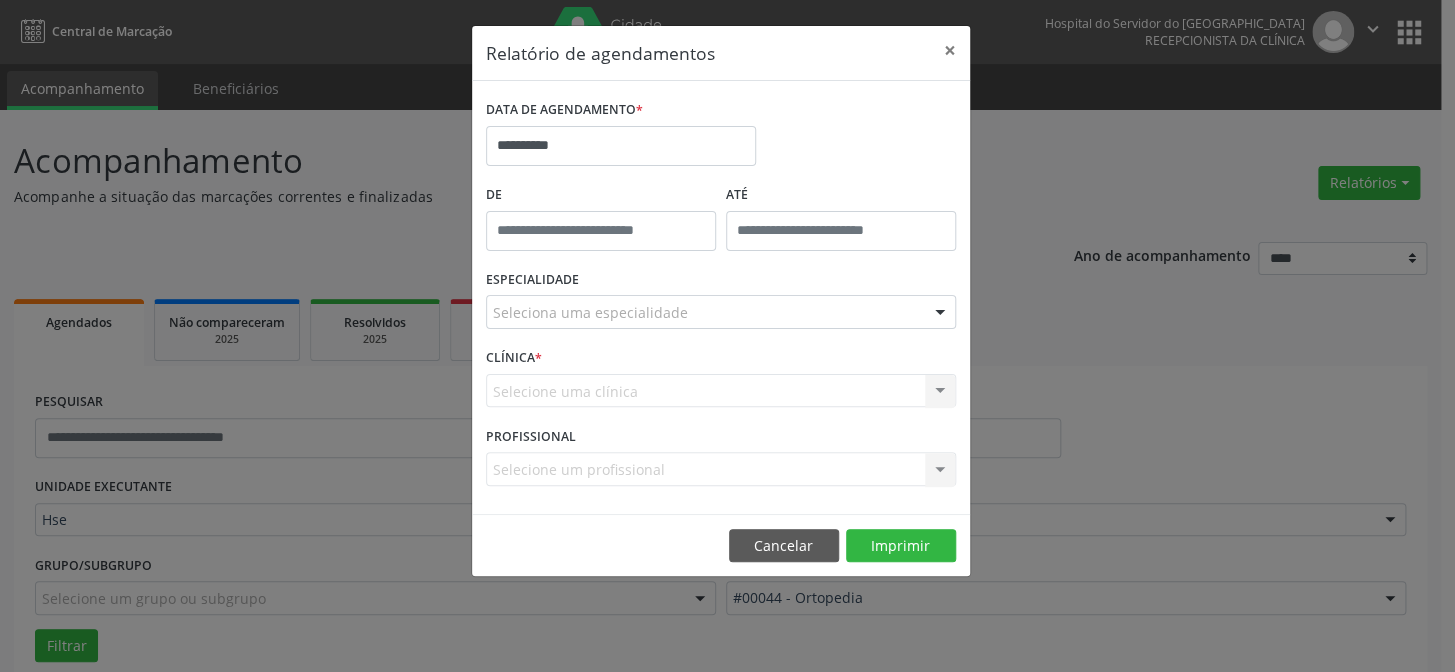 click on "ESPECIALIDADE
Seleciona uma especialidade
Todas as especialidades   Alergologia   Angiologia   Arritmologia   Cardiologia   Cirurgia Abdominal   Cirurgia Bariatrica   Cirurgia Cabeça e Pescoço   Cirurgia Cardiaca   Cirurgia Geral   Cirurgia Ginecologica   Cirurgia Mastologia Oncologica   Cirurgia Pediatrica   Cirurgia Plastica   Cirurgia Toracica   Cirurgia geral oncológica   Cirurgia geral oncológica   Cirurgião Dermatológico   Clinica Geral   Clinica Medica   Consulta de Enfermagem - Hiperdia   Consulta de Enfermagem - Preventivo   Consulta de Enfermagem - Pré-Natal   Consulta de Enfermagem - Puericultura   Dermatologia   Endocinologia   Endocrino Diabetes   Endocrinologia   Fisioterapia   Fisioterapia Cirurgica   Fonoaudiologia   Gastro/Hepato   Gastroenterologia   Gastropediatria   Geriatria   Ginecologia   Gnecologia   Hebiatra   Hematologia   Hepatologia   Inf.Inf - Infectologista   Infectologia Pediátrica   Mastologia       Medicina da Dor" at bounding box center (721, 304) 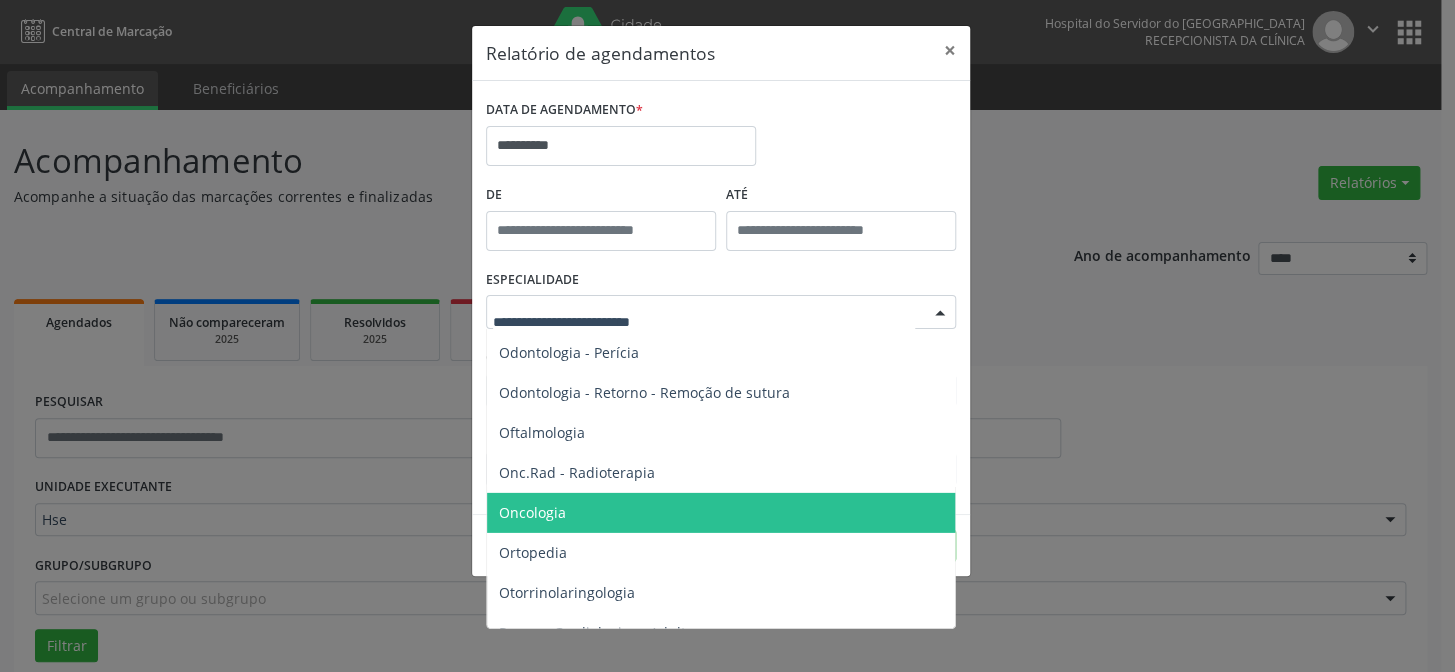scroll, scrollTop: 2727, scrollLeft: 0, axis: vertical 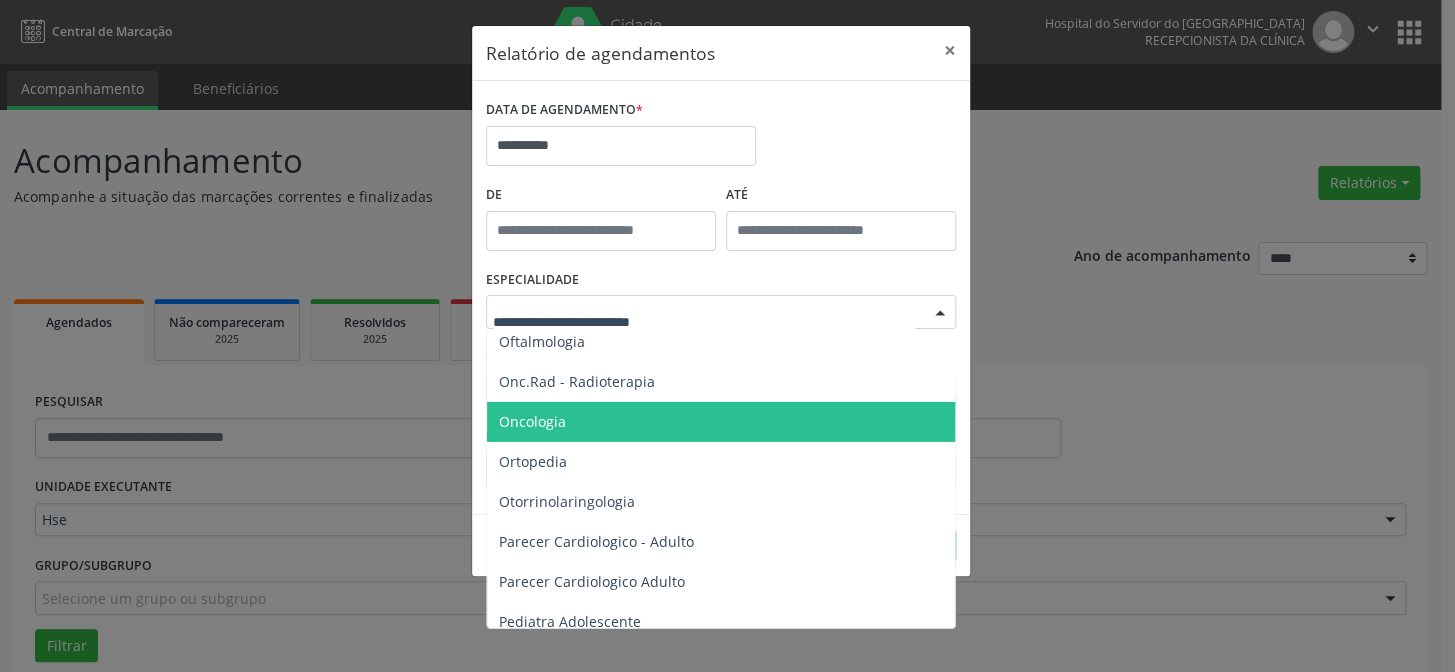 click on "Oncologia" at bounding box center (532, 421) 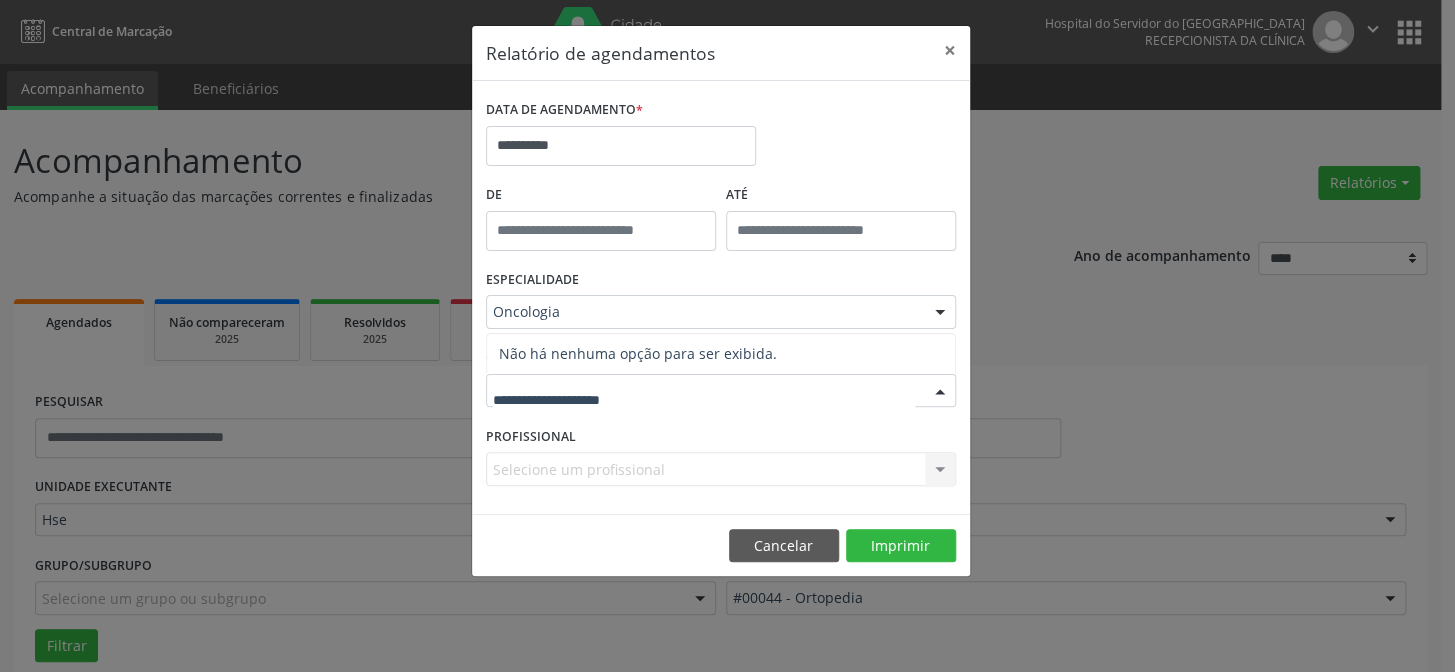 click on "Não há nenhuma opção para ser exibida." at bounding box center [721, 354] 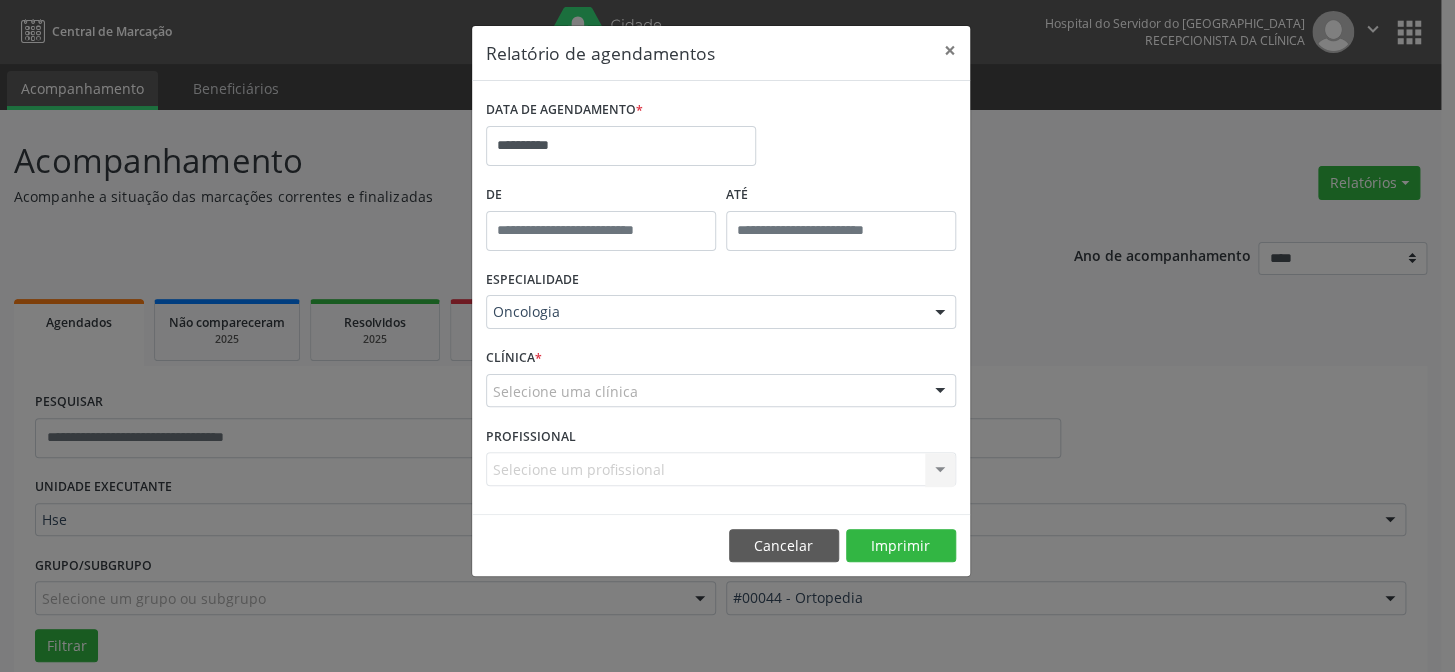 click at bounding box center [940, 392] 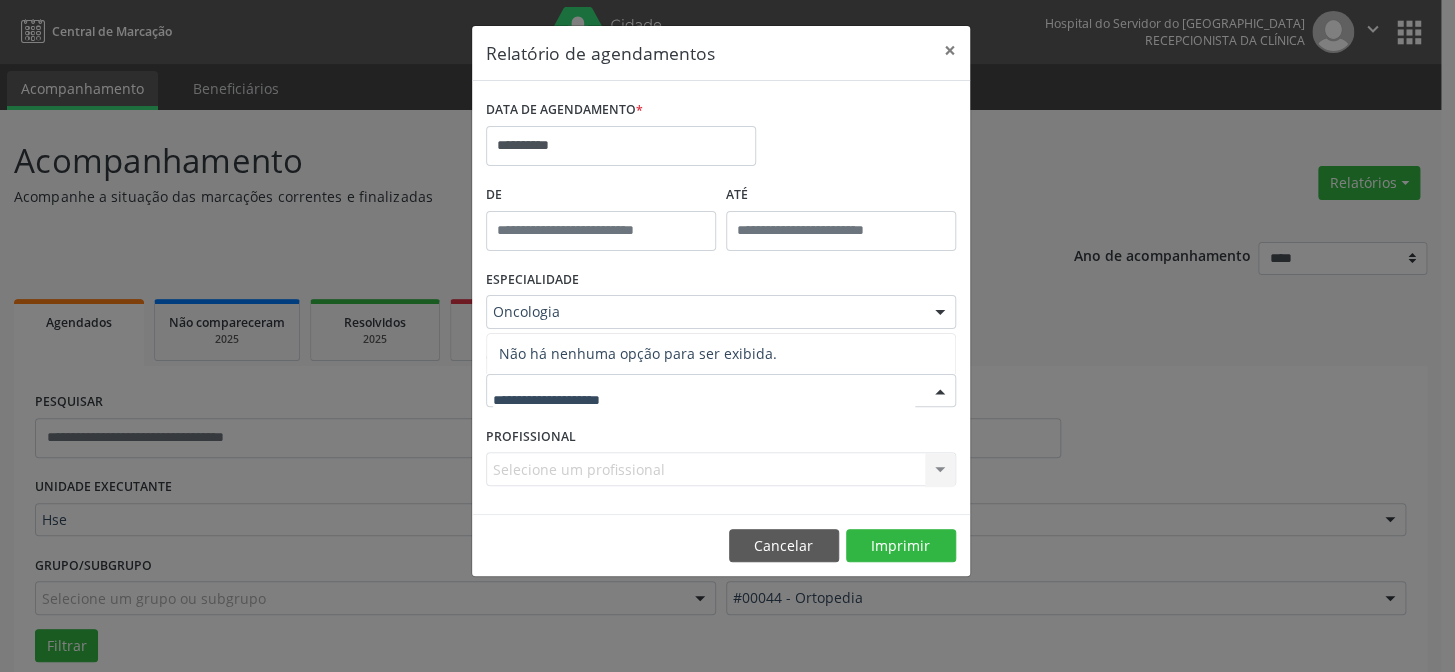 drag, startPoint x: 505, startPoint y: 411, endPoint x: 560, endPoint y: 401, distance: 55.9017 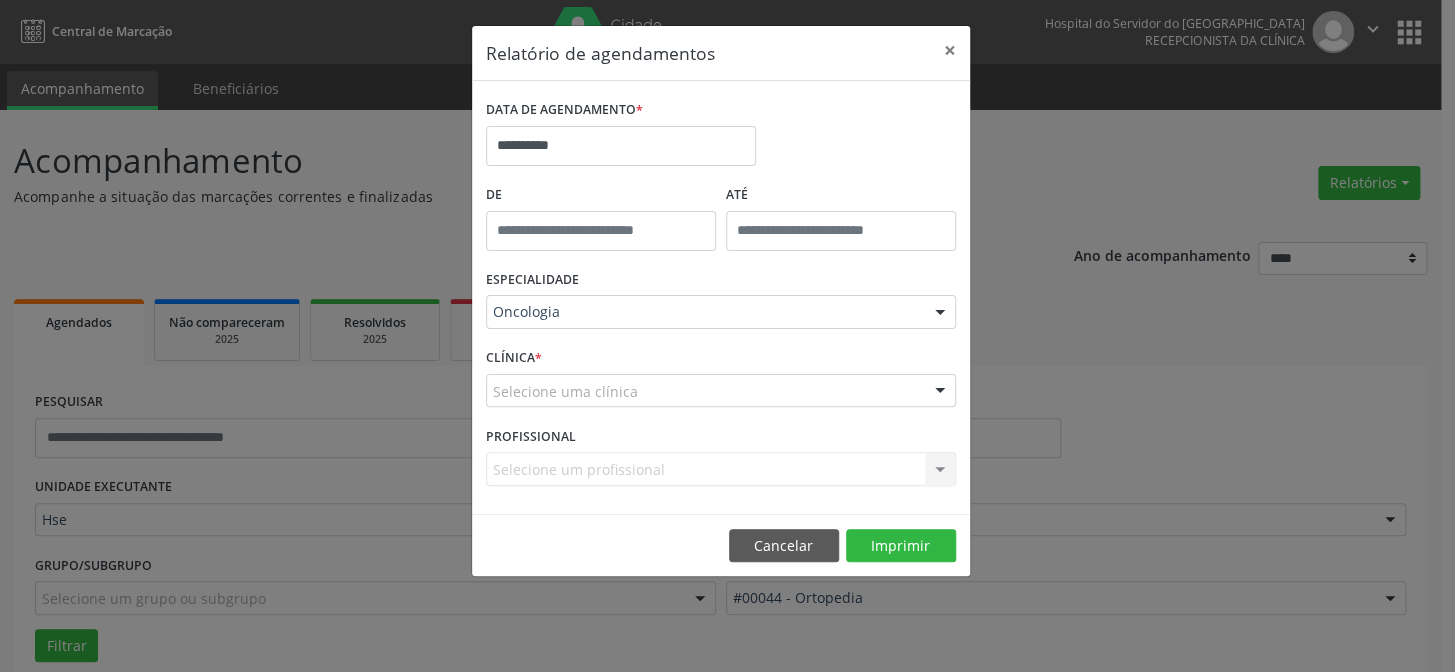 click on "Selecione um profissional
Nenhum resultado encontrado para: "   "
Não há nenhuma opção para ser exibida." at bounding box center (721, 469) 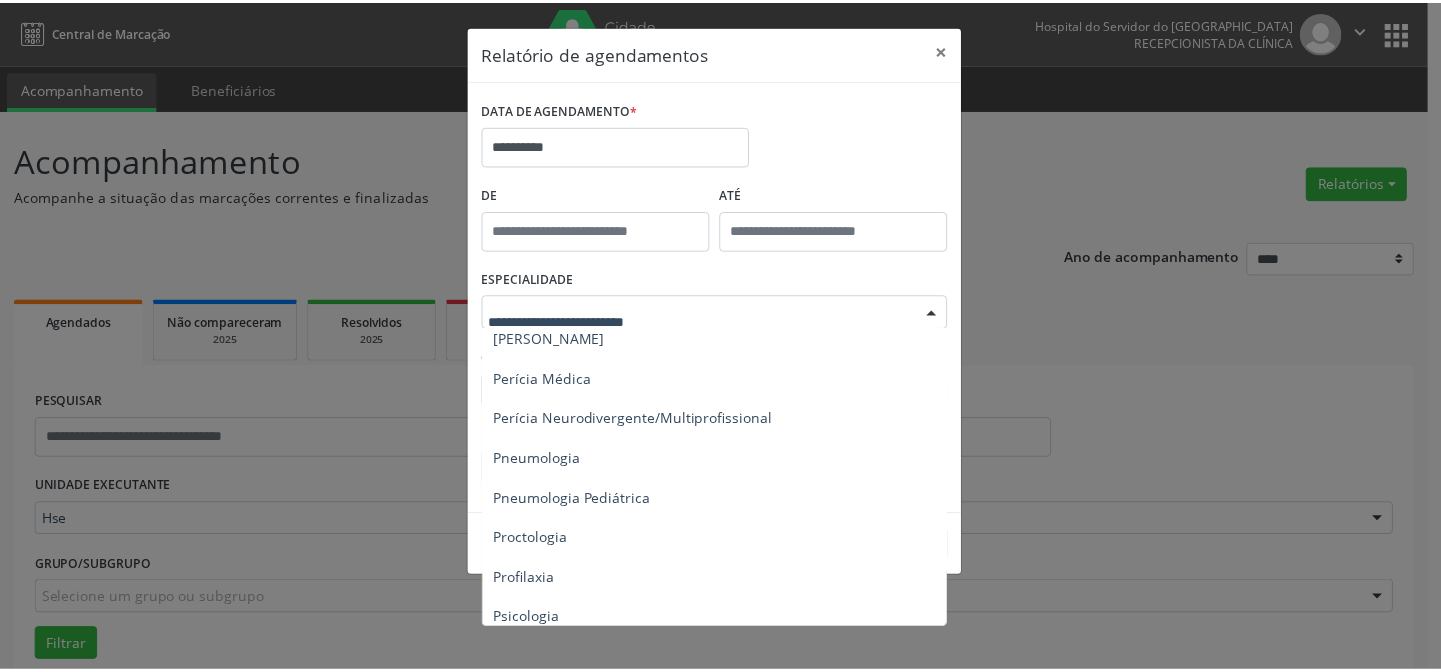 scroll, scrollTop: 3380, scrollLeft: 0, axis: vertical 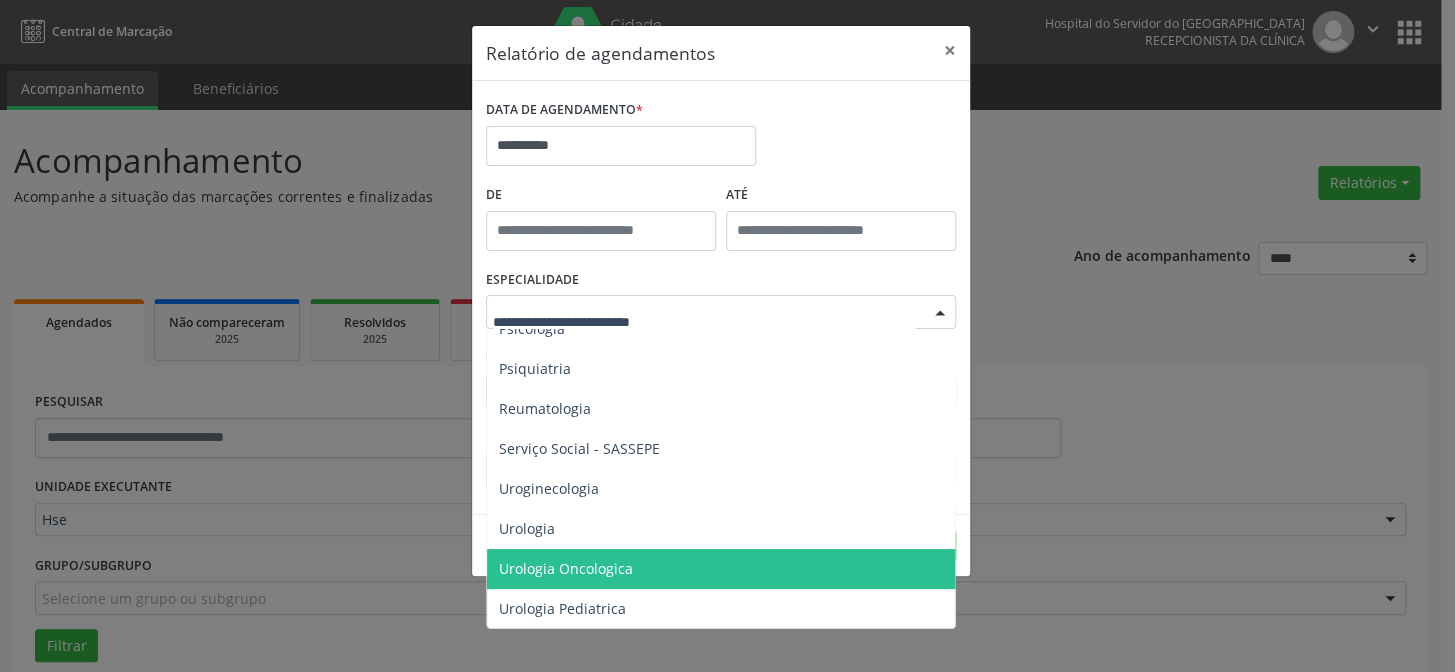click on "Urologia Oncologica" at bounding box center (566, 568) 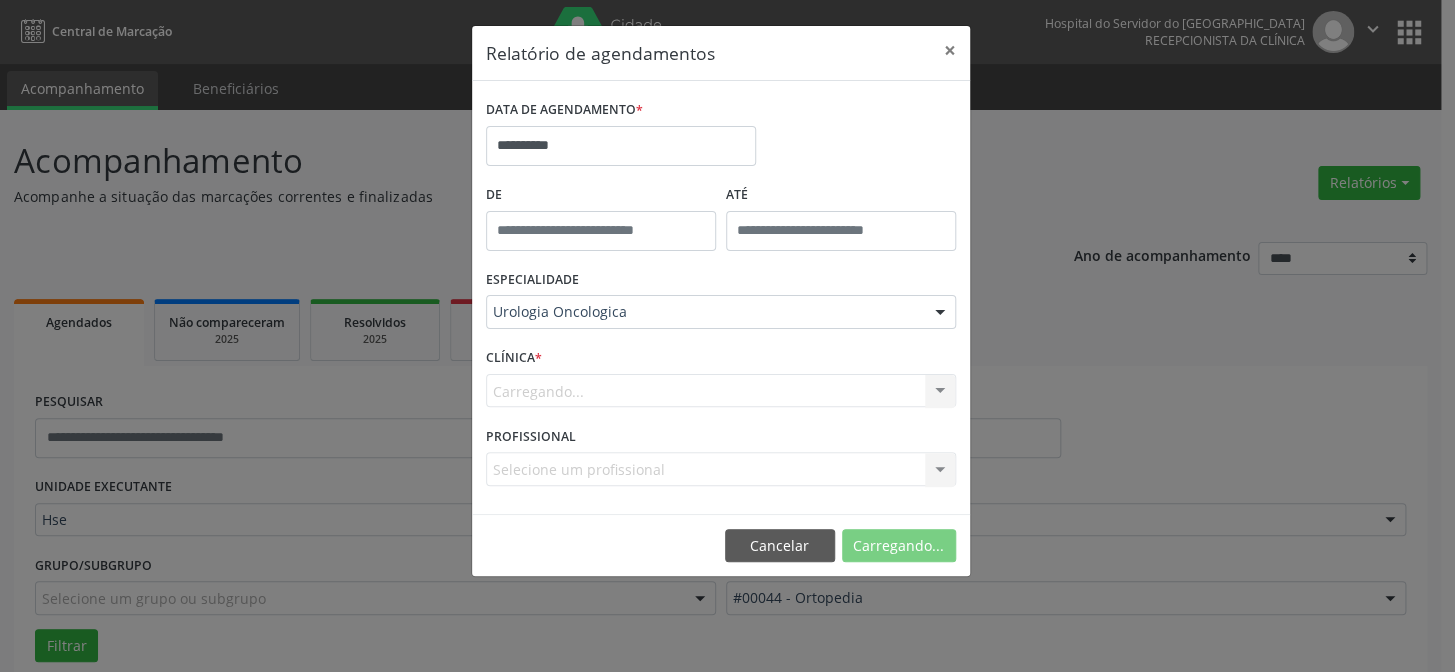 click on "Carregando...
Nenhum resultado encontrado para: "   "
Não há nenhuma opção para ser exibida." at bounding box center [721, 391] 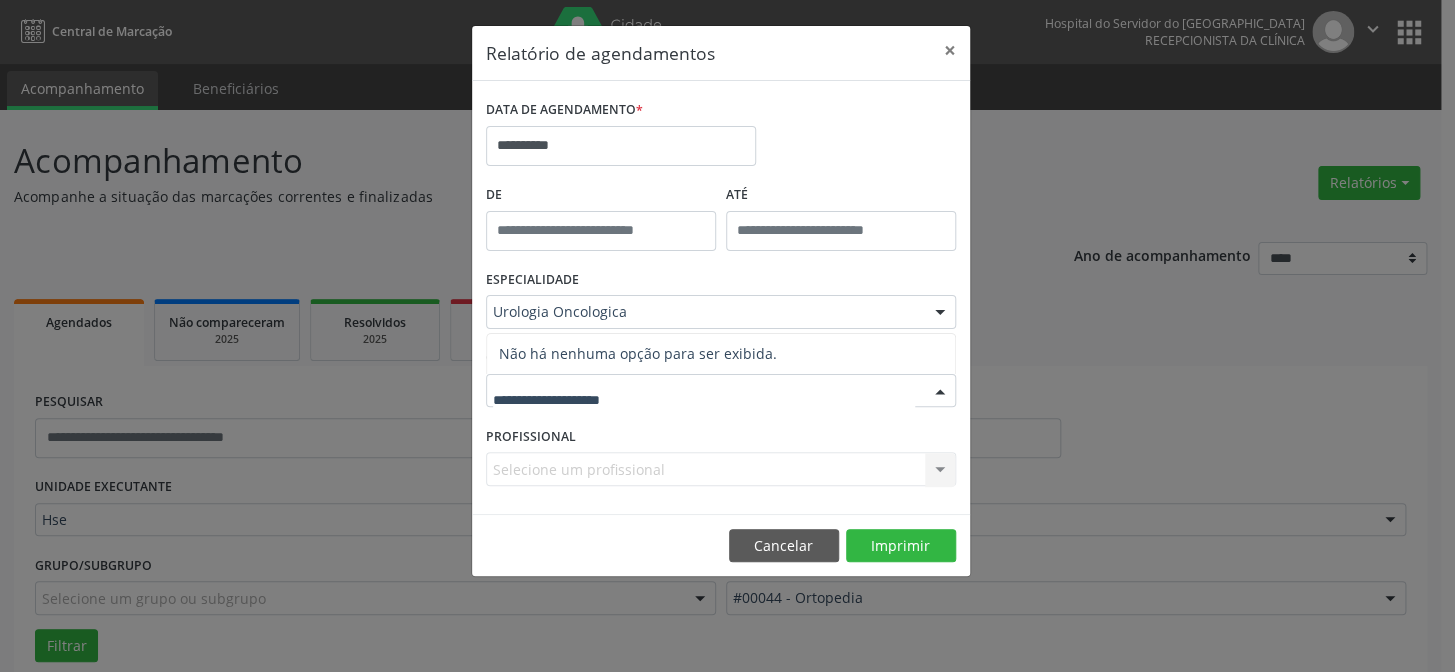click on "Não há nenhuma opção para ser exibida." at bounding box center (721, 354) 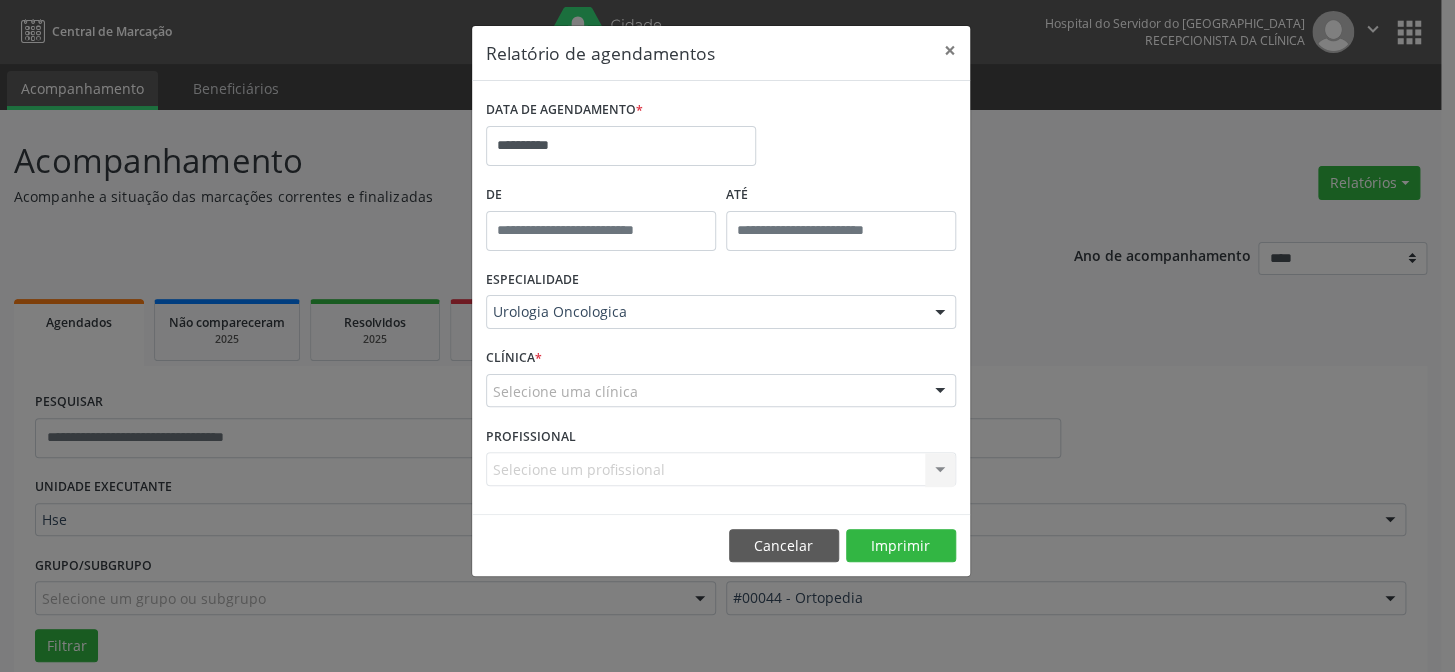 click at bounding box center (940, 392) 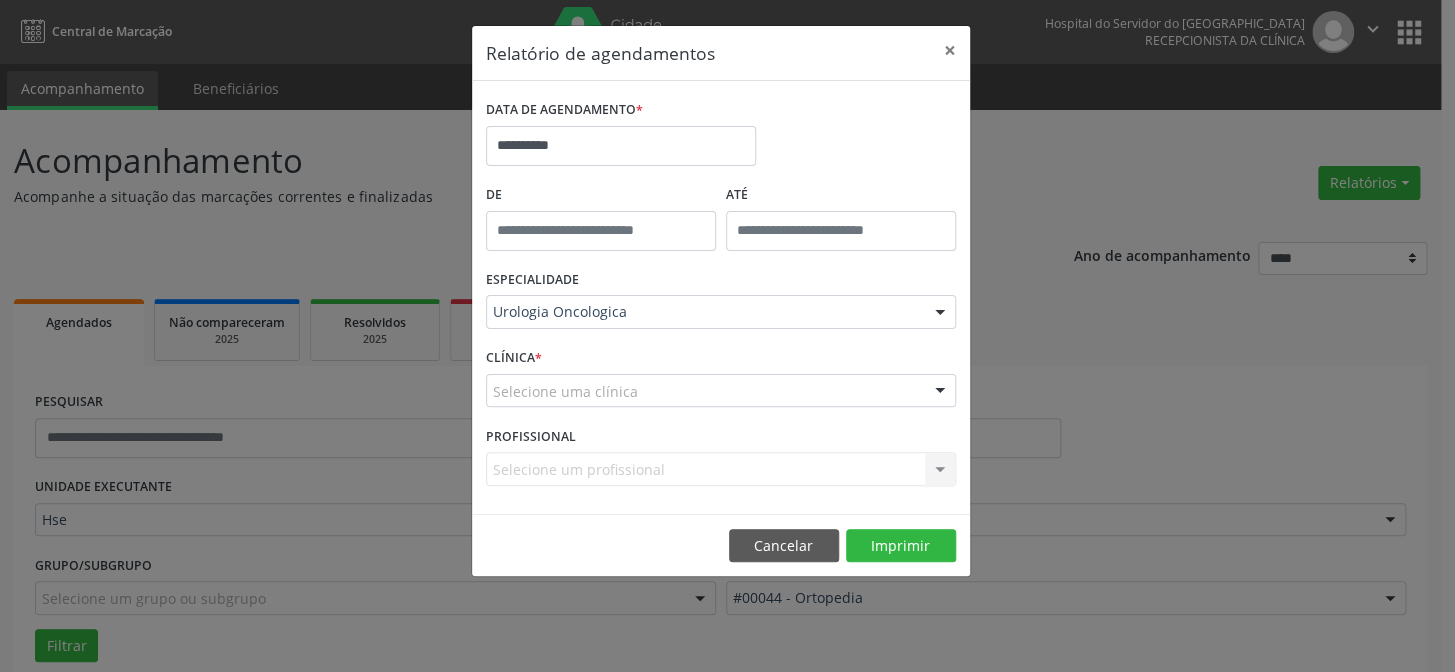 click on "Selecione um profissional
Nenhum resultado encontrado para: "   "
Não há nenhuma opção para ser exibida." at bounding box center [721, 469] 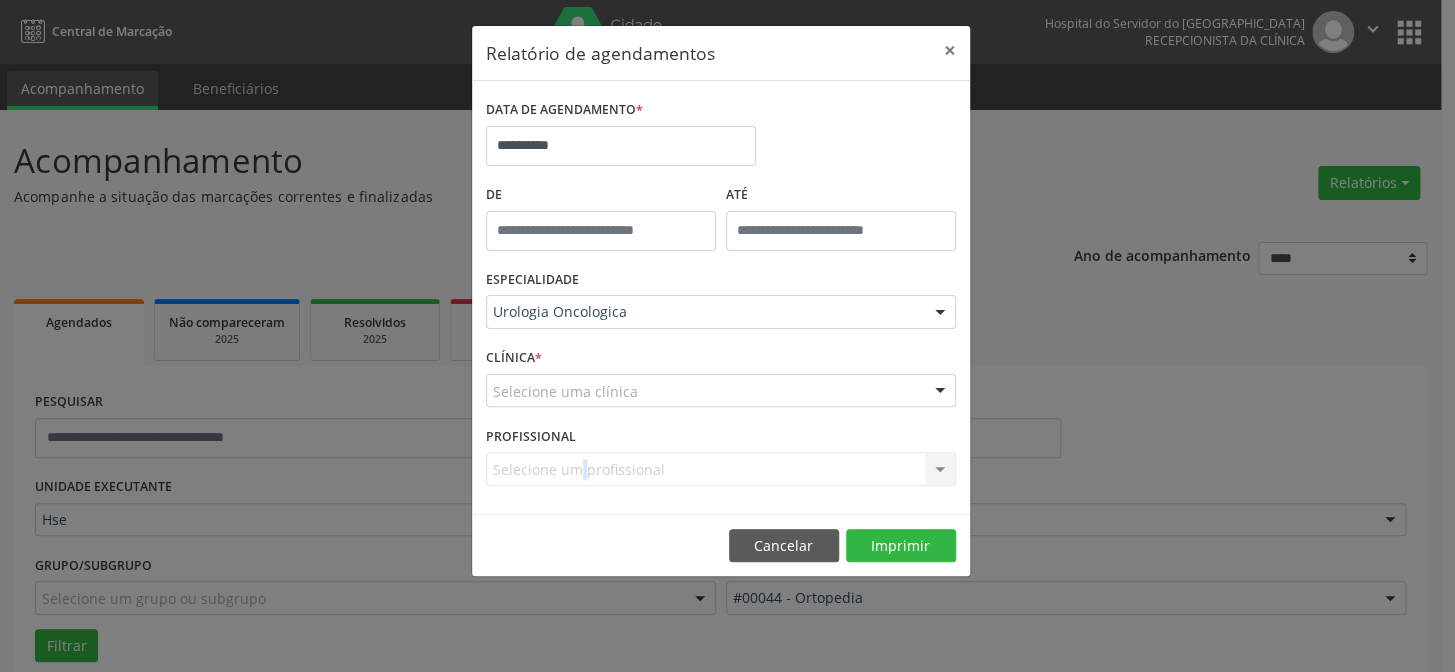 click on "Selecione um profissional
Nenhum resultado encontrado para: "   "
Não há nenhuma opção para ser exibida." at bounding box center [721, 469] 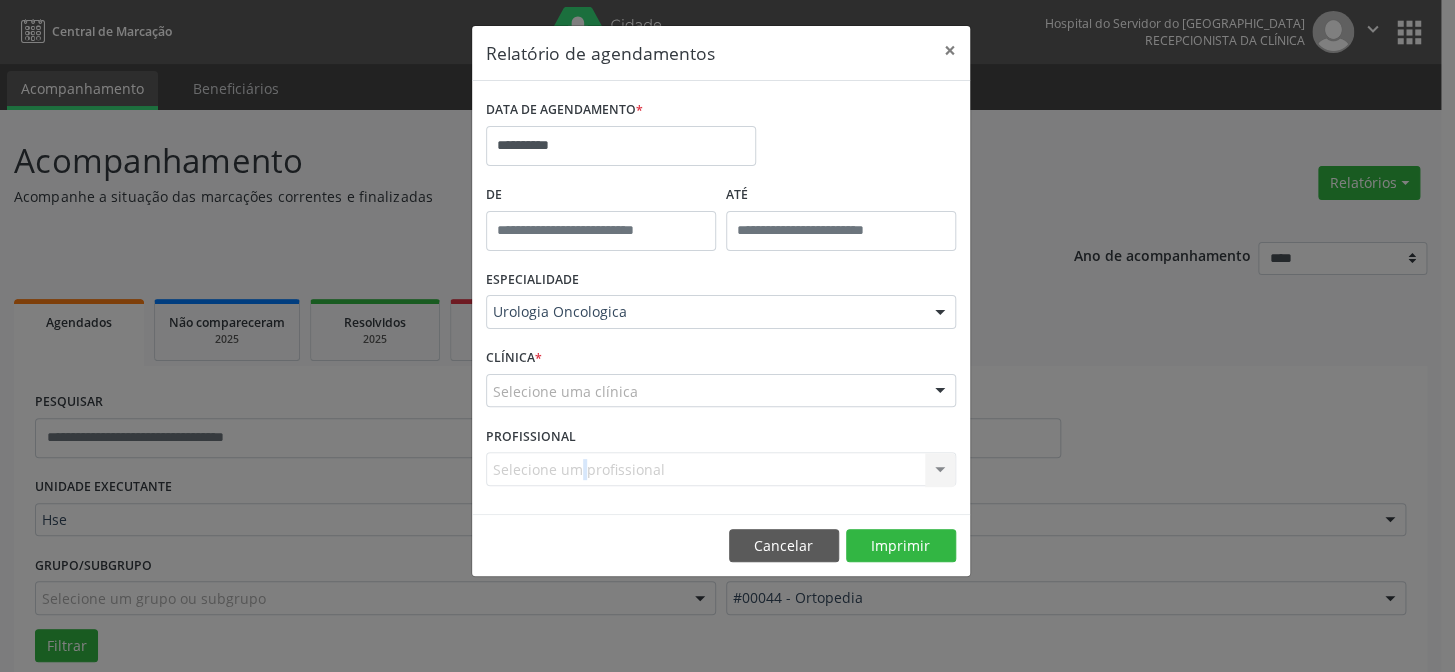 click on "Selecione um profissional
Nenhum resultado encontrado para: "   "
Não há nenhuma opção para ser exibida." at bounding box center [721, 469] 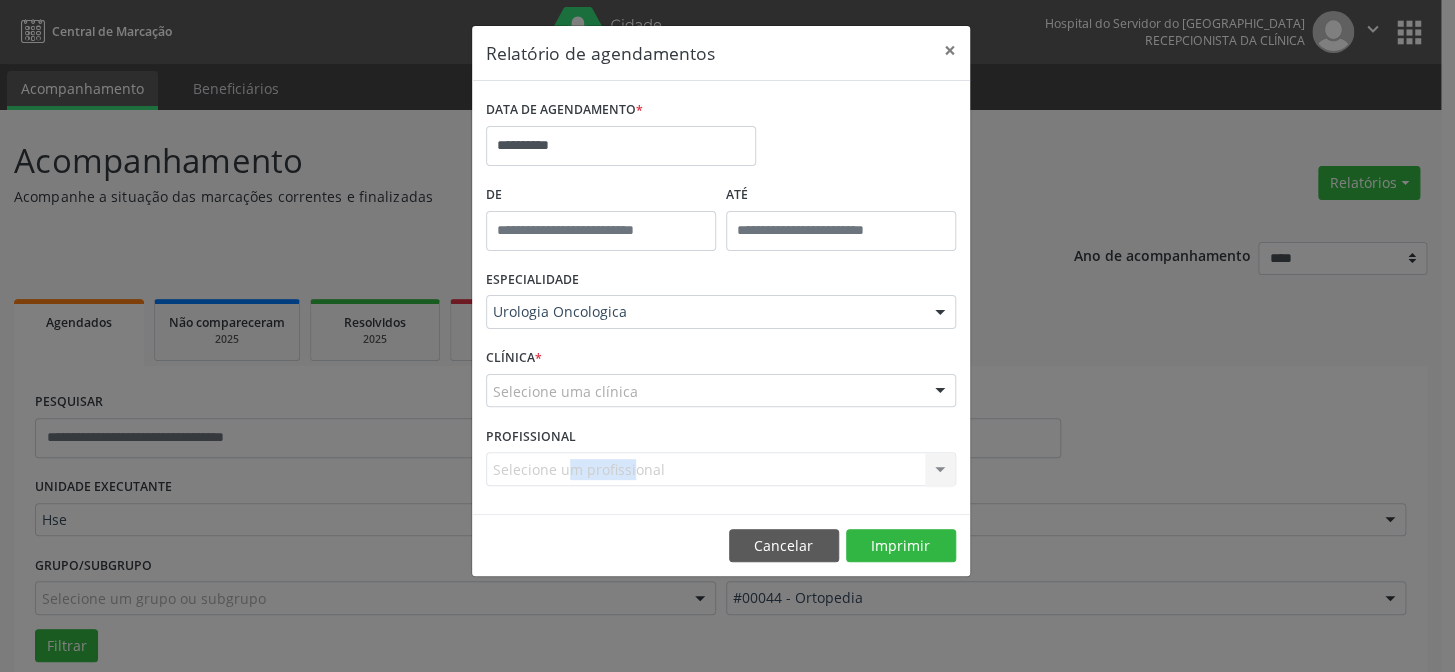 click on "Selecione um profissional
Nenhum resultado encontrado para: "   "
Não há nenhuma opção para ser exibida." at bounding box center (721, 469) 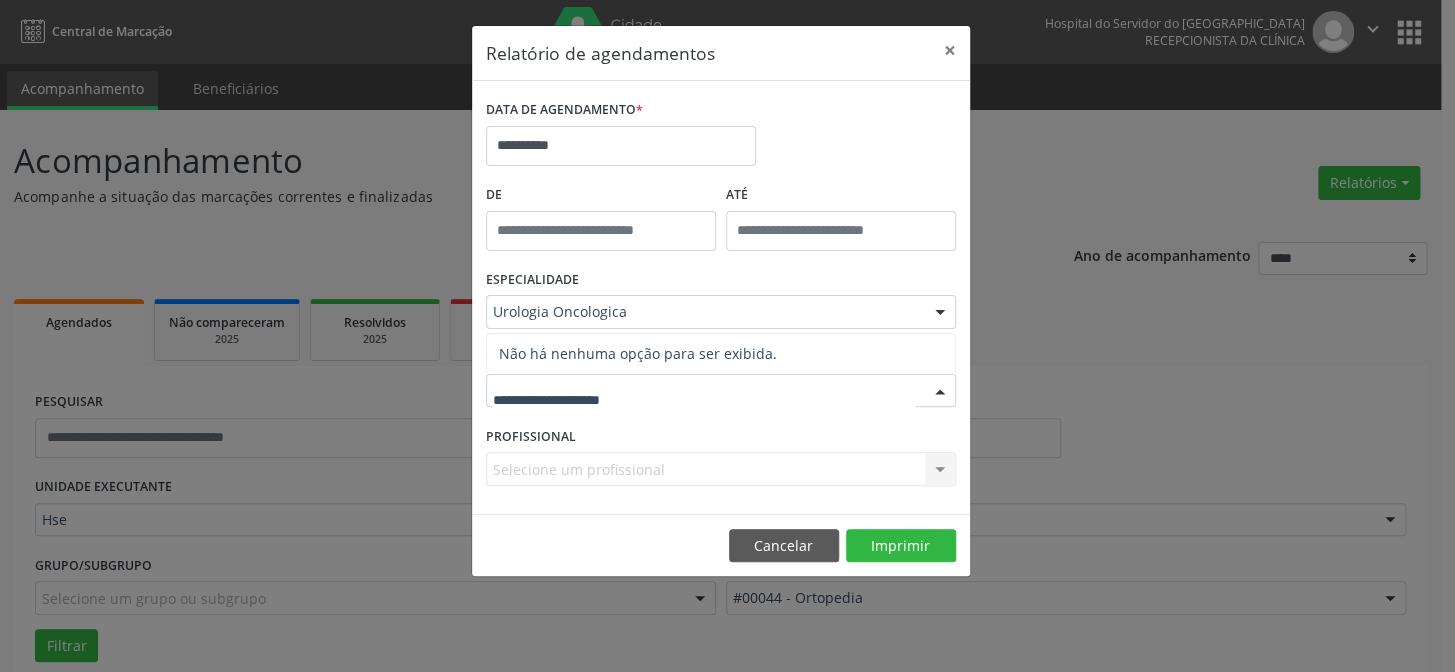 drag, startPoint x: 553, startPoint y: 412, endPoint x: 568, endPoint y: 358, distance: 56.044624 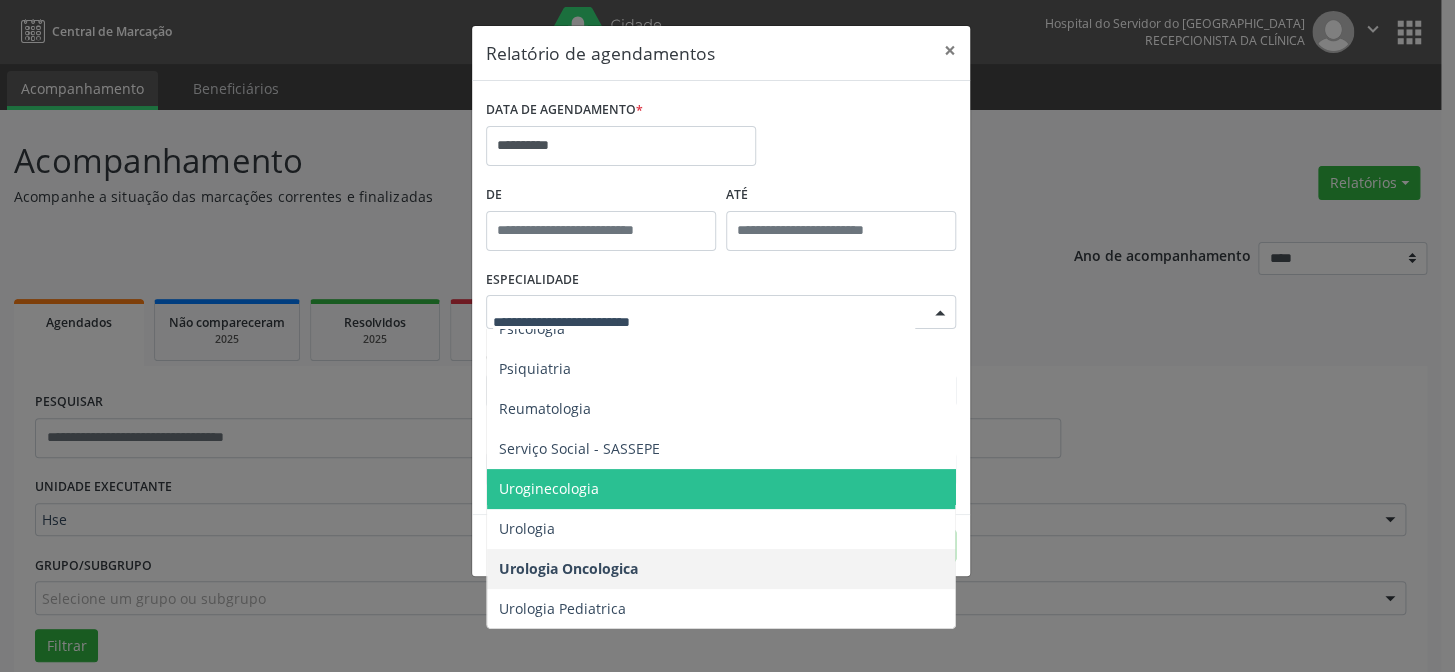 click on "Uroginecologia" at bounding box center [549, 488] 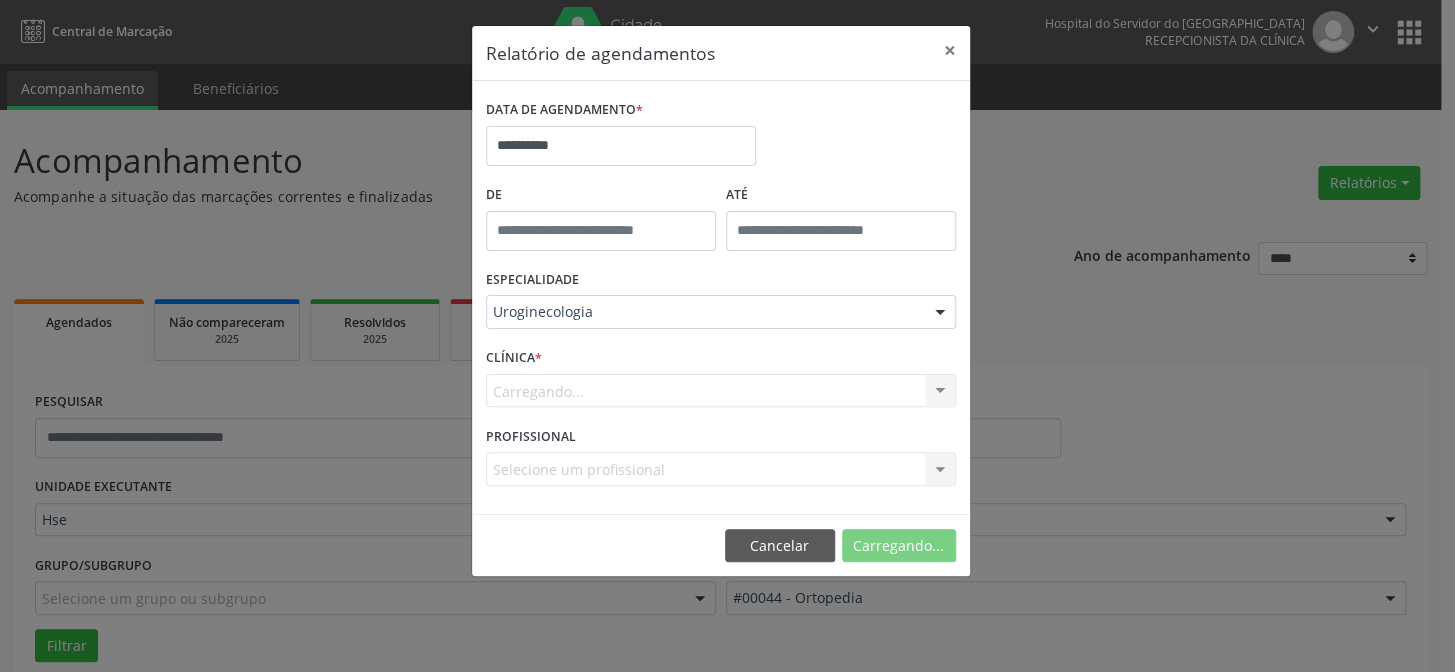 click on "Carregando...
Nenhum resultado encontrado para: "   "
Não há nenhuma opção para ser exibida." at bounding box center (721, 391) 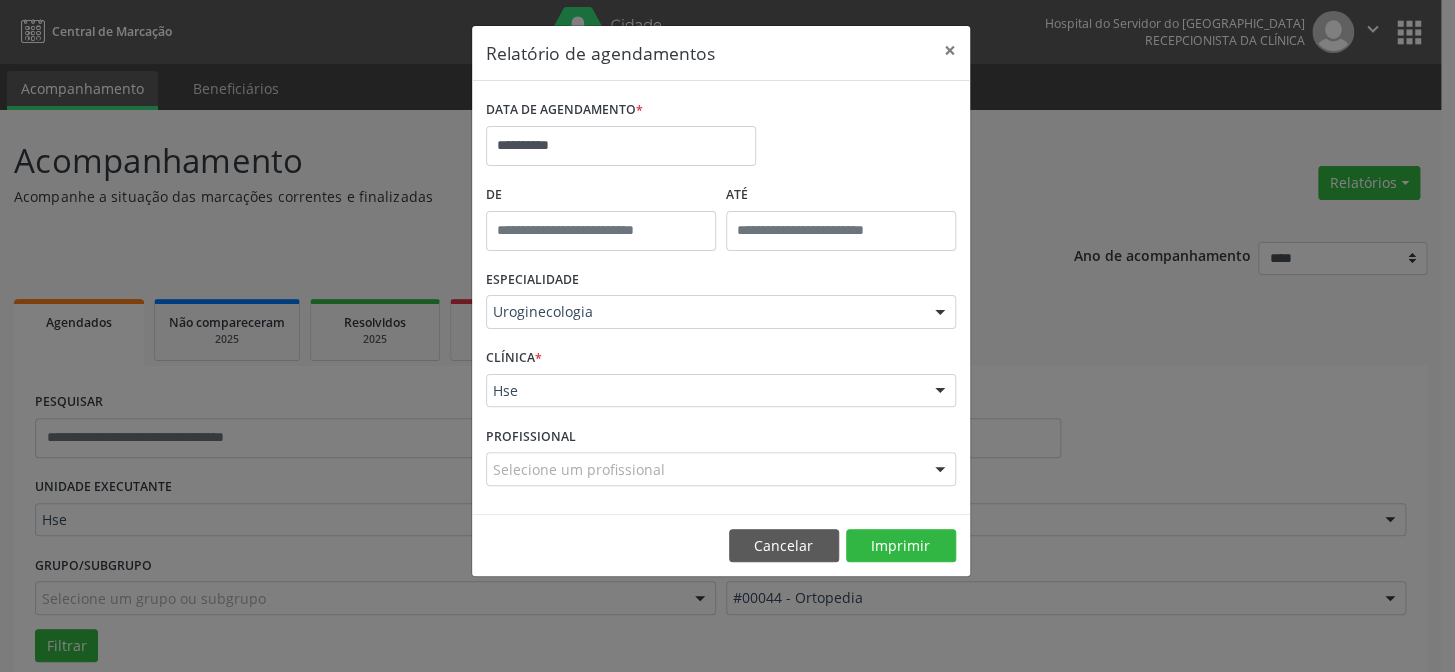 click on "CLÍNICA
*
Hse         Hse
Nenhum resultado encontrado para: "   "
Não há nenhuma opção para ser exibida." at bounding box center [721, 382] 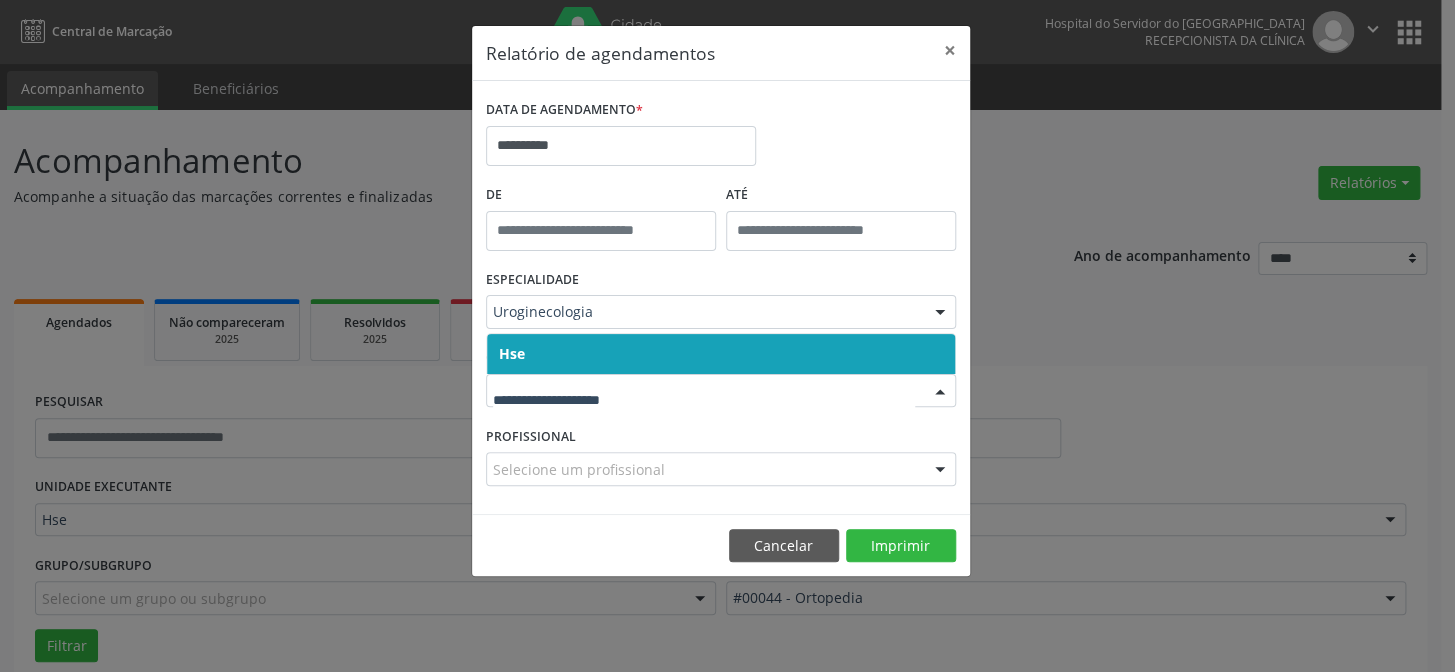 click on "Hse" at bounding box center (721, 354) 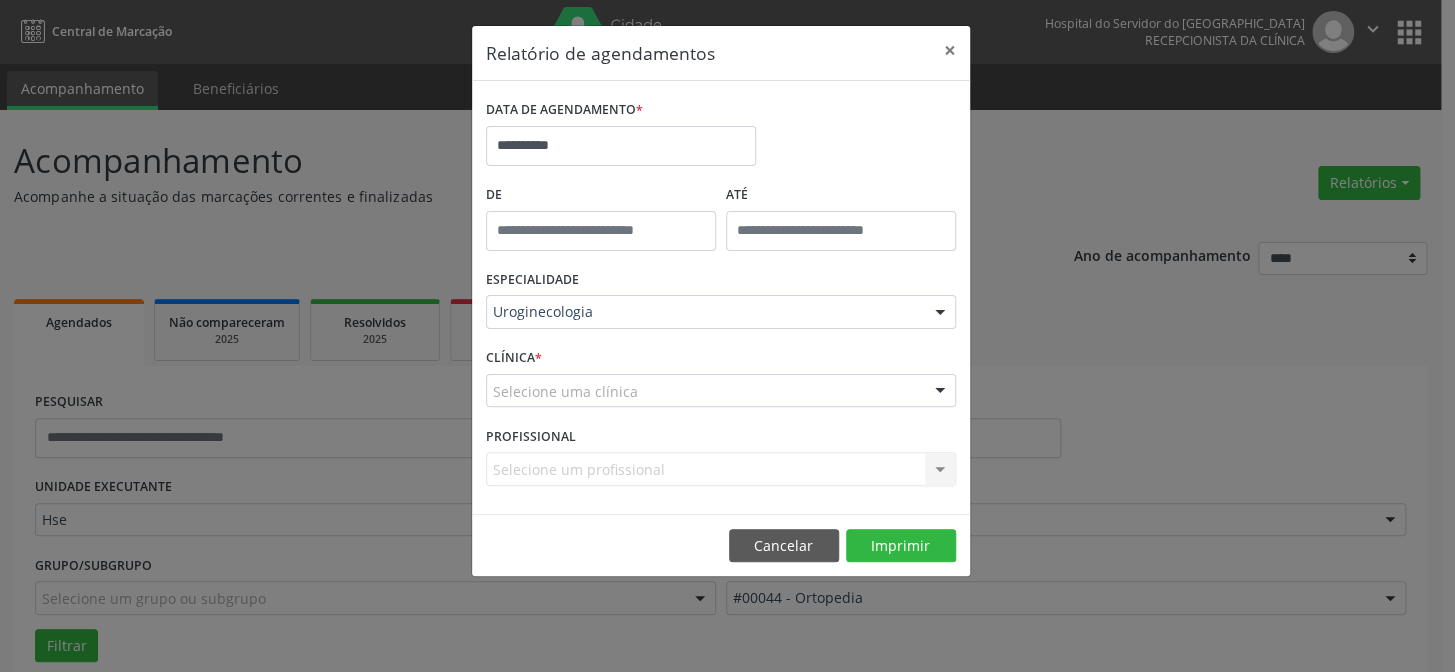 click on "CLÍNICA
*
Selecione uma clínica
Hse
Nenhum resultado encontrado para: "   "
Não há nenhuma opção para ser exibida." at bounding box center [721, 382] 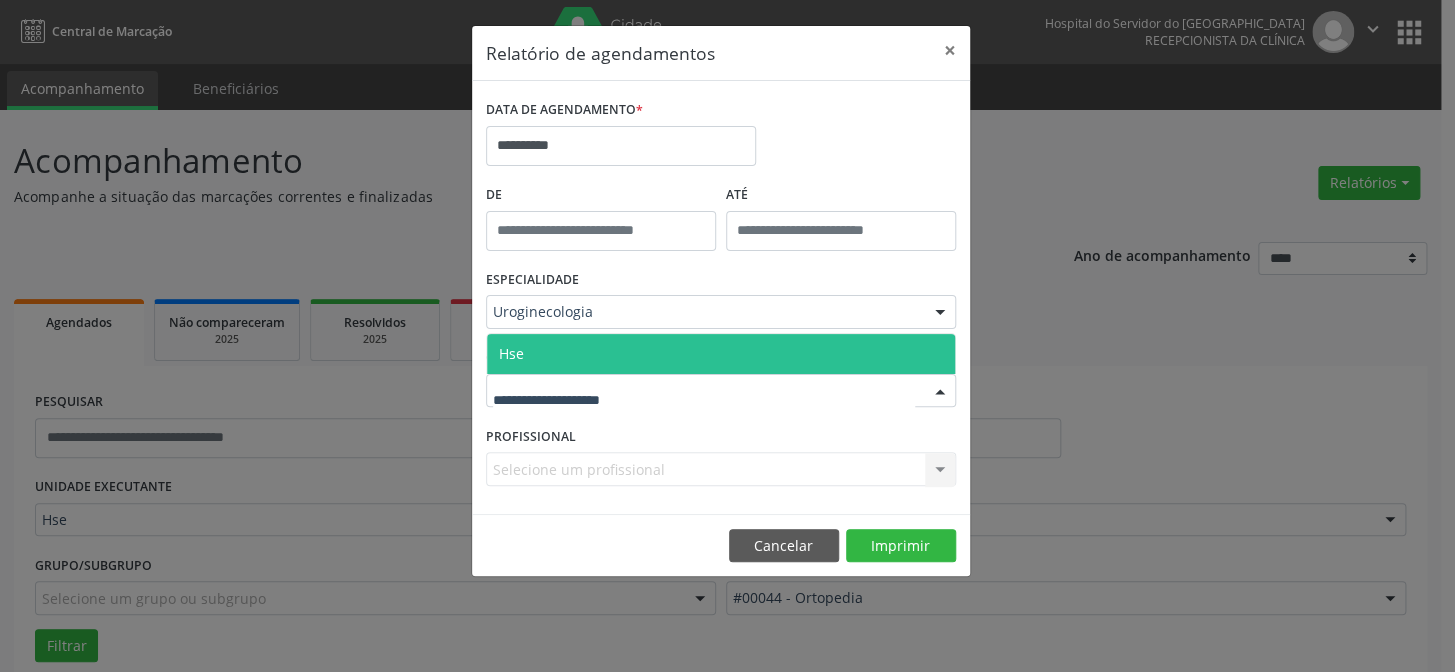 drag, startPoint x: 578, startPoint y: 349, endPoint x: 548, endPoint y: 437, distance: 92.973114 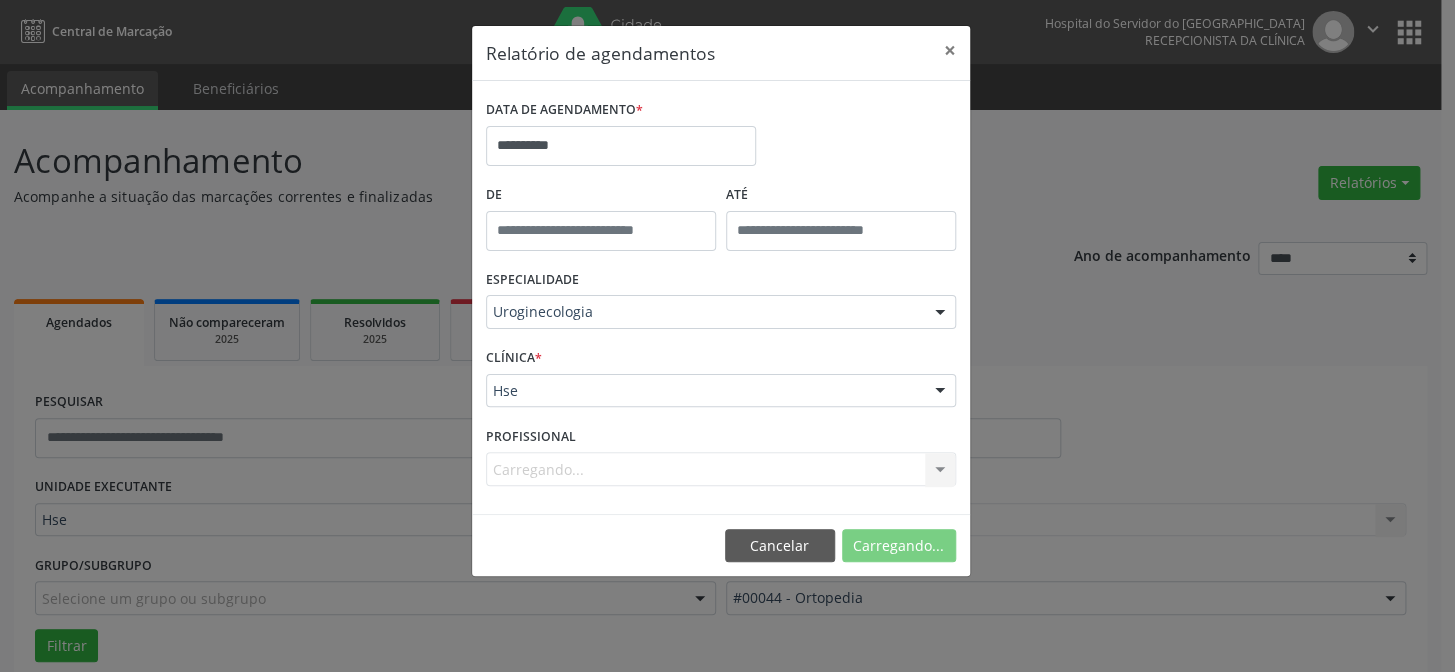 click on "Carregando...
Nenhum resultado encontrado para: "   "
Não há nenhuma opção para ser exibida." at bounding box center [721, 469] 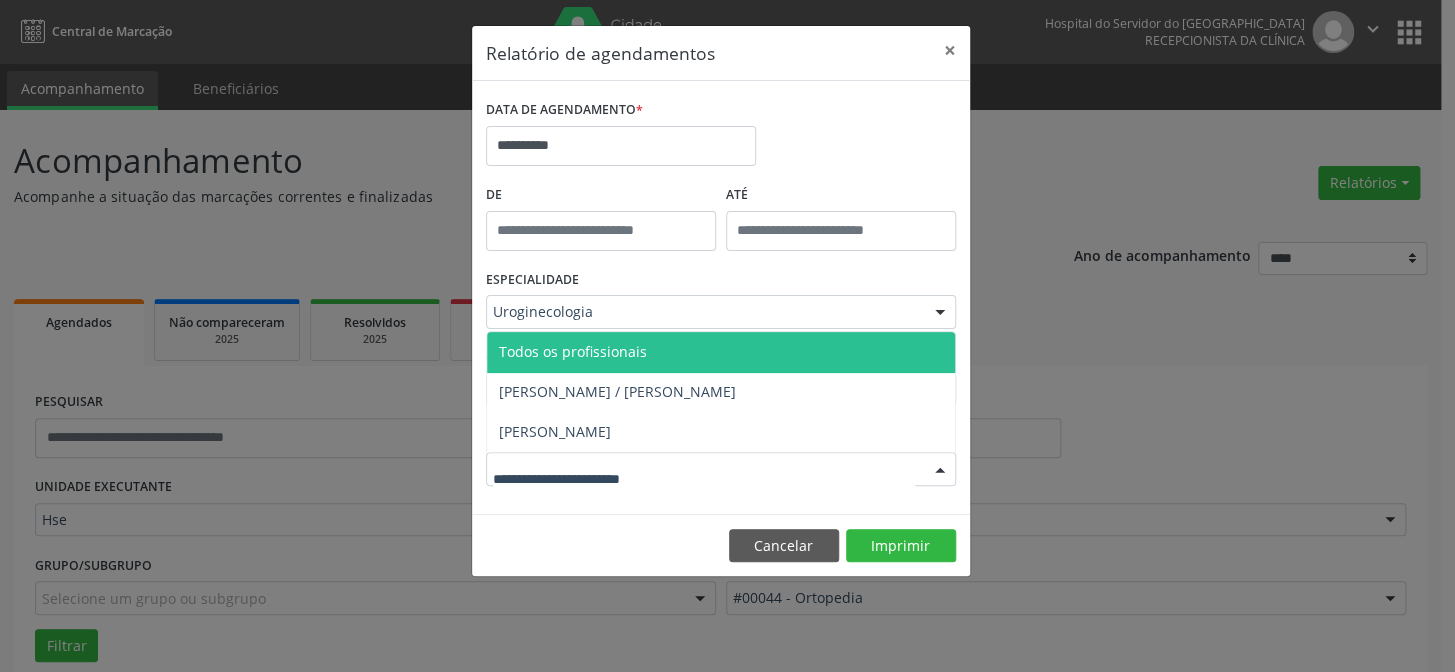 click at bounding box center [940, 470] 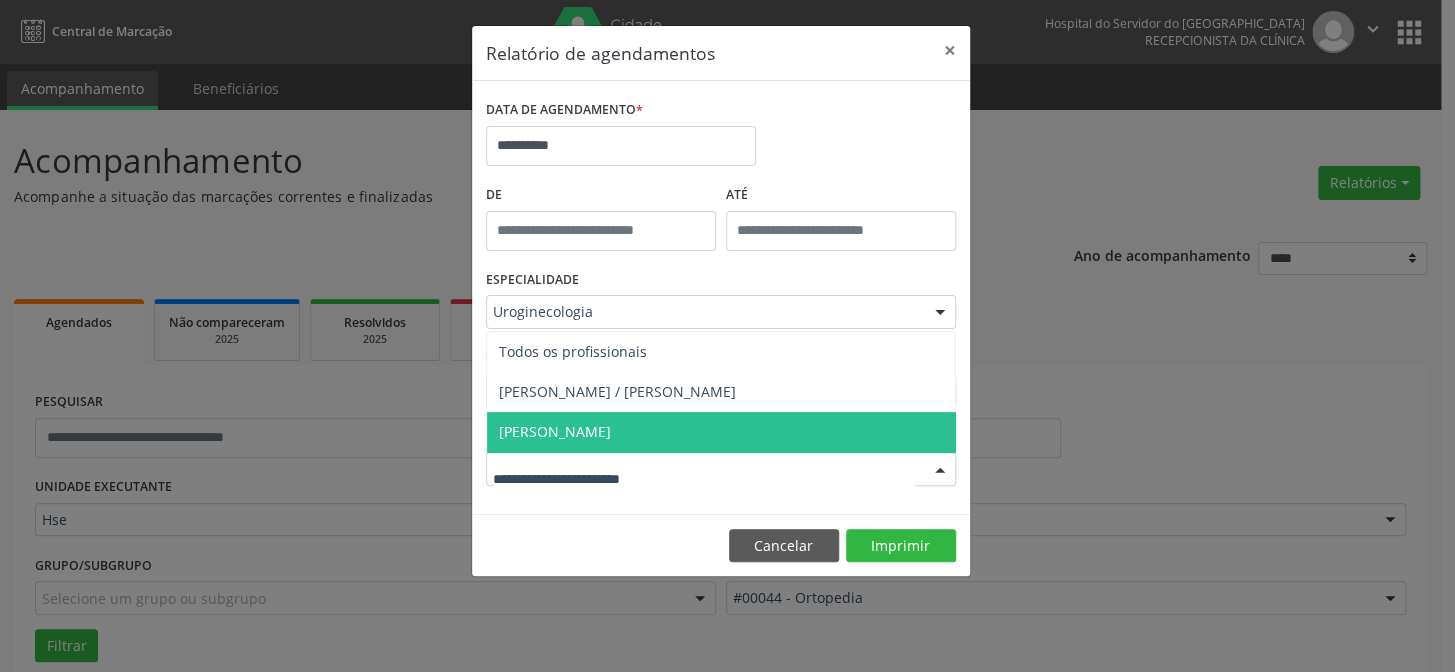 click on "[PERSON_NAME]" at bounding box center (555, 431) 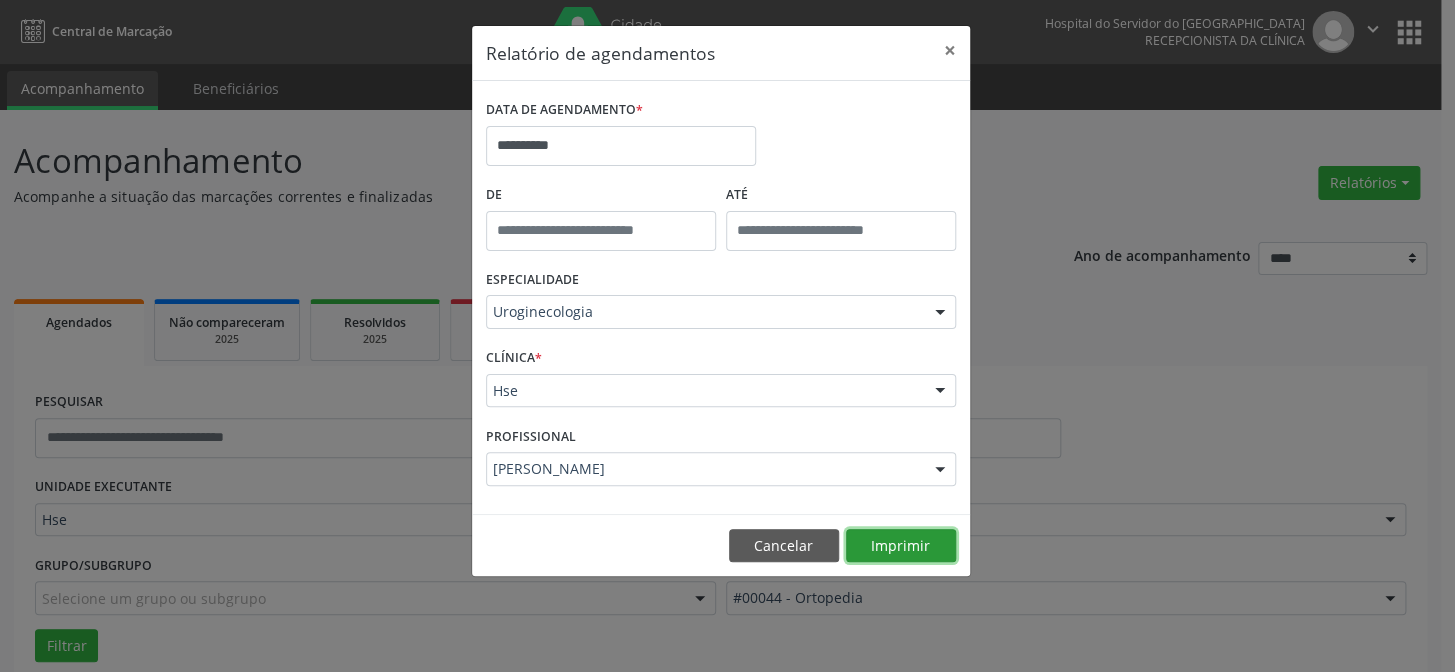 click on "Imprimir" at bounding box center [901, 546] 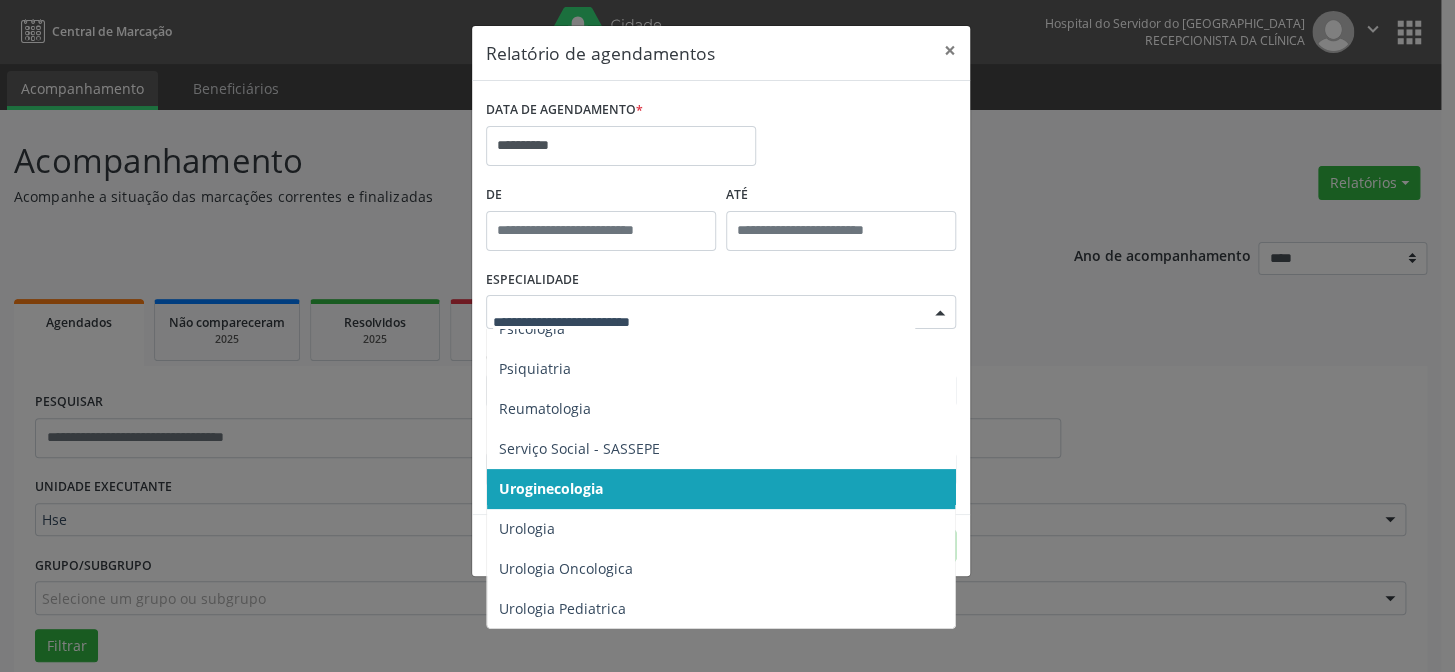 click on "Uroginecologia" at bounding box center (551, 488) 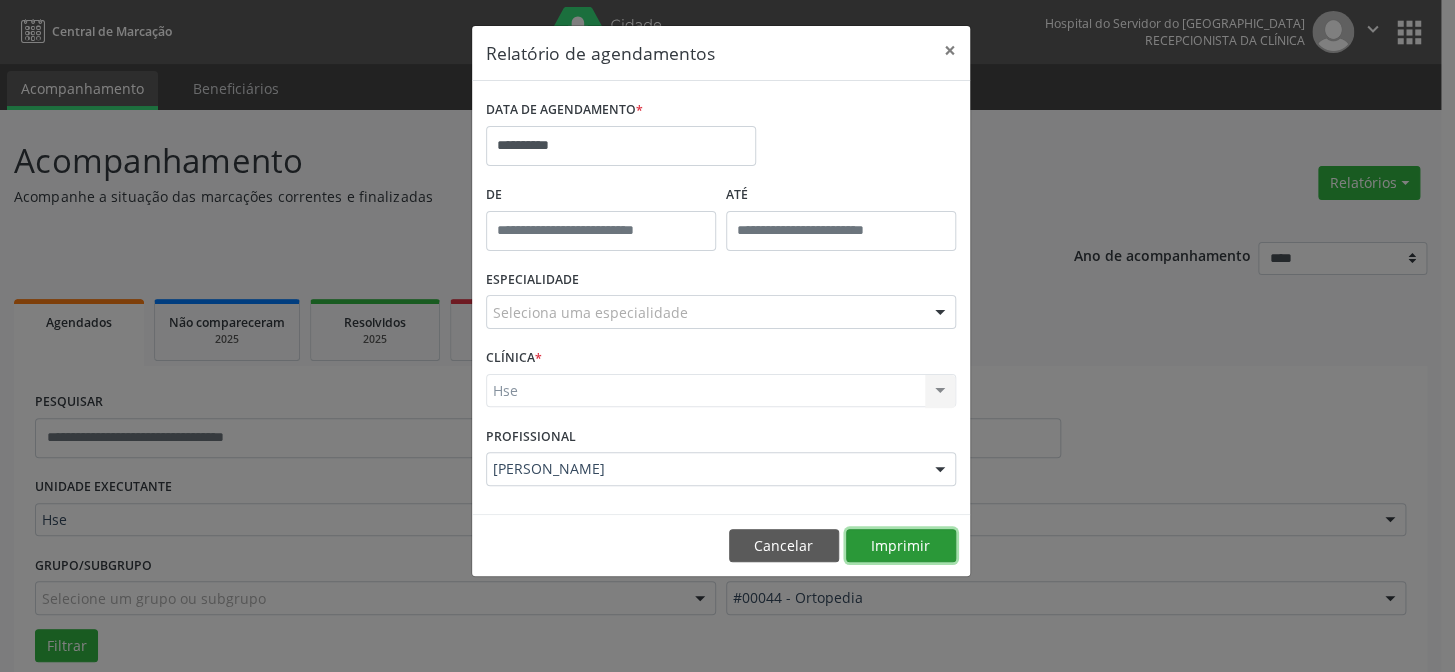 click on "Imprimir" at bounding box center [901, 546] 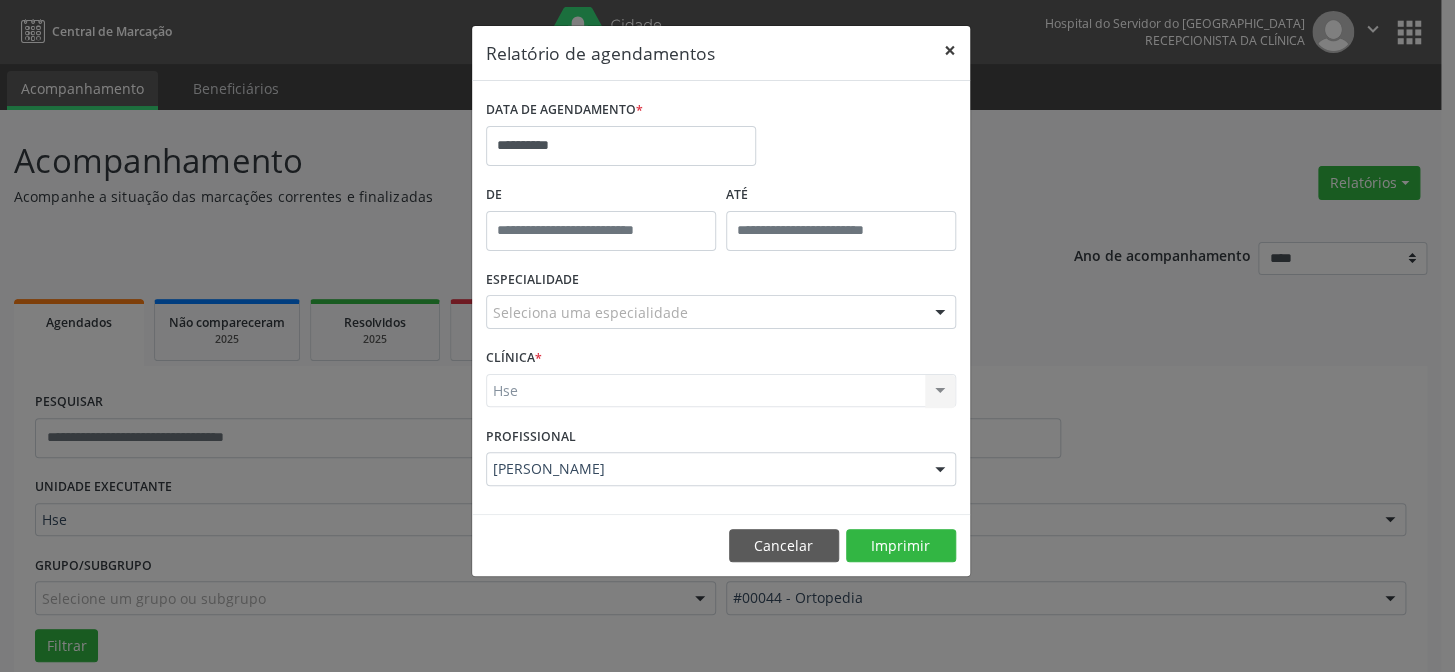 click on "×" at bounding box center (950, 50) 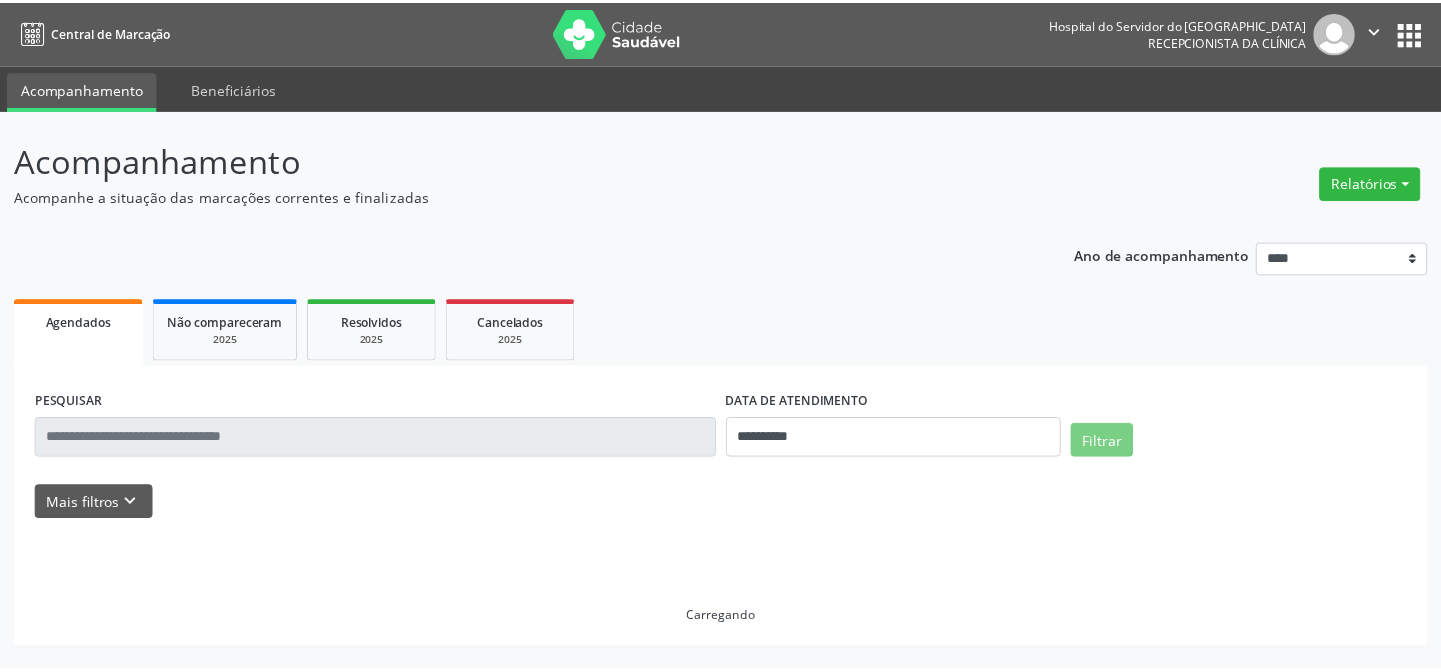 scroll, scrollTop: 0, scrollLeft: 0, axis: both 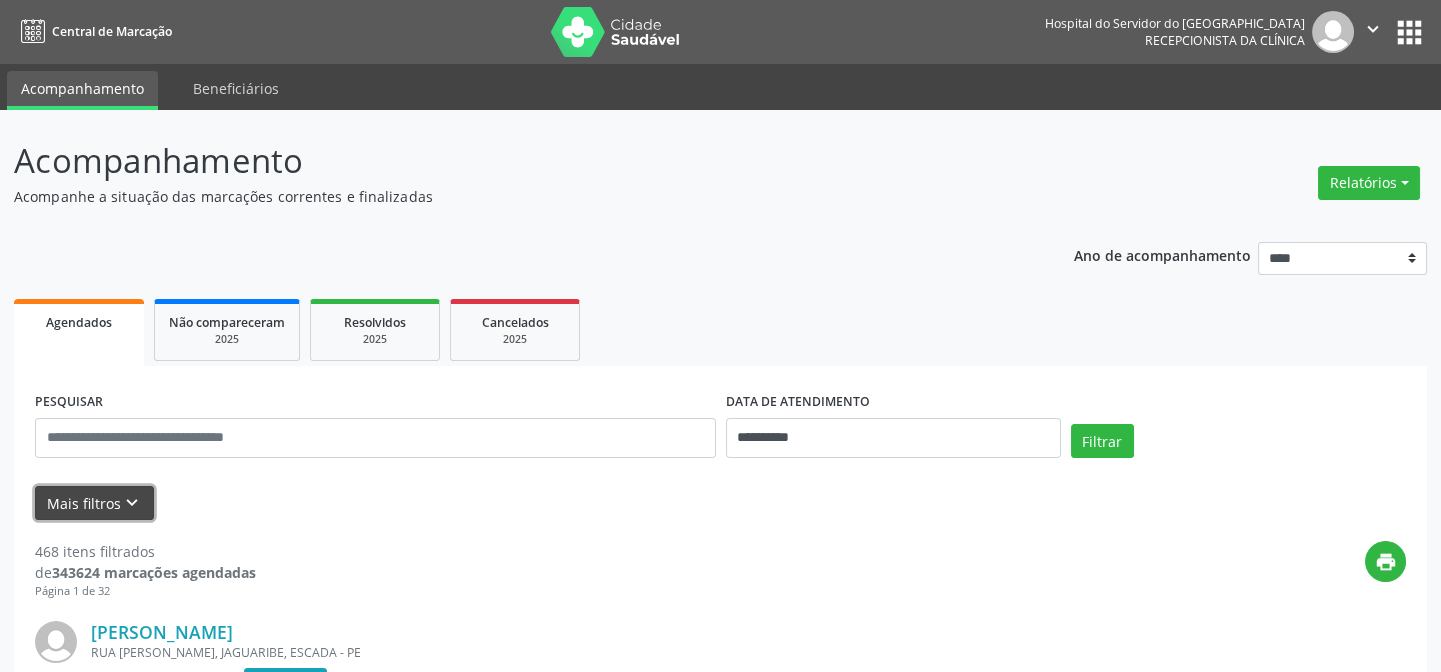 click on "Mais filtros
keyboard_arrow_down" at bounding box center [94, 503] 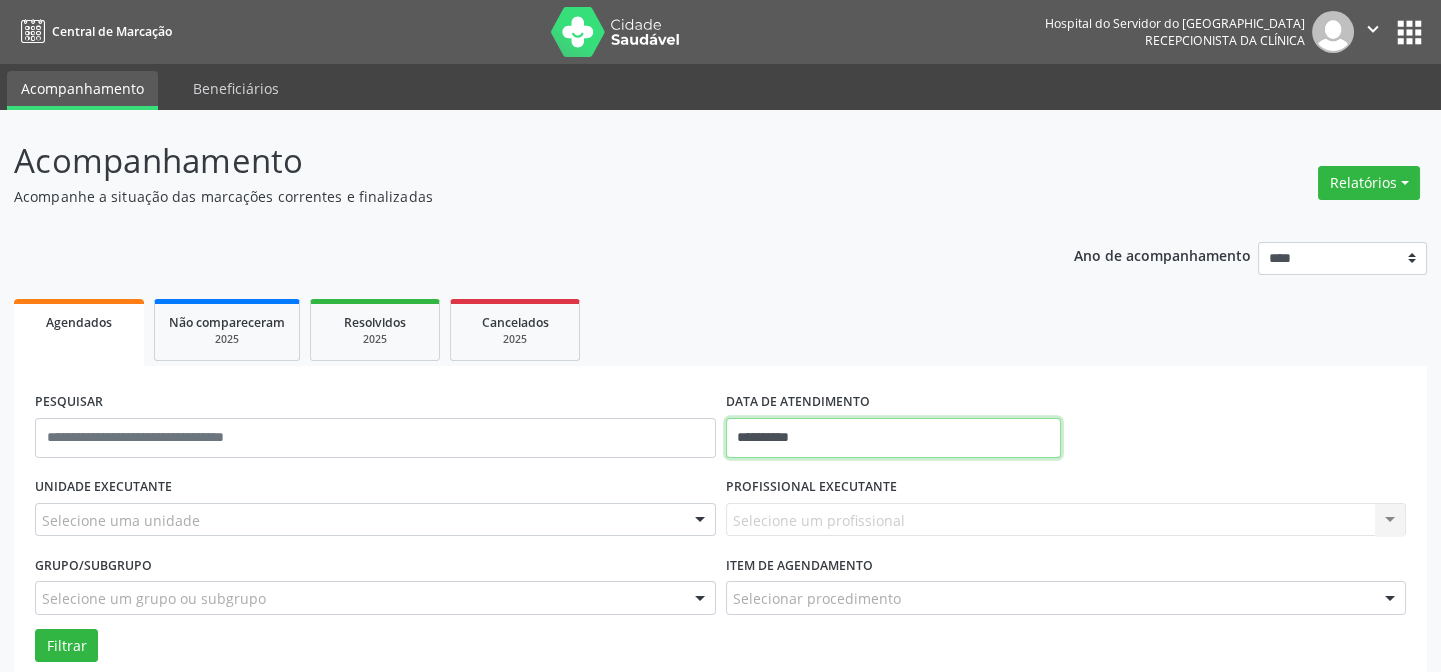 click on "**********" at bounding box center [893, 438] 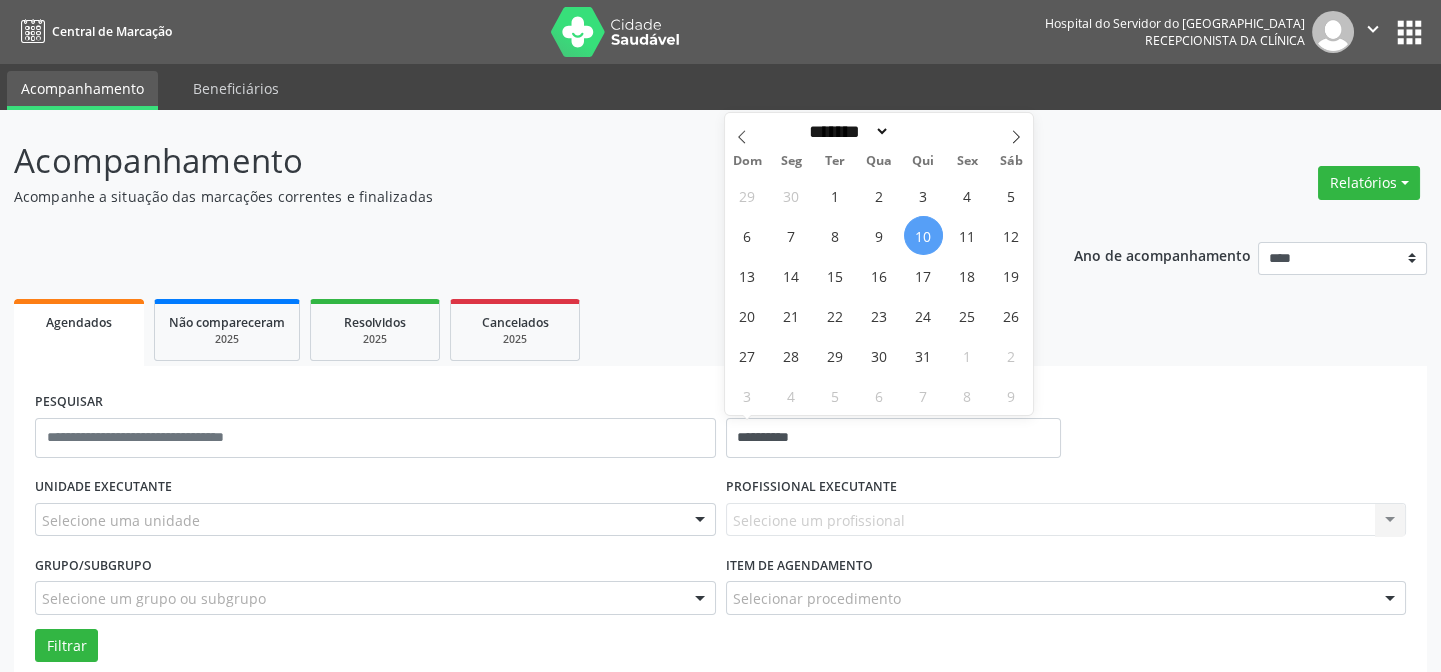 click on "10" at bounding box center [923, 235] 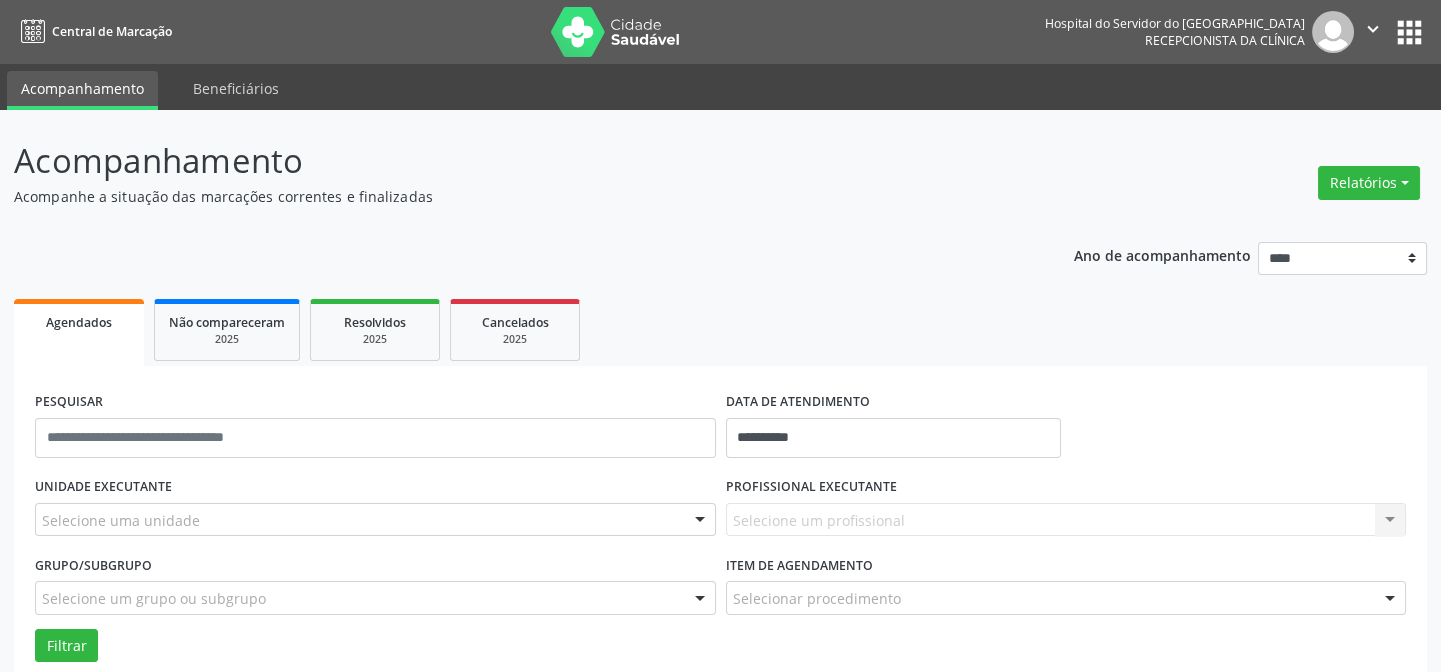click on "Selecione um profissional
Nenhum resultado encontrado para: "   "
Não há nenhuma opção para ser exibida." at bounding box center [1066, 520] 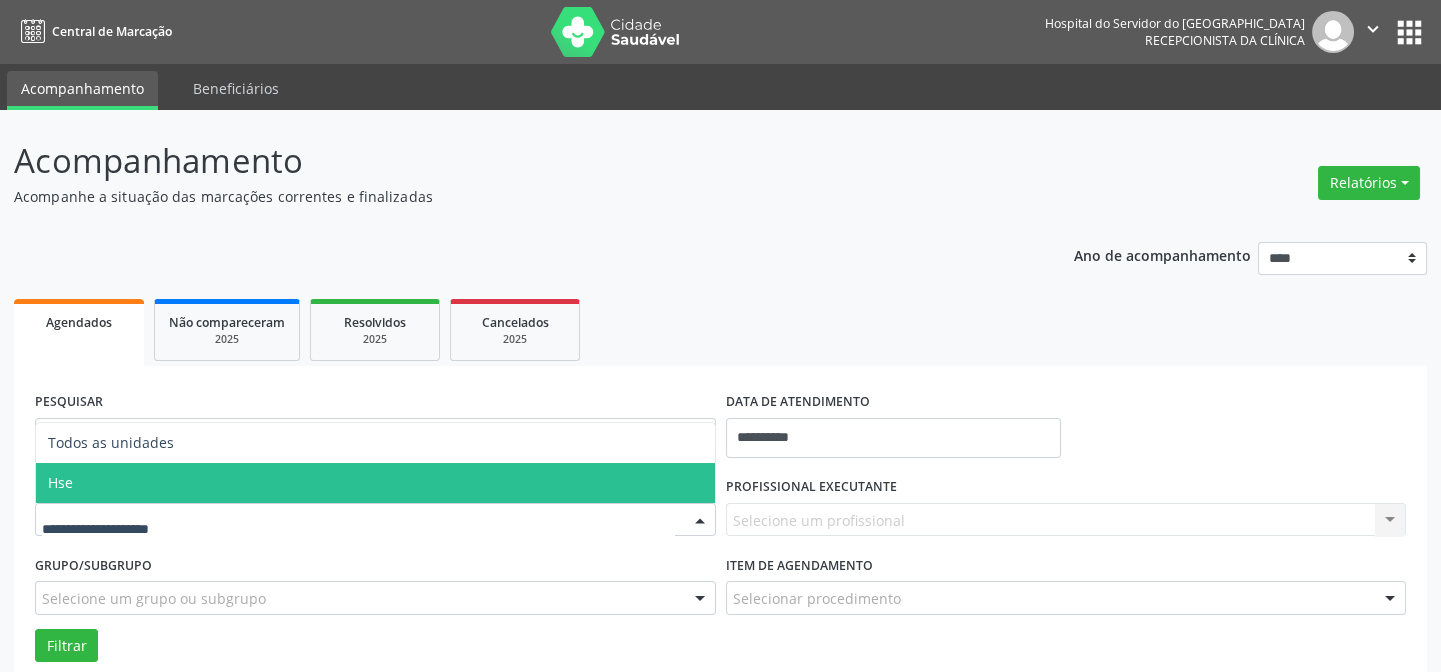 click on "Hse" at bounding box center [375, 483] 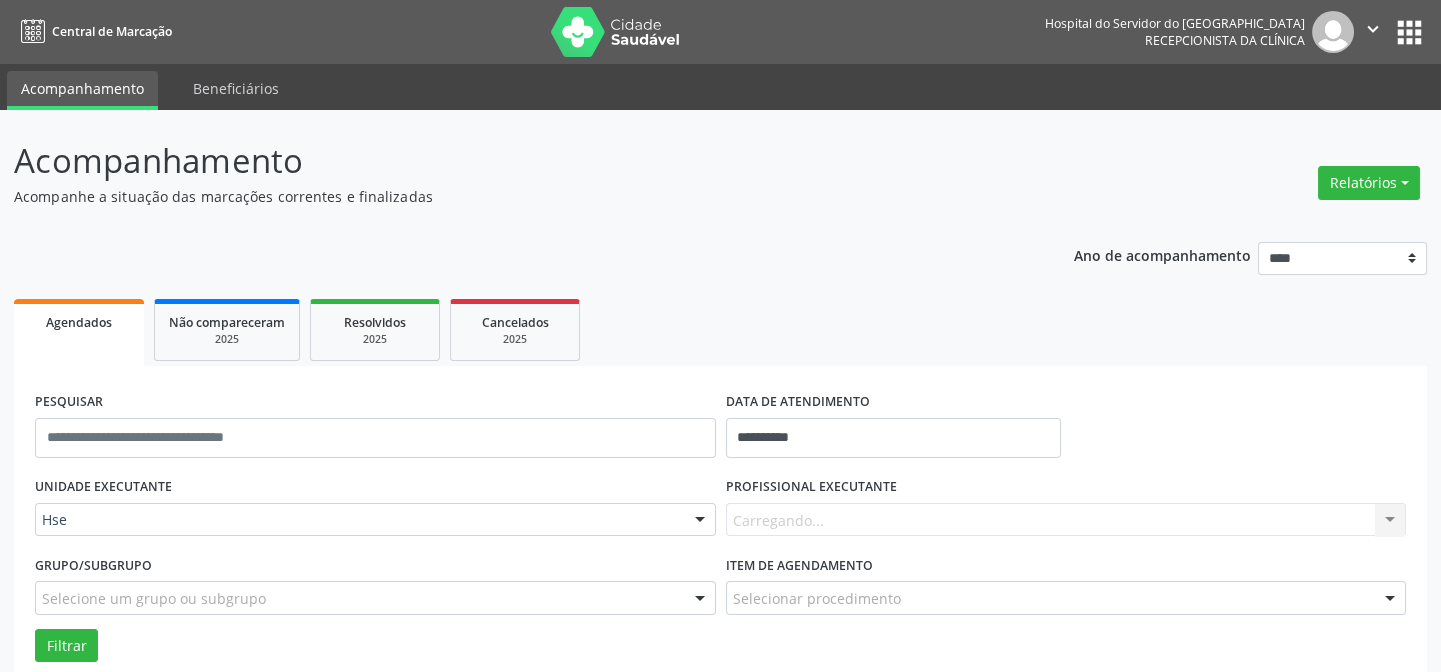 click on "UNIDADE EXECUTANTE
Hse         Todos as unidades   Hse
Nenhum resultado encontrado para: "   "
Não há nenhuma opção para ser exibida." at bounding box center [375, 511] 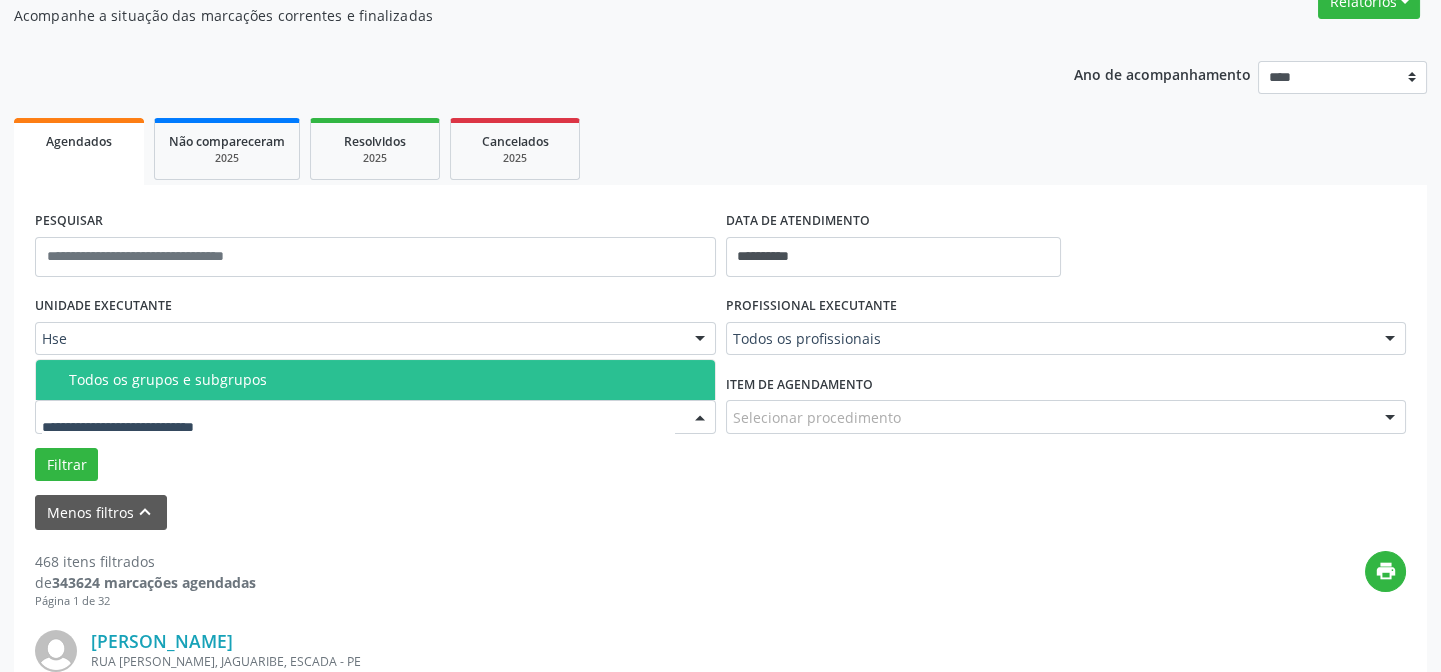 click on "**********" at bounding box center [720, 368] 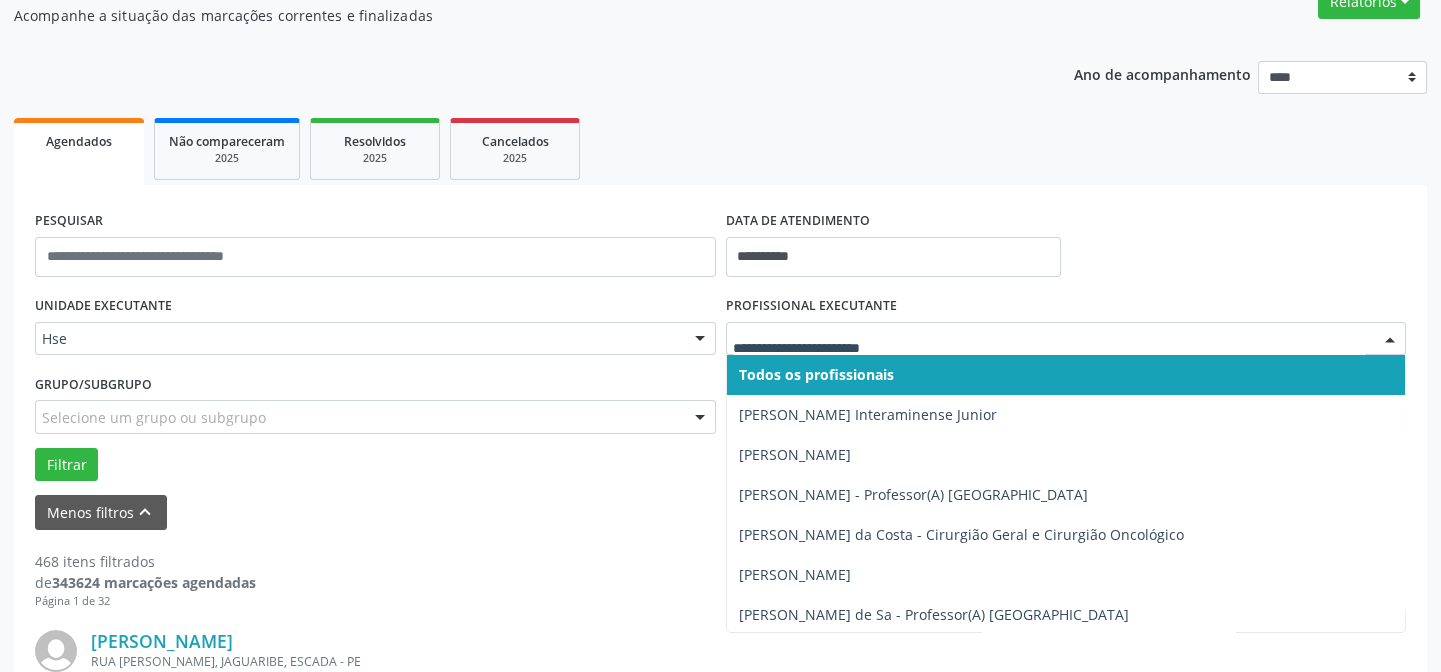 scroll, scrollTop: 363, scrollLeft: 0, axis: vertical 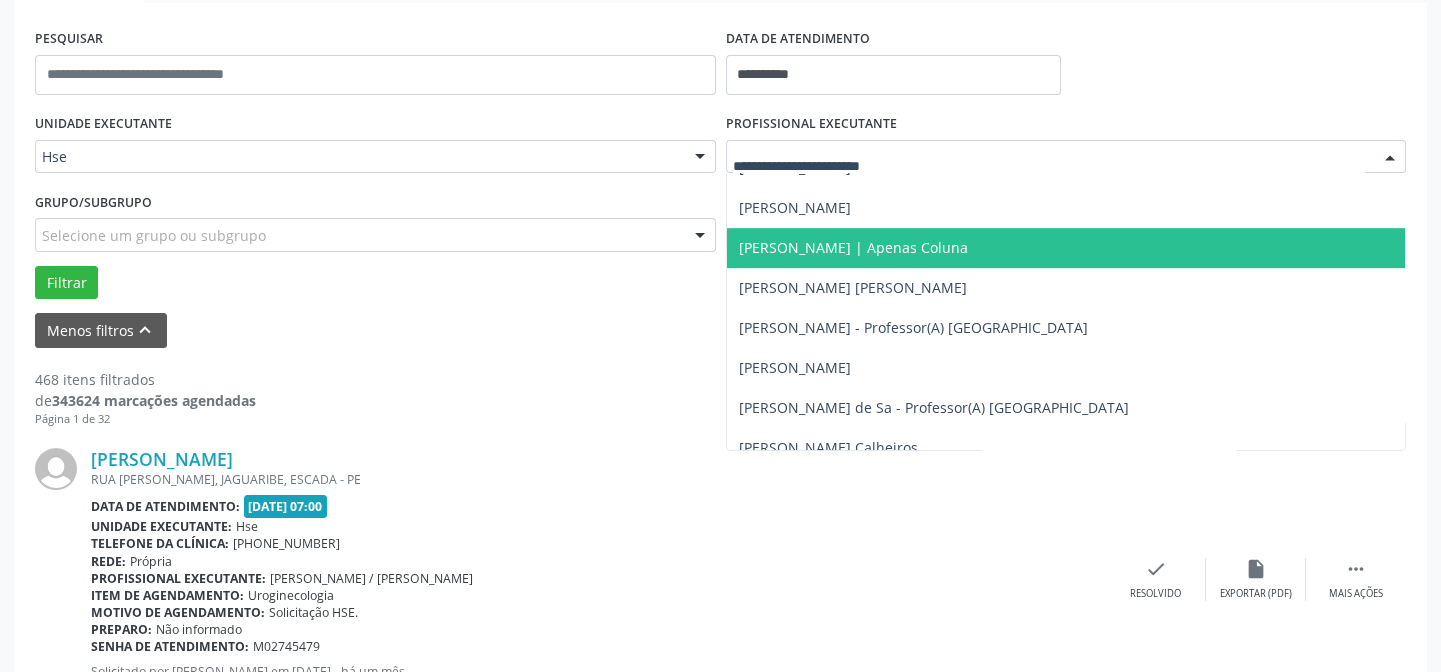 click on "[PERSON_NAME] | Apenas Coluna" at bounding box center [853, 247] 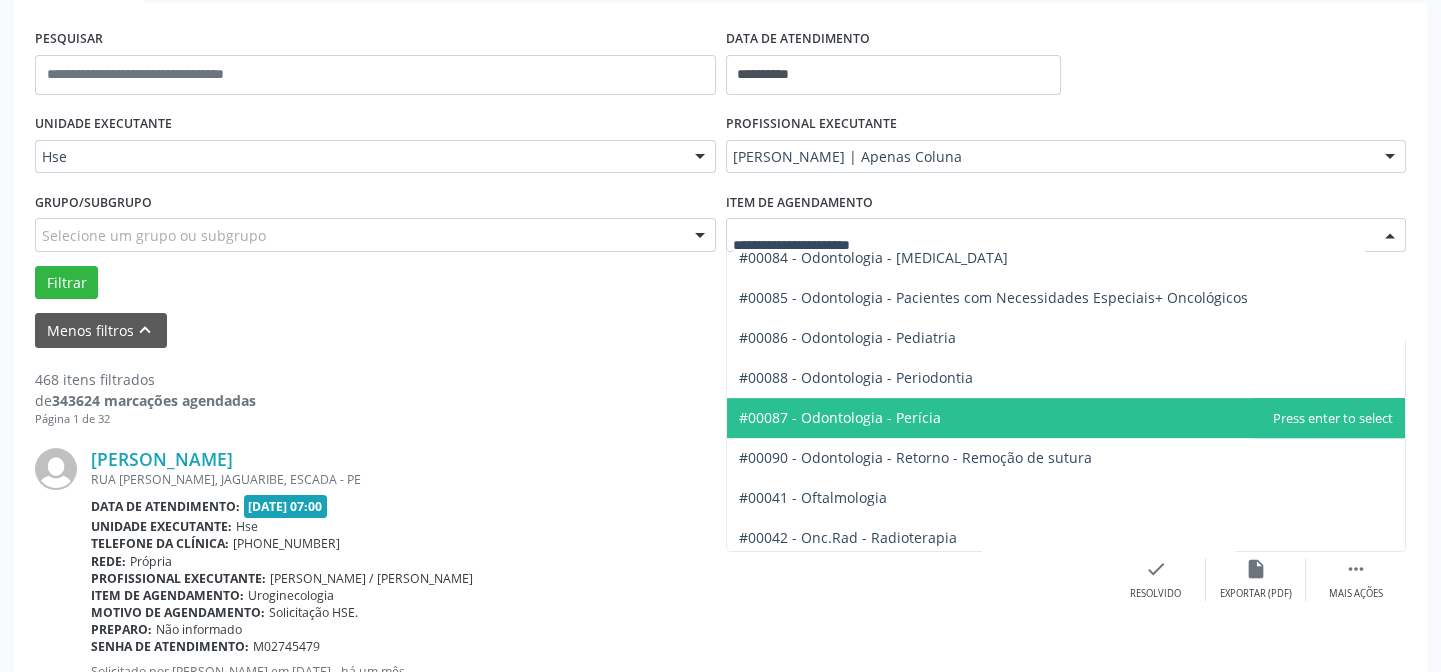 scroll, scrollTop: 2636, scrollLeft: 0, axis: vertical 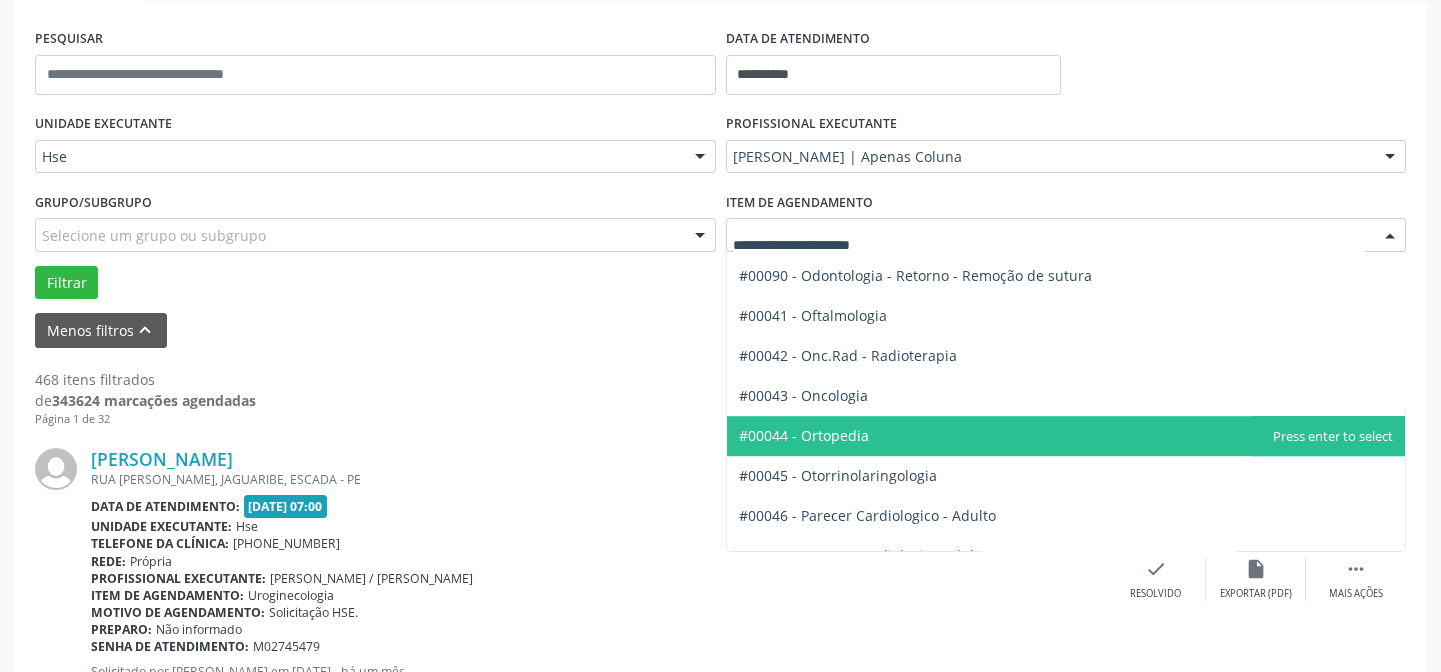 click on "#00044 - Ortopedia" at bounding box center [804, 435] 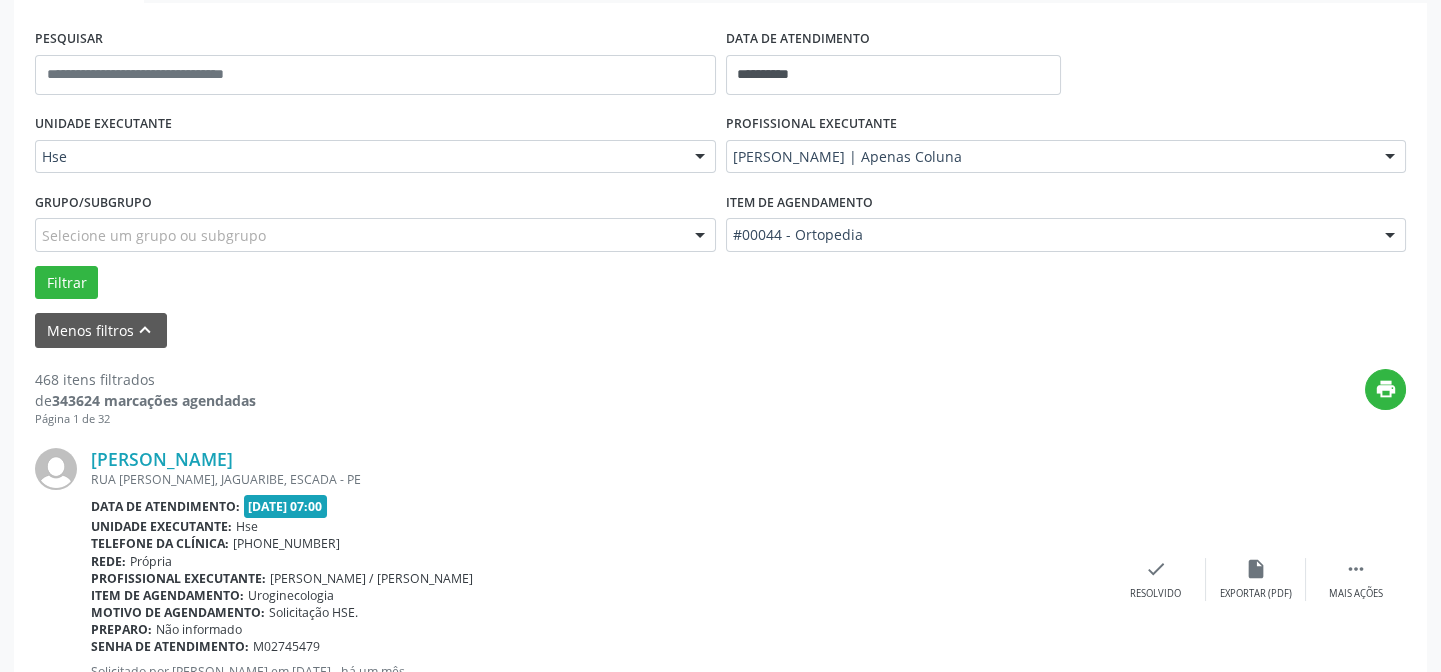 scroll, scrollTop: 454, scrollLeft: 0, axis: vertical 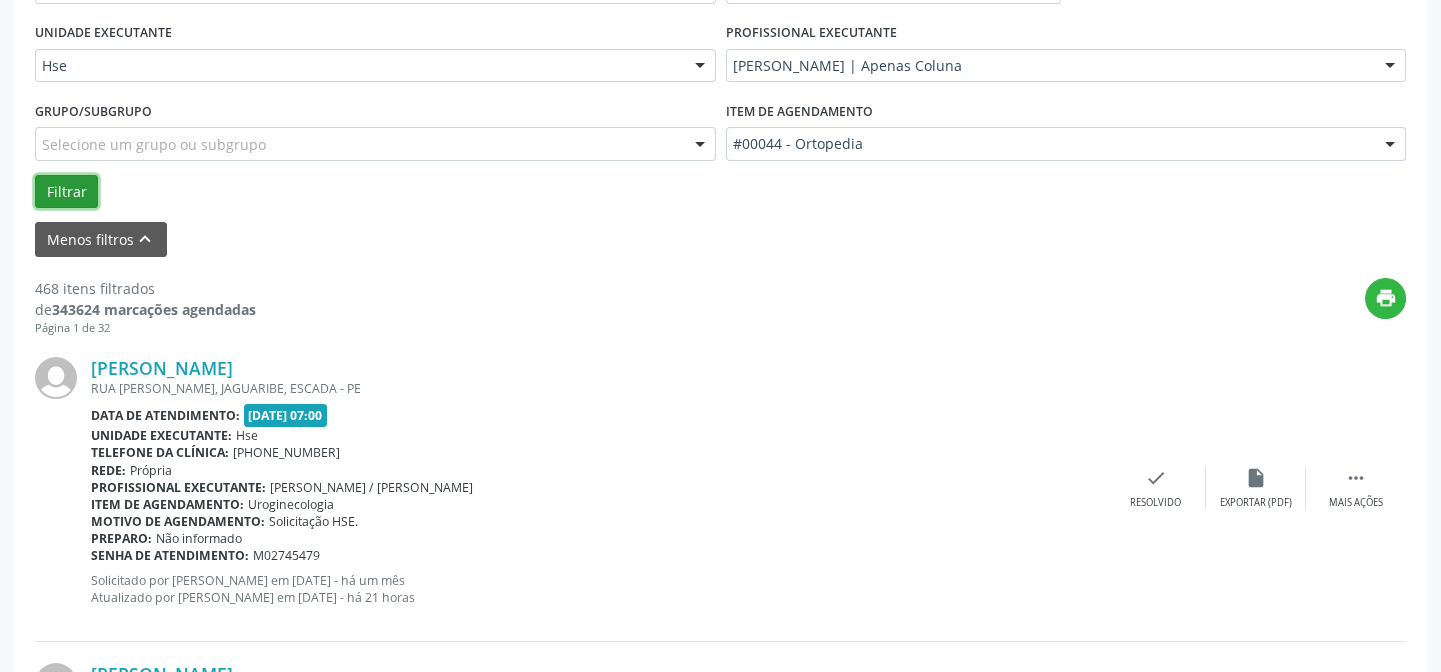 click on "Filtrar" at bounding box center (66, 192) 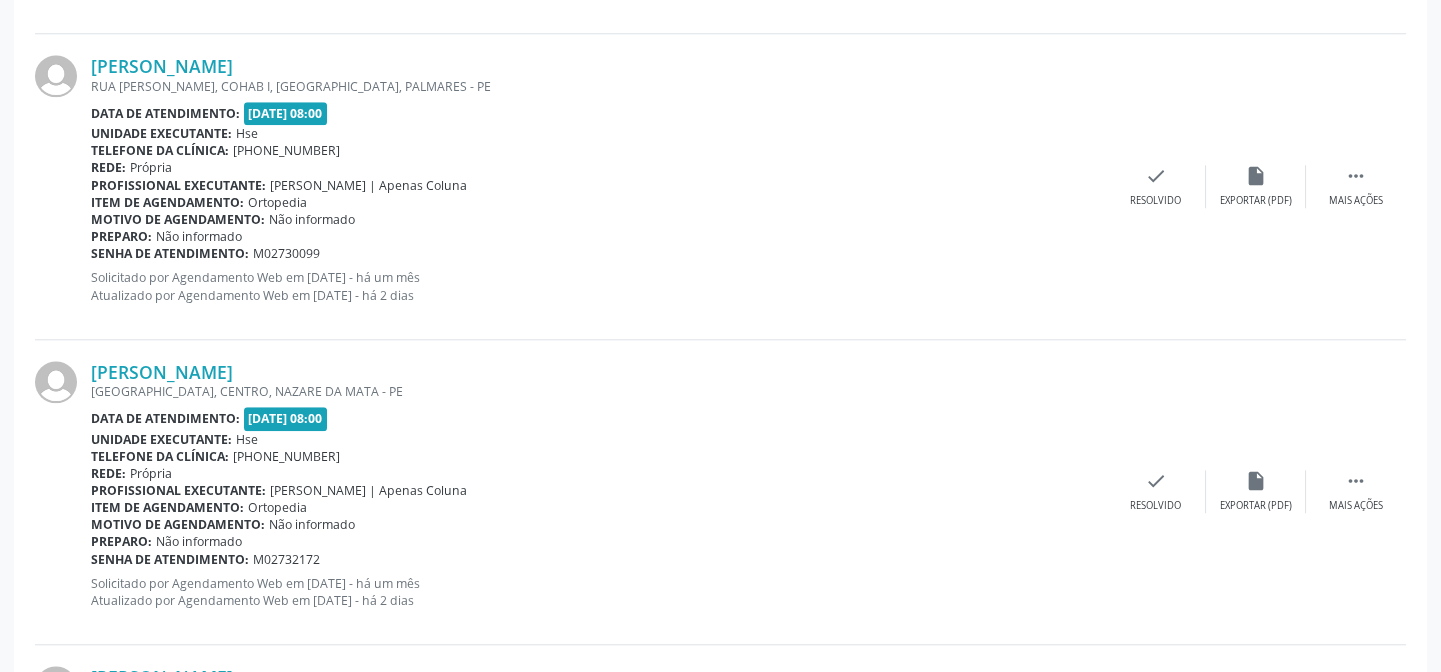 scroll, scrollTop: 4785, scrollLeft: 0, axis: vertical 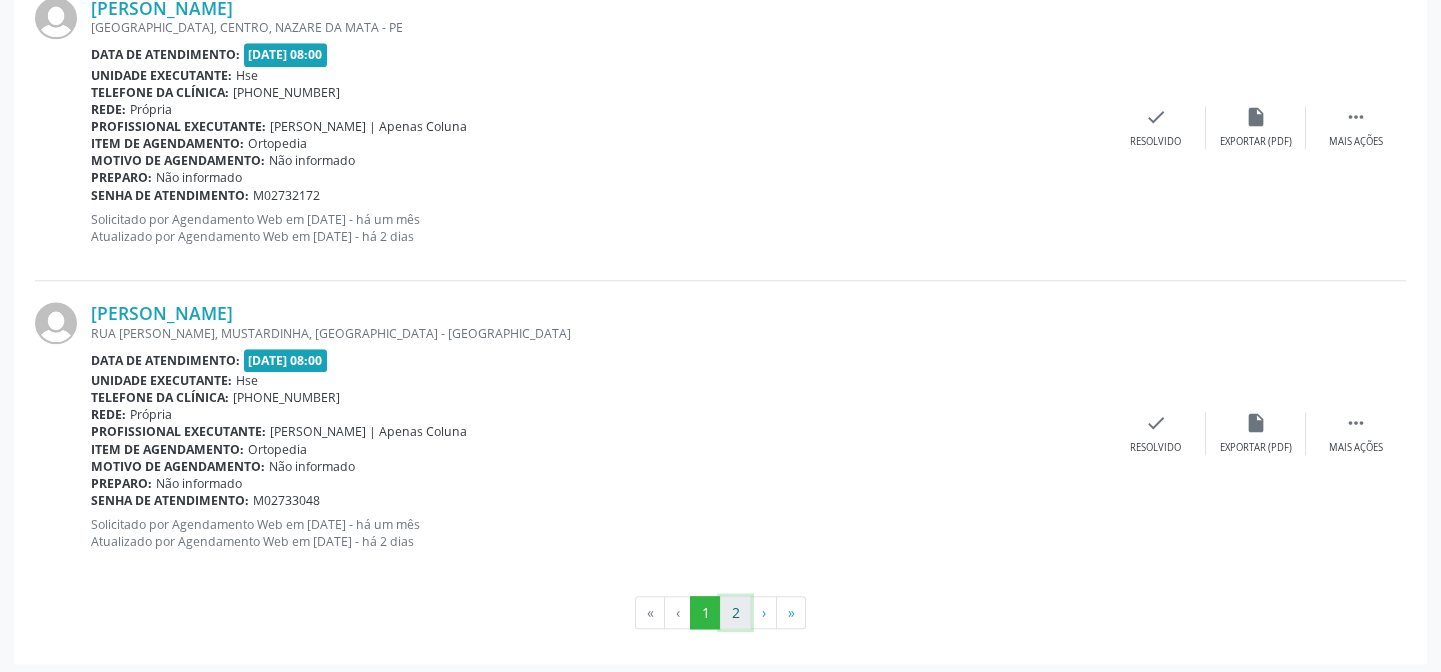 click on "2" at bounding box center (735, 613) 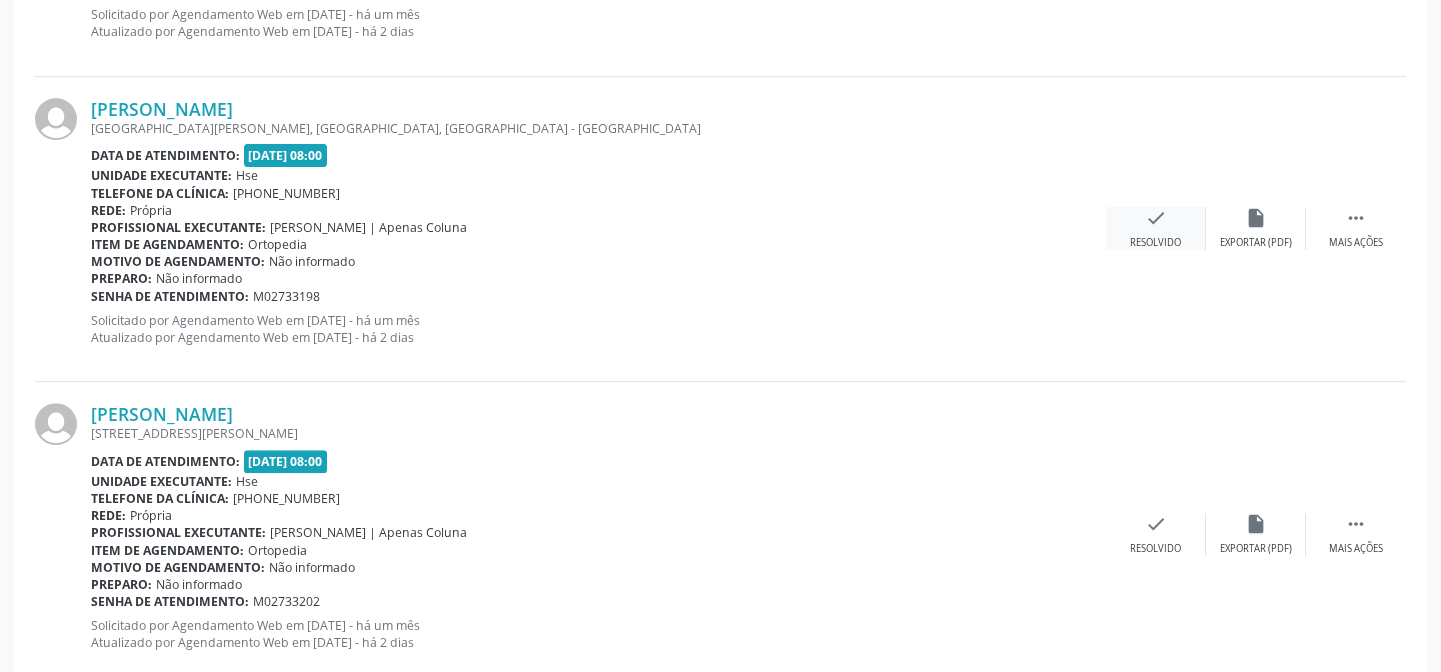 click on "check" at bounding box center (1156, 218) 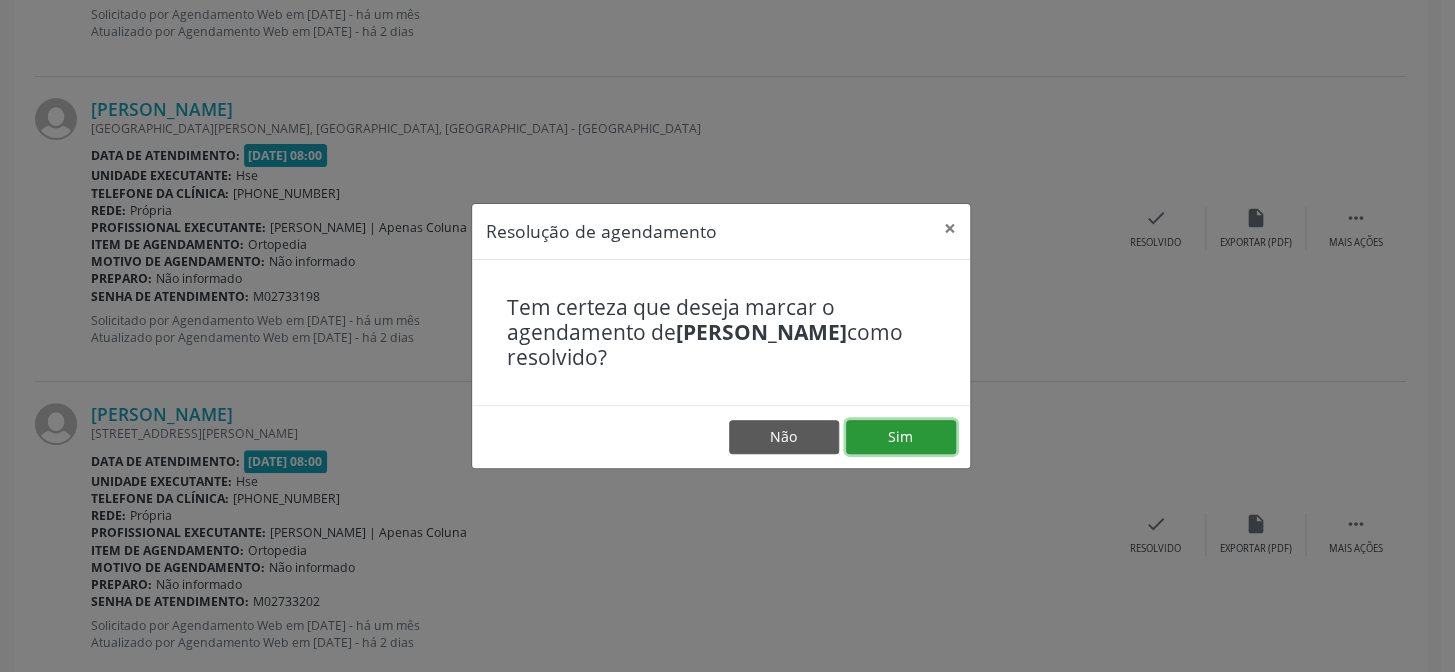 click on "Sim" at bounding box center (901, 437) 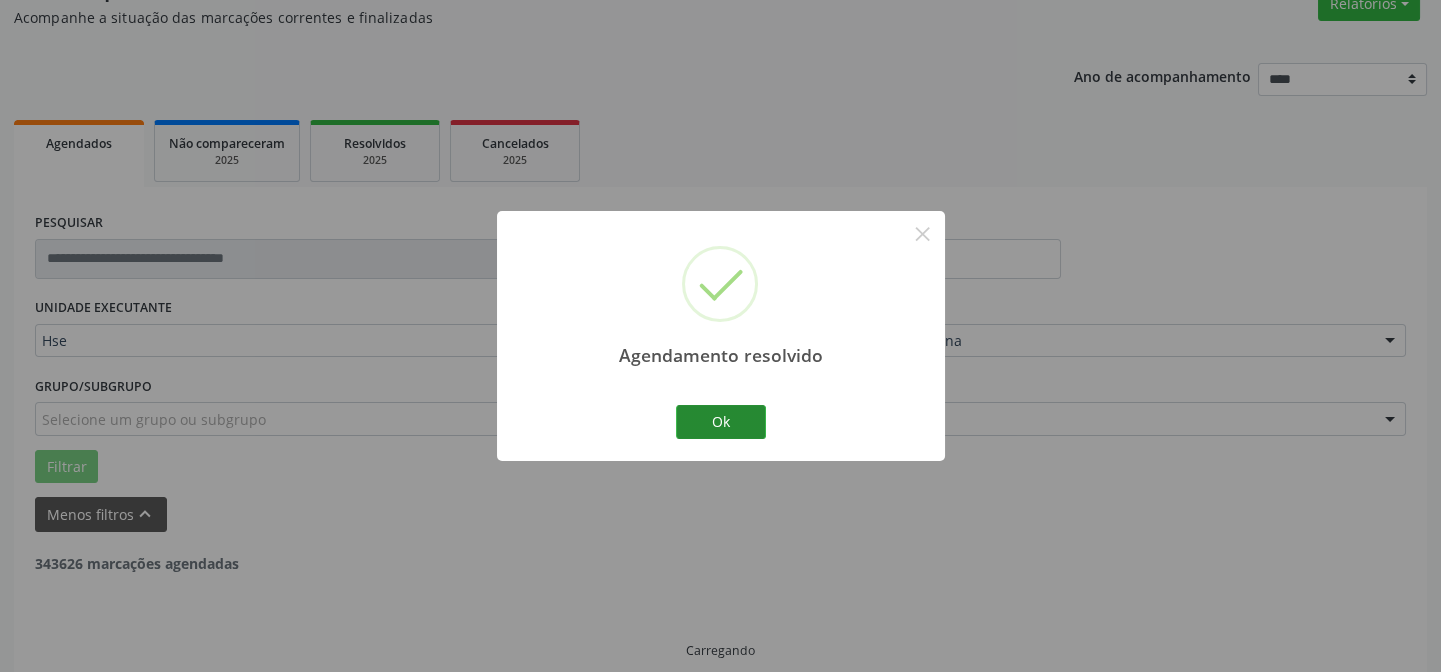 scroll, scrollTop: 200, scrollLeft: 0, axis: vertical 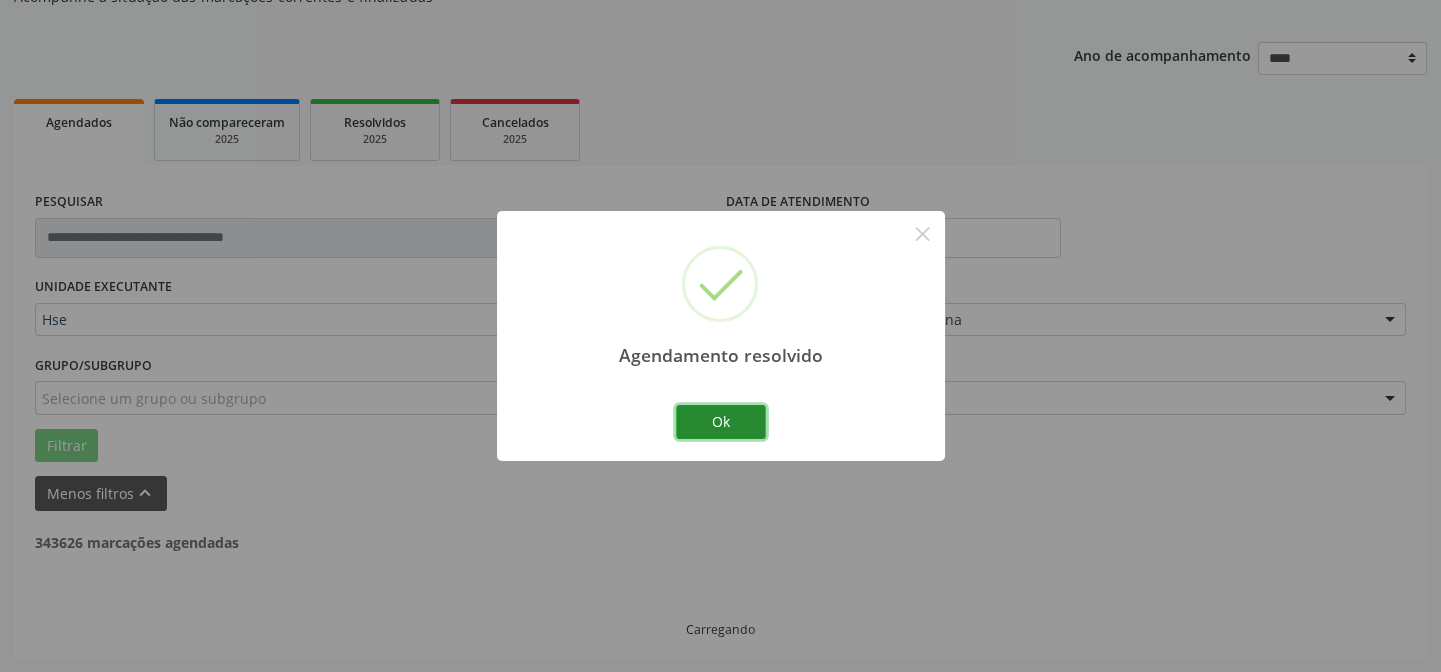 click on "Ok" at bounding box center (721, 422) 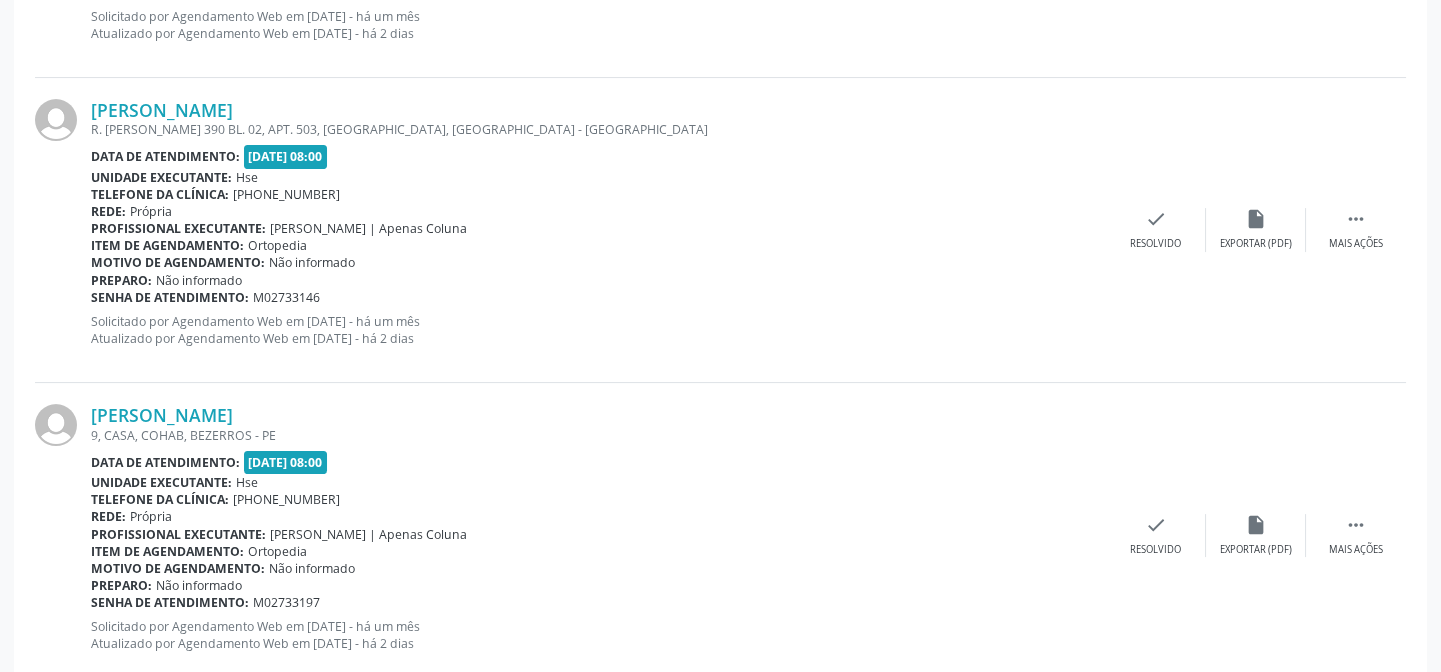 scroll, scrollTop: 472, scrollLeft: 0, axis: vertical 